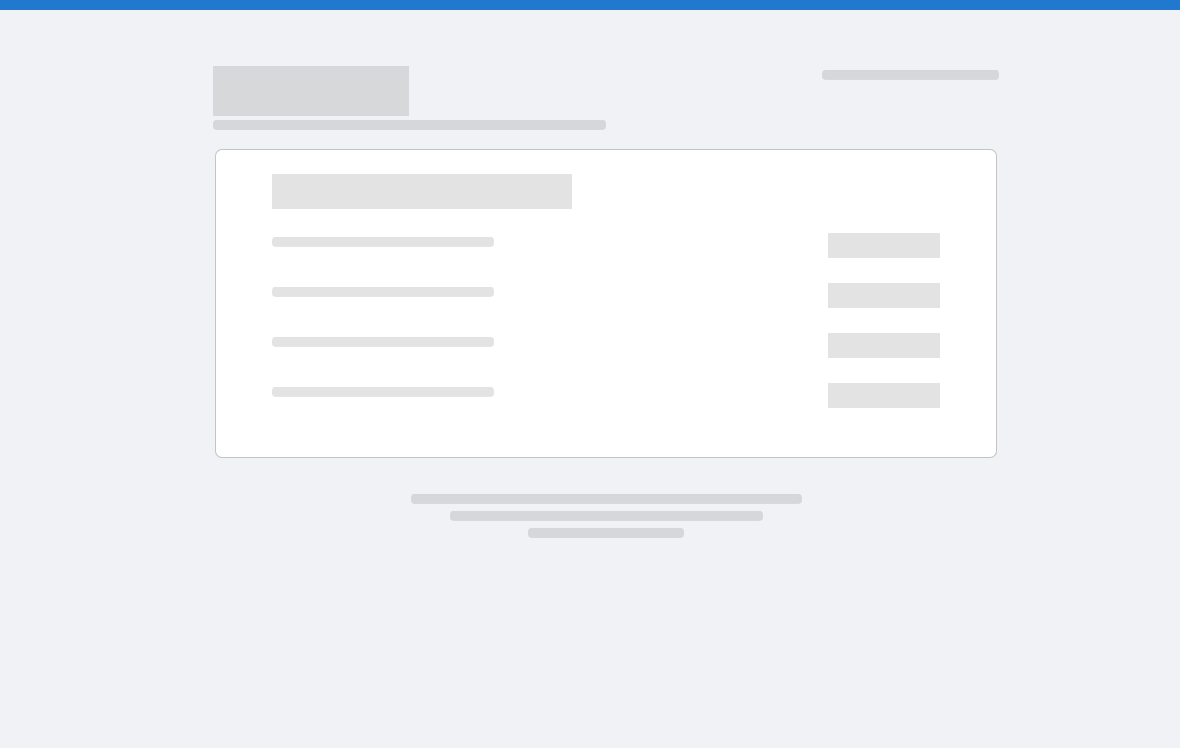 scroll, scrollTop: 0, scrollLeft: 0, axis: both 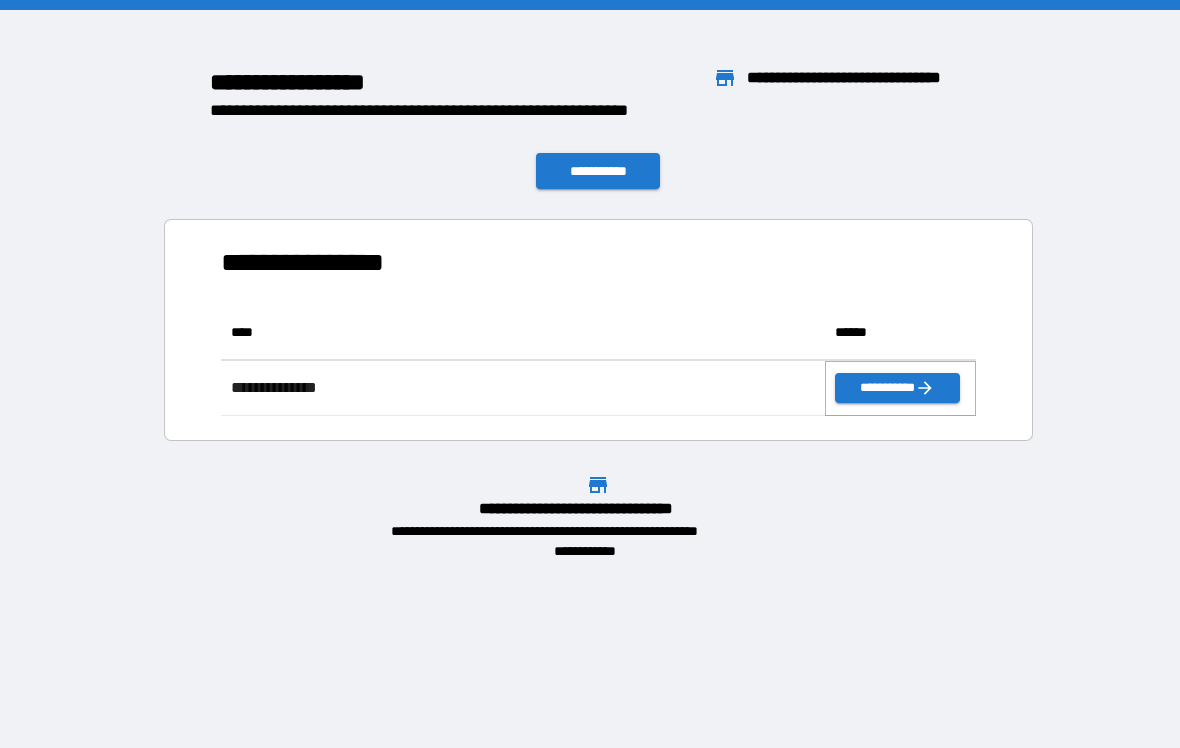 click on "**********" at bounding box center (897, 388) 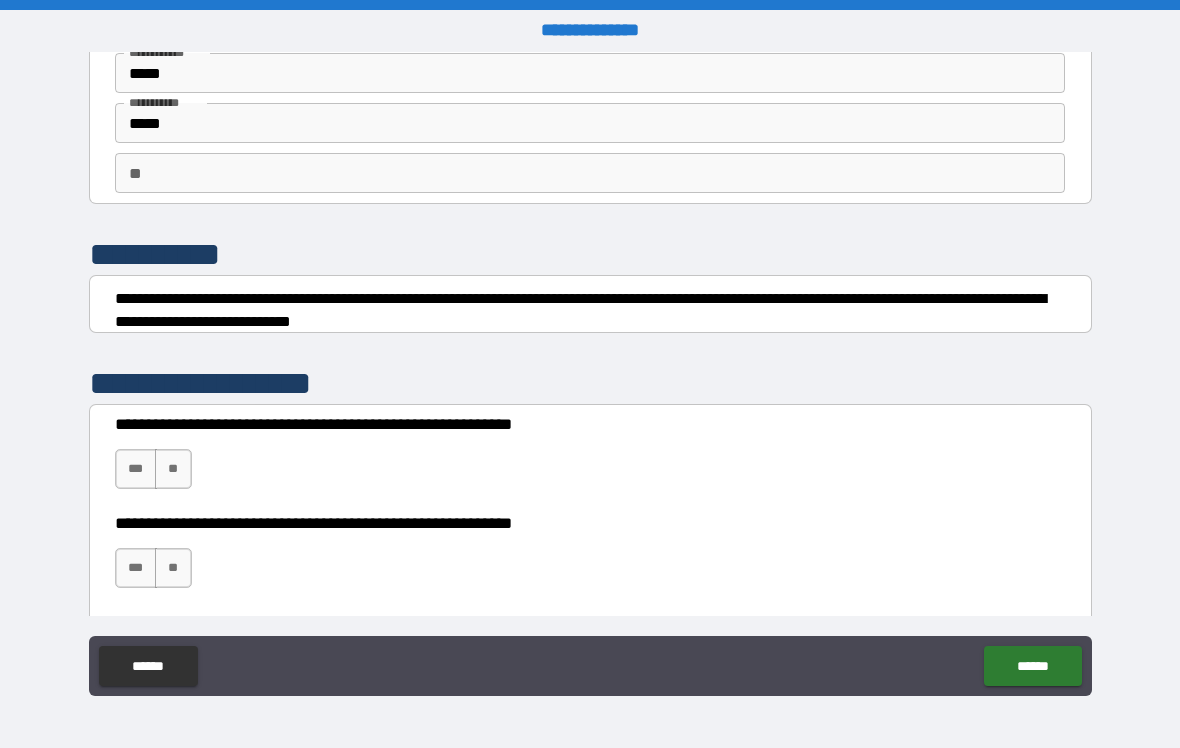 scroll, scrollTop: 99, scrollLeft: 0, axis: vertical 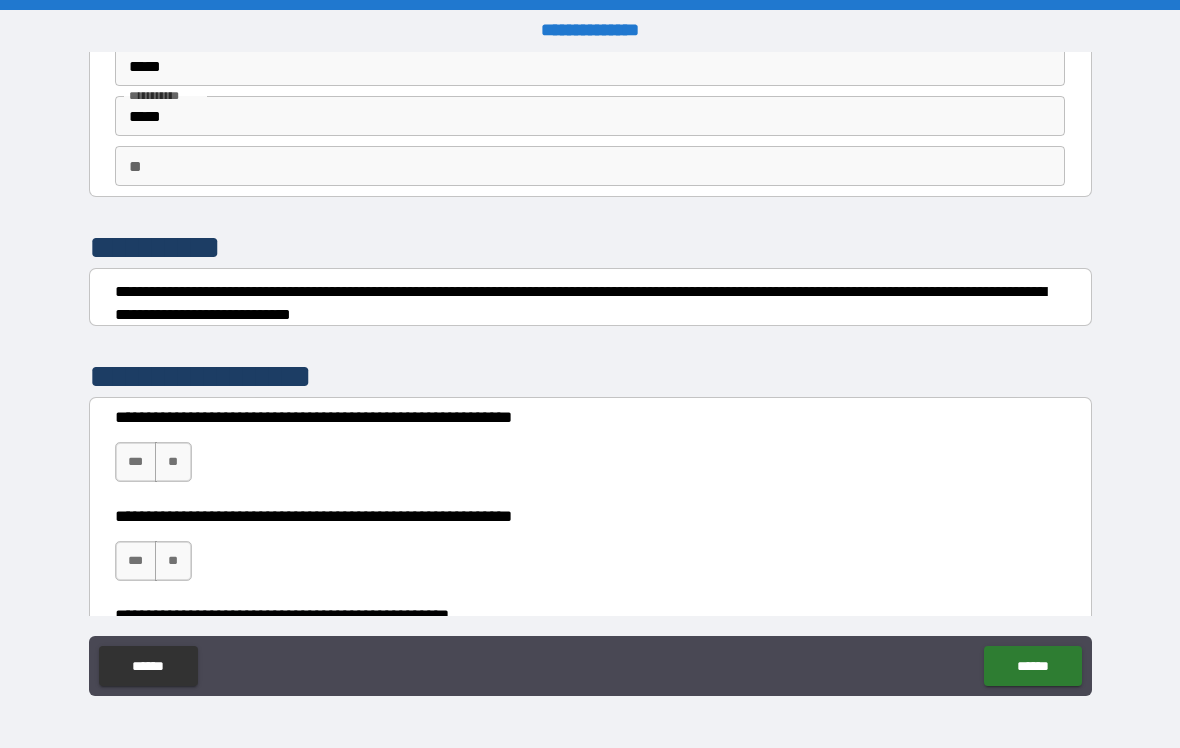click on "***" at bounding box center [136, 561] 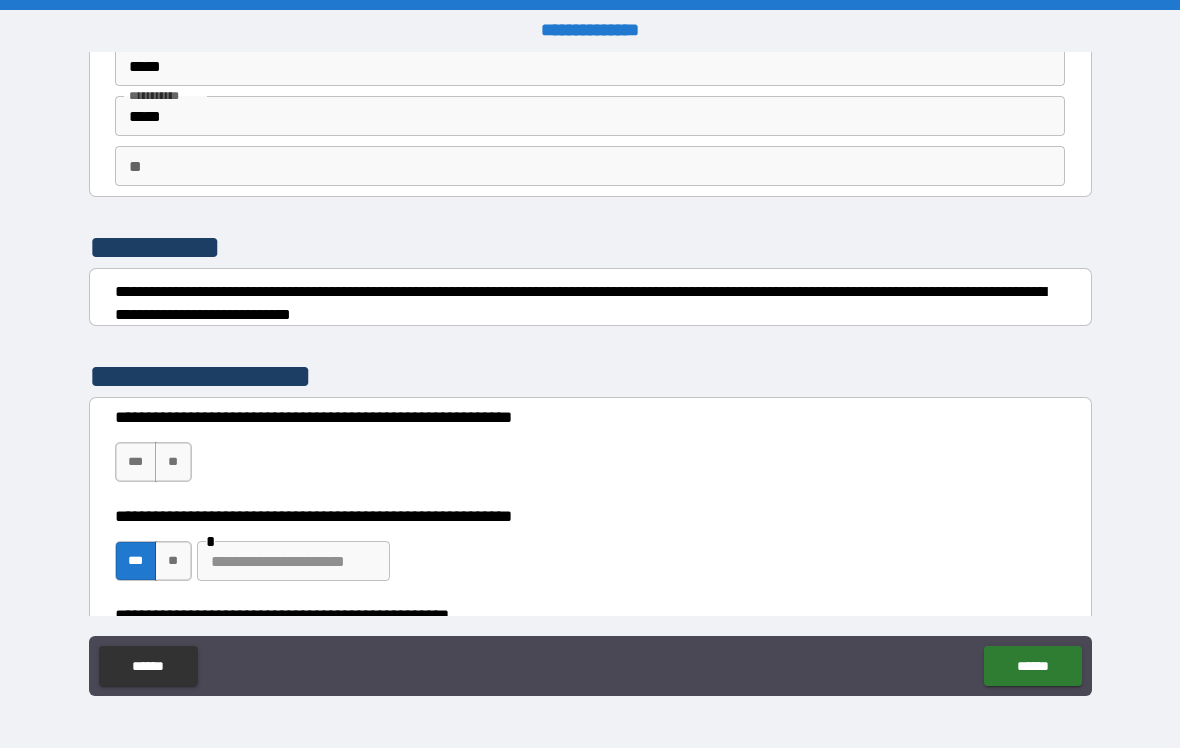 click at bounding box center (293, 561) 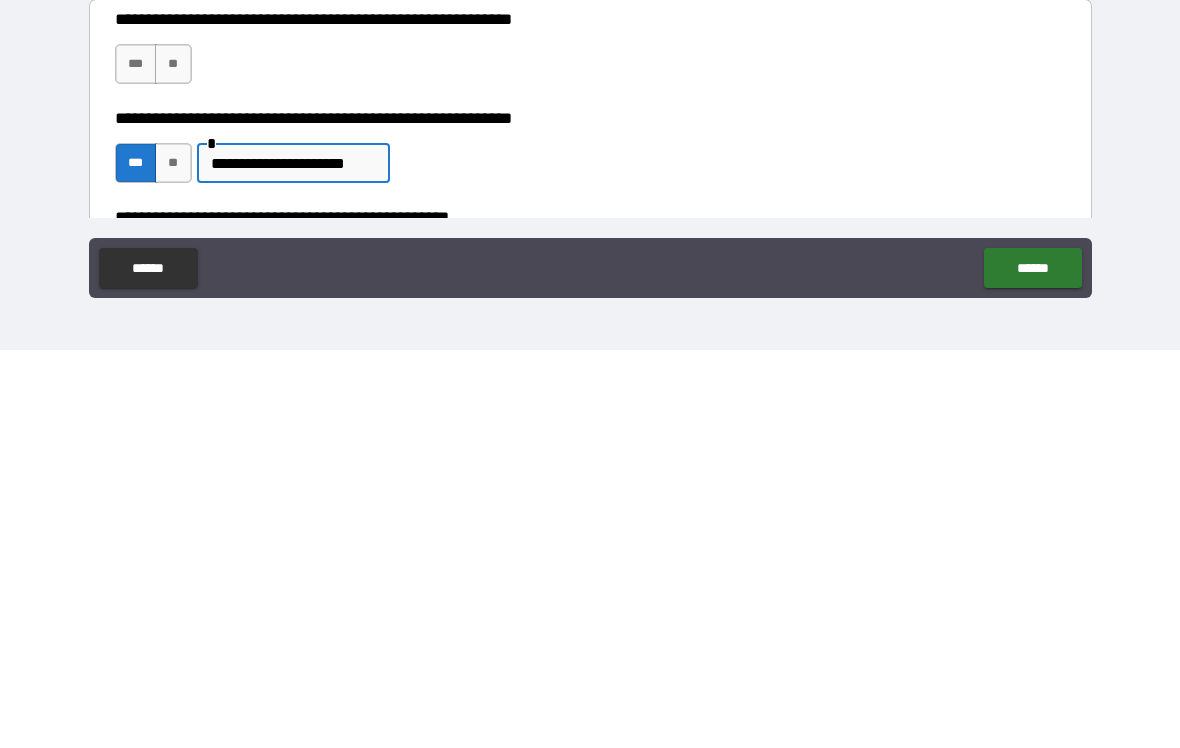 type on "**********" 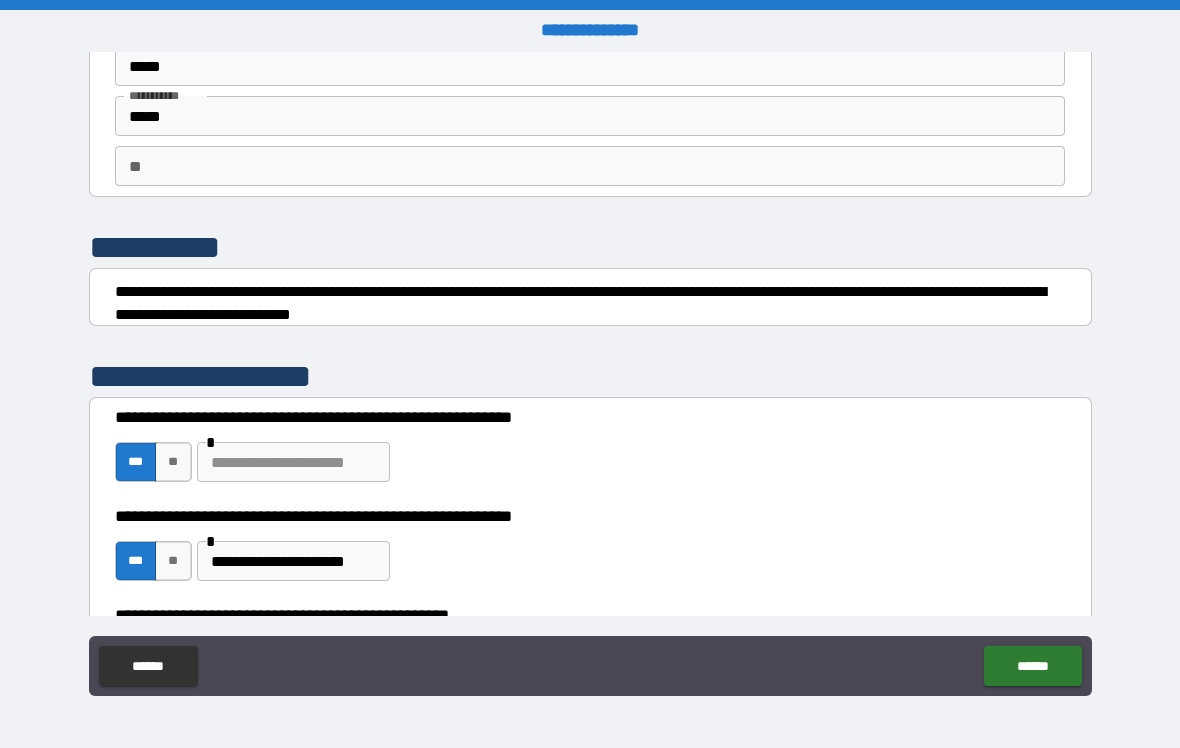 click at bounding box center (293, 462) 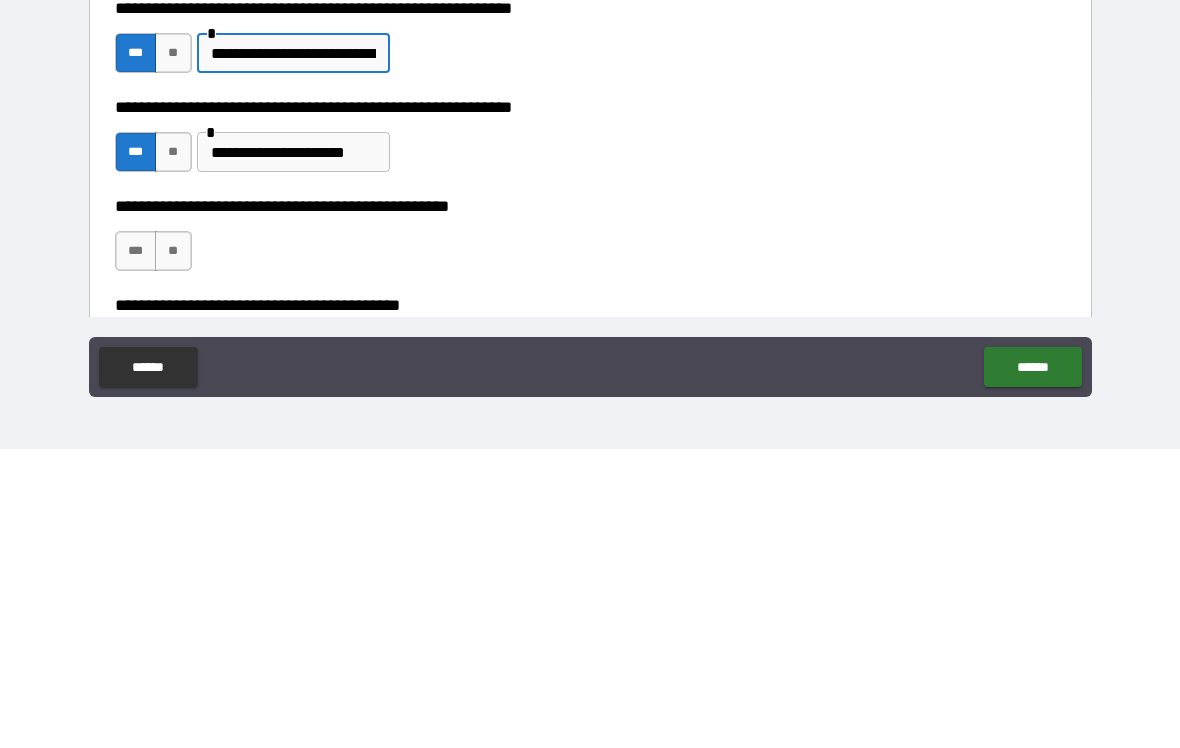 scroll, scrollTop: 239, scrollLeft: 0, axis: vertical 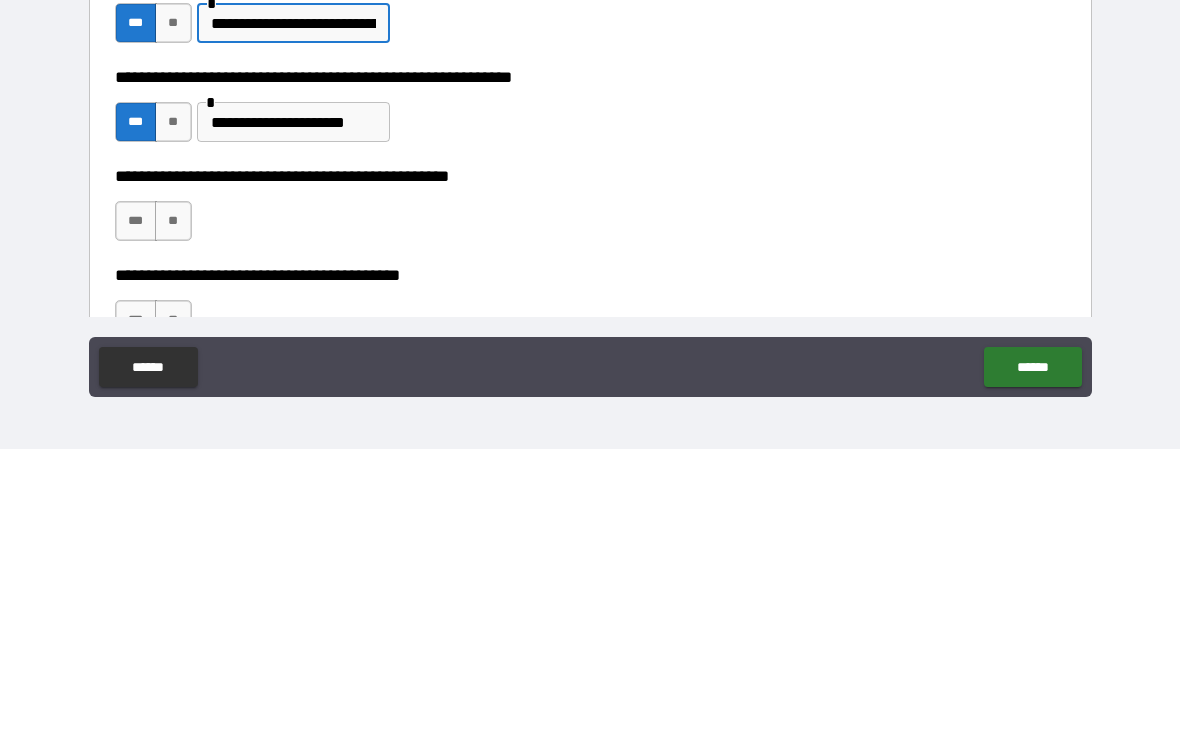 type on "**********" 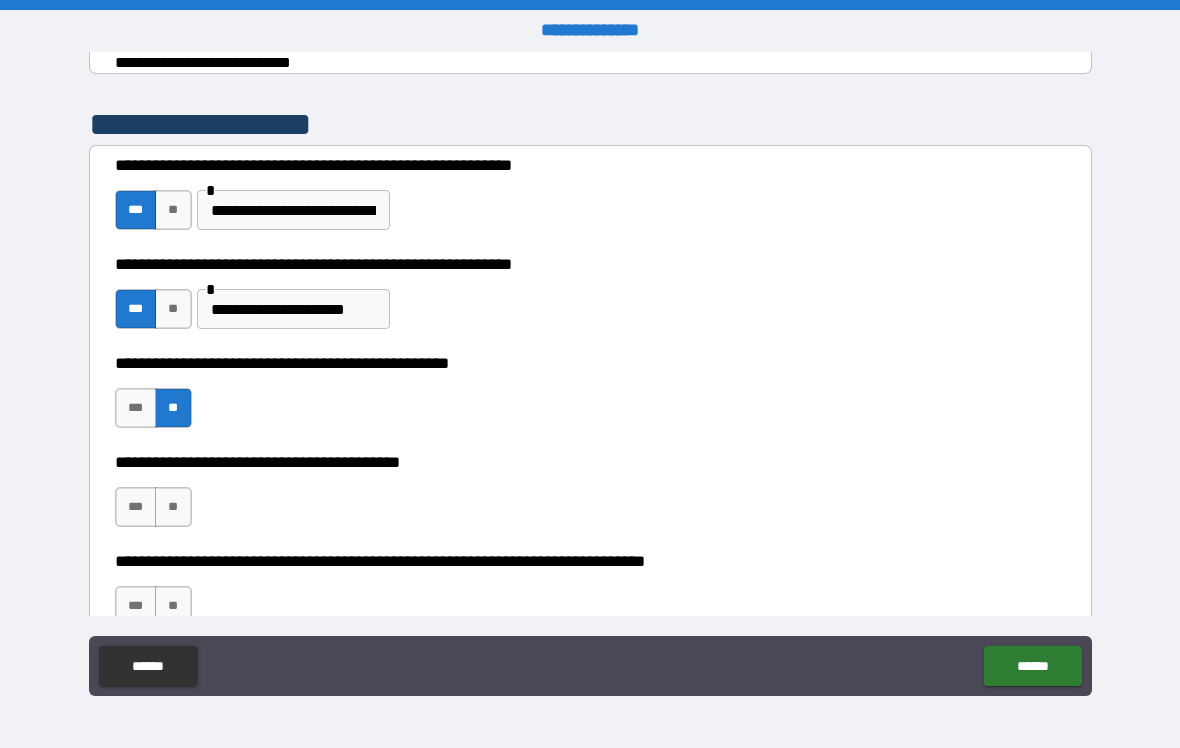 scroll, scrollTop: 373, scrollLeft: 0, axis: vertical 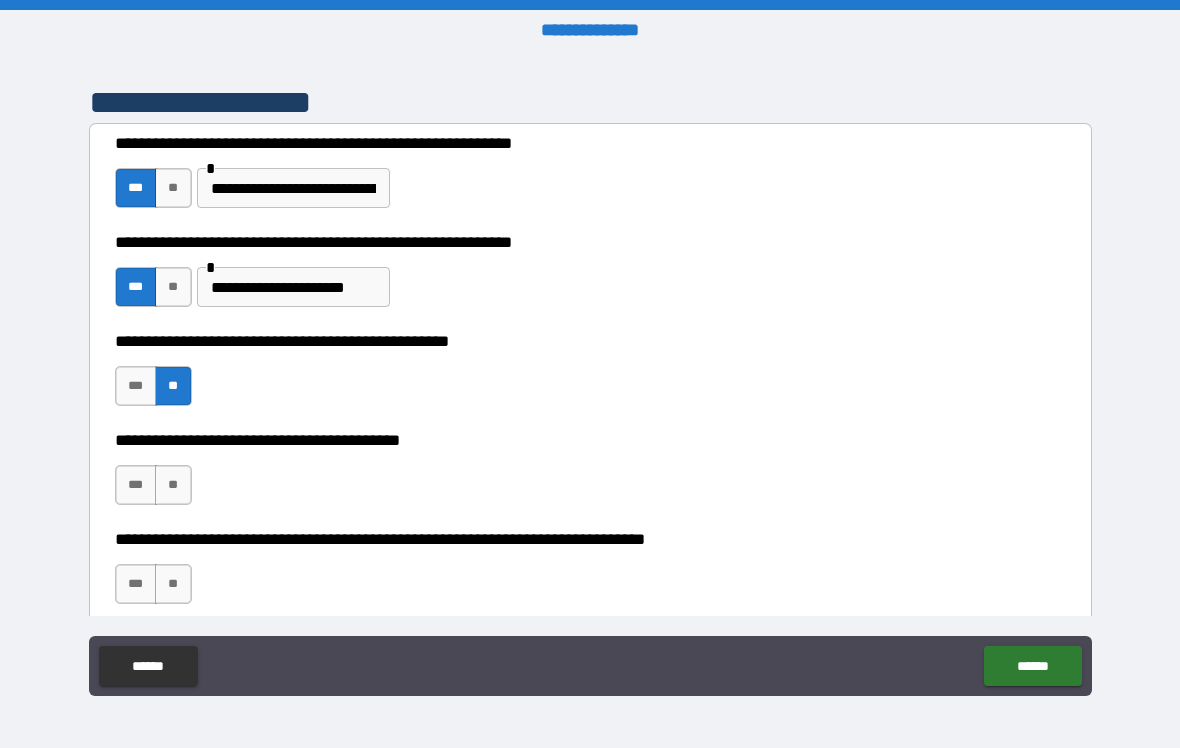 click on "***" at bounding box center [136, 485] 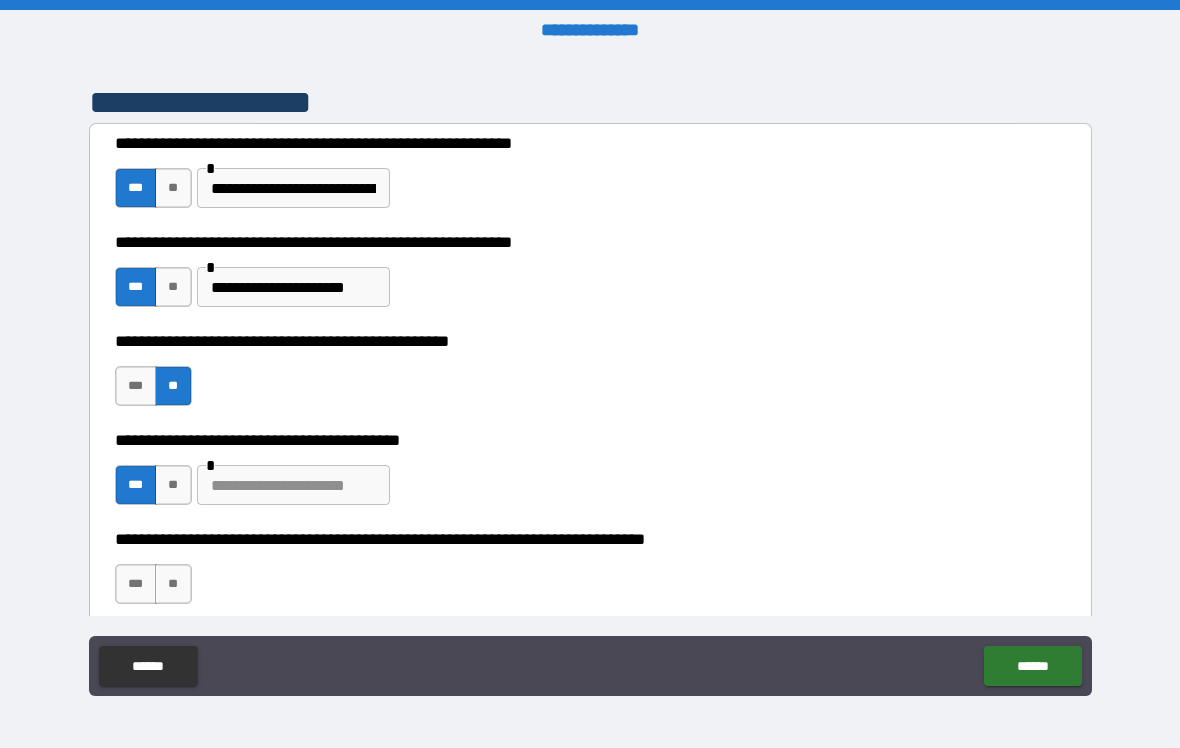 click at bounding box center [293, 485] 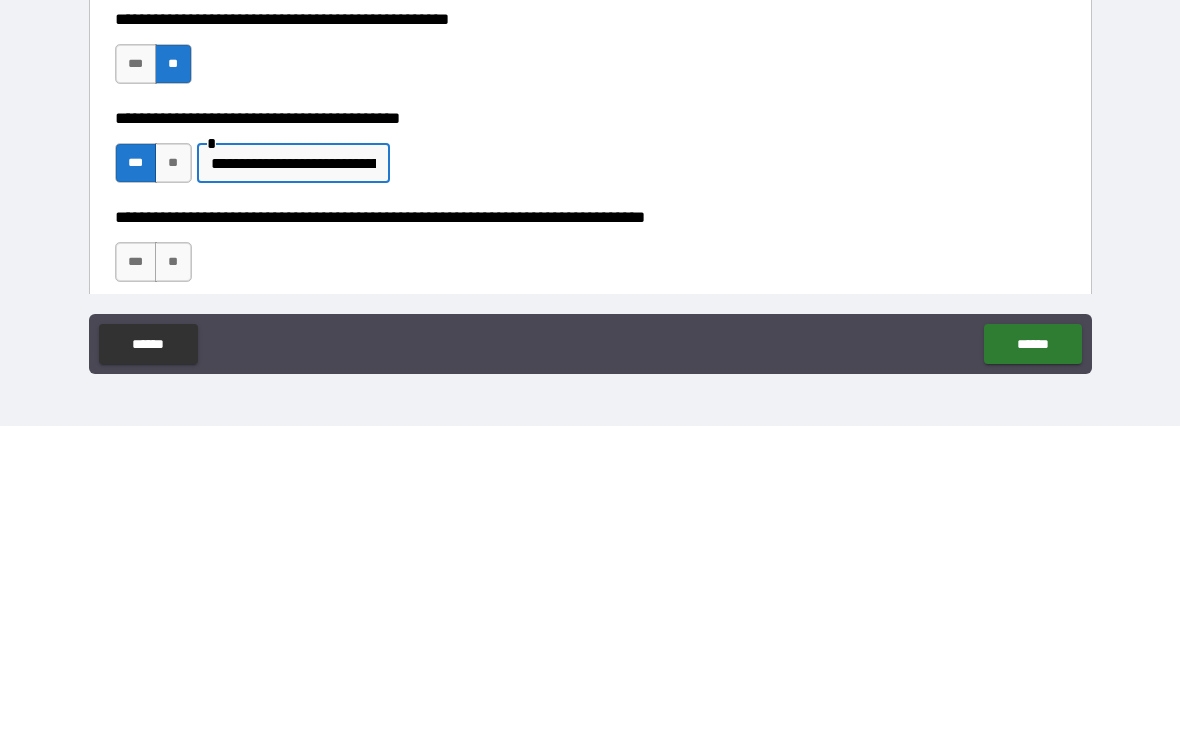 type on "**********" 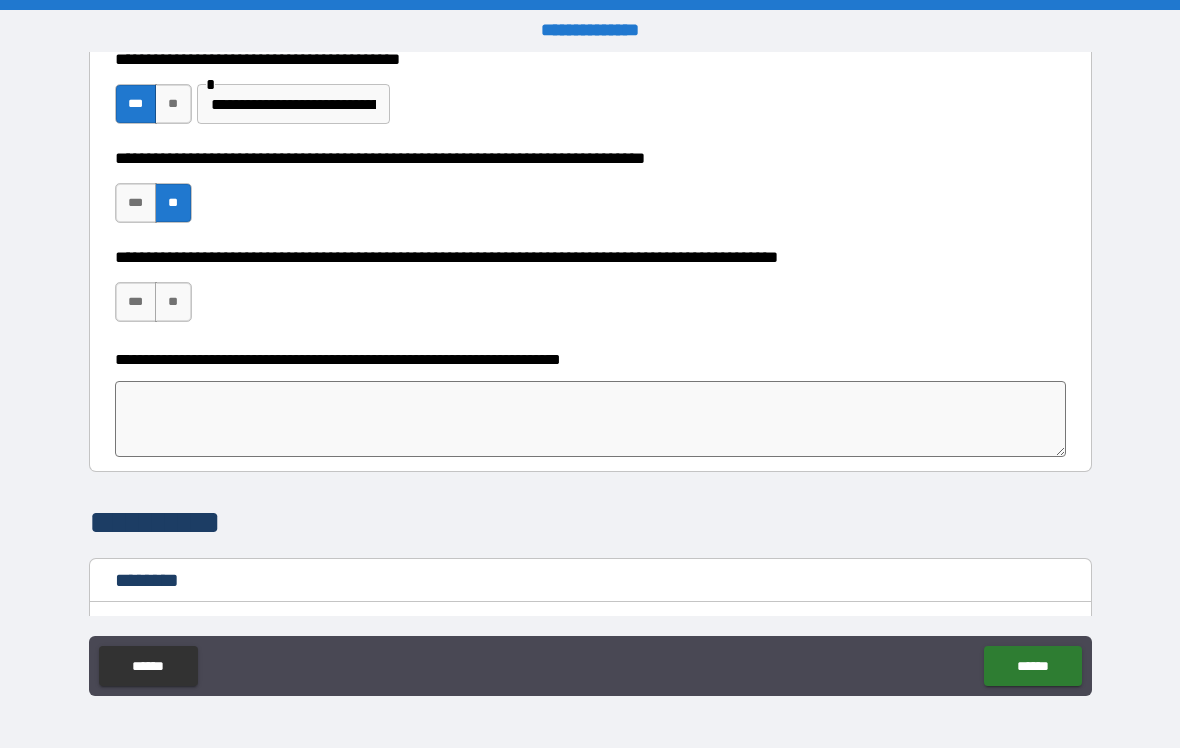 scroll, scrollTop: 755, scrollLeft: 0, axis: vertical 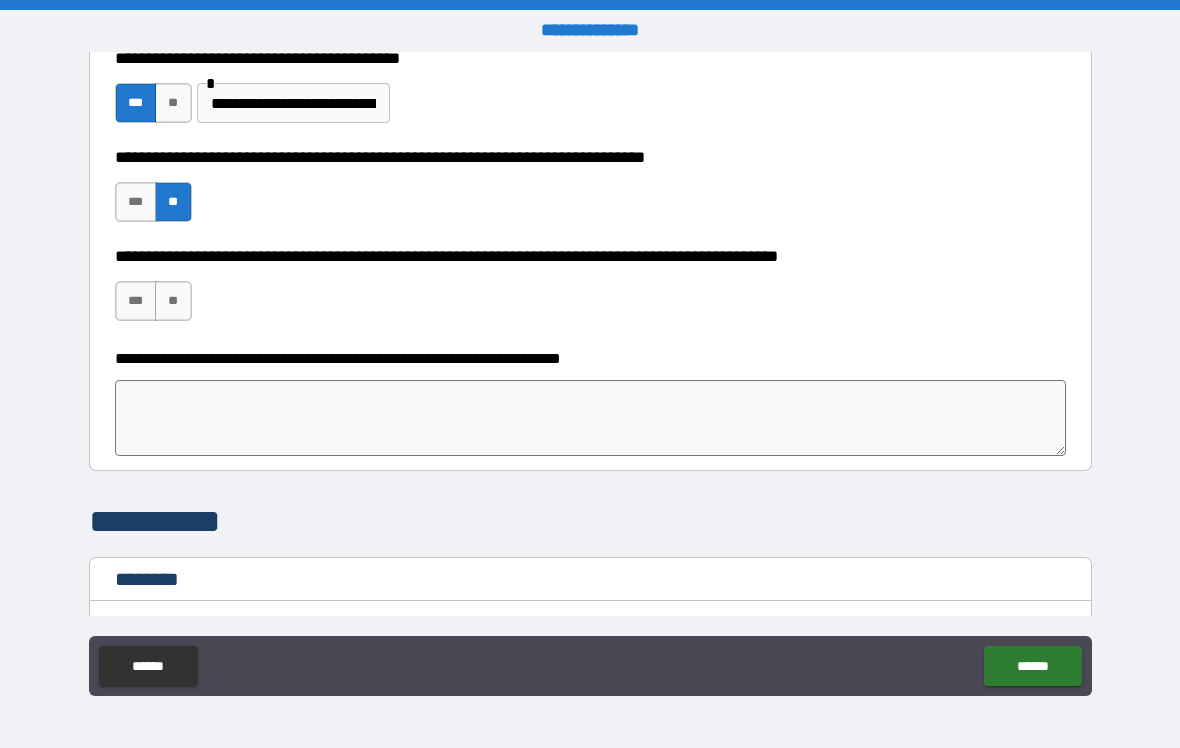 click on "**" at bounding box center (173, 301) 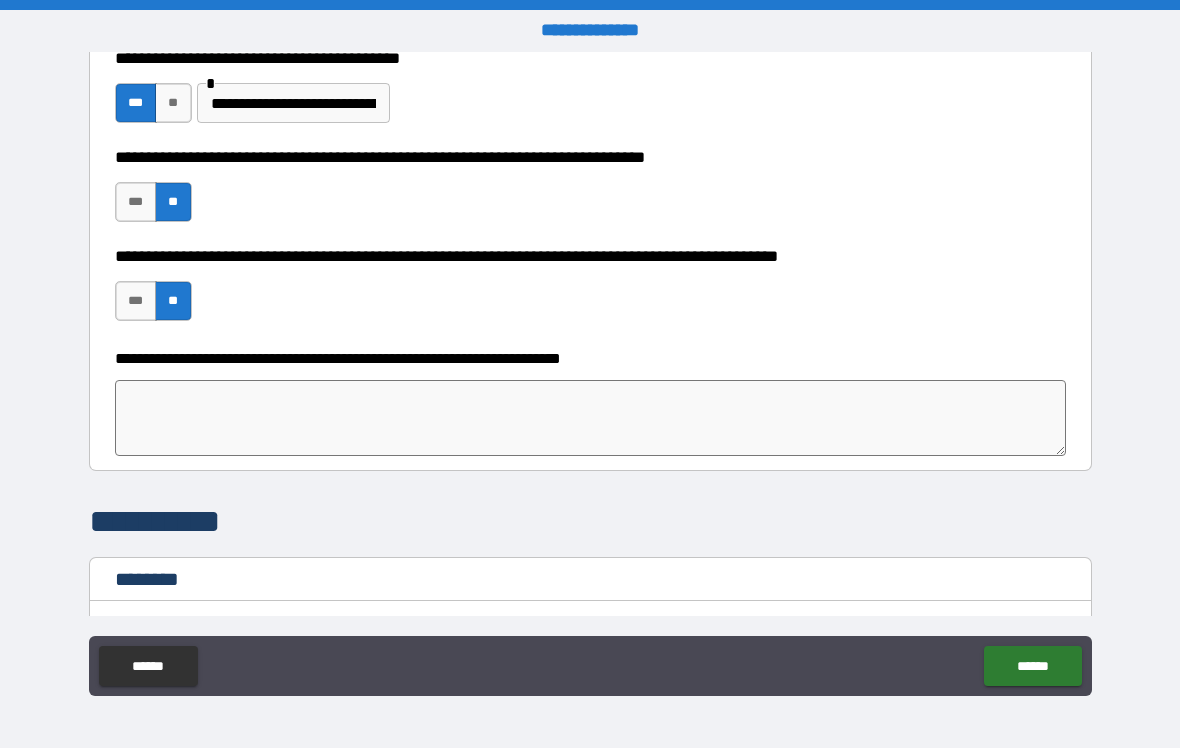 click at bounding box center (591, 418) 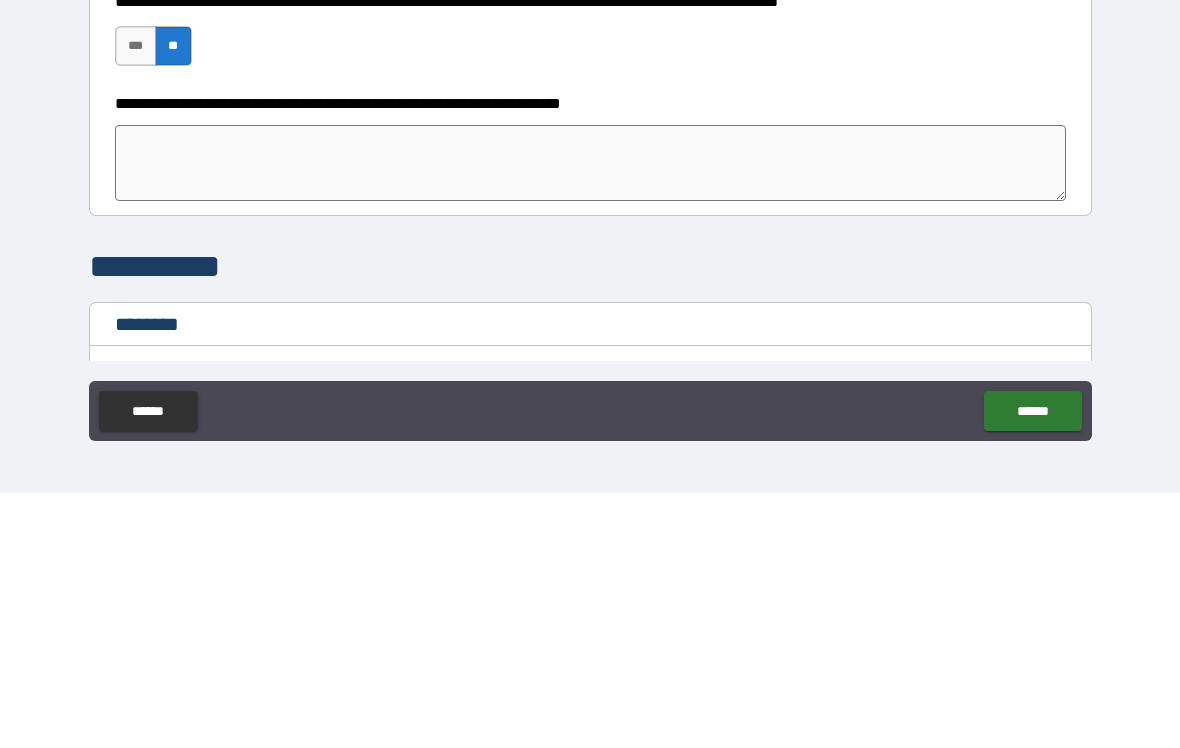 type on "*" 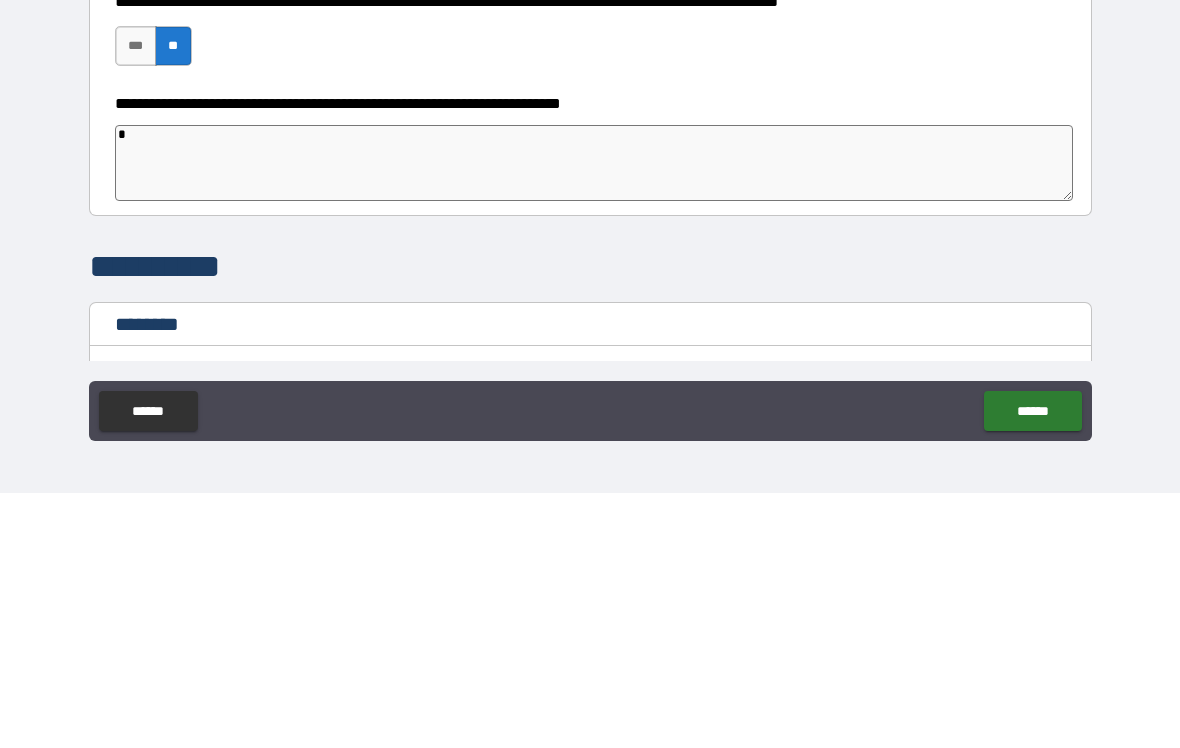 type on "*" 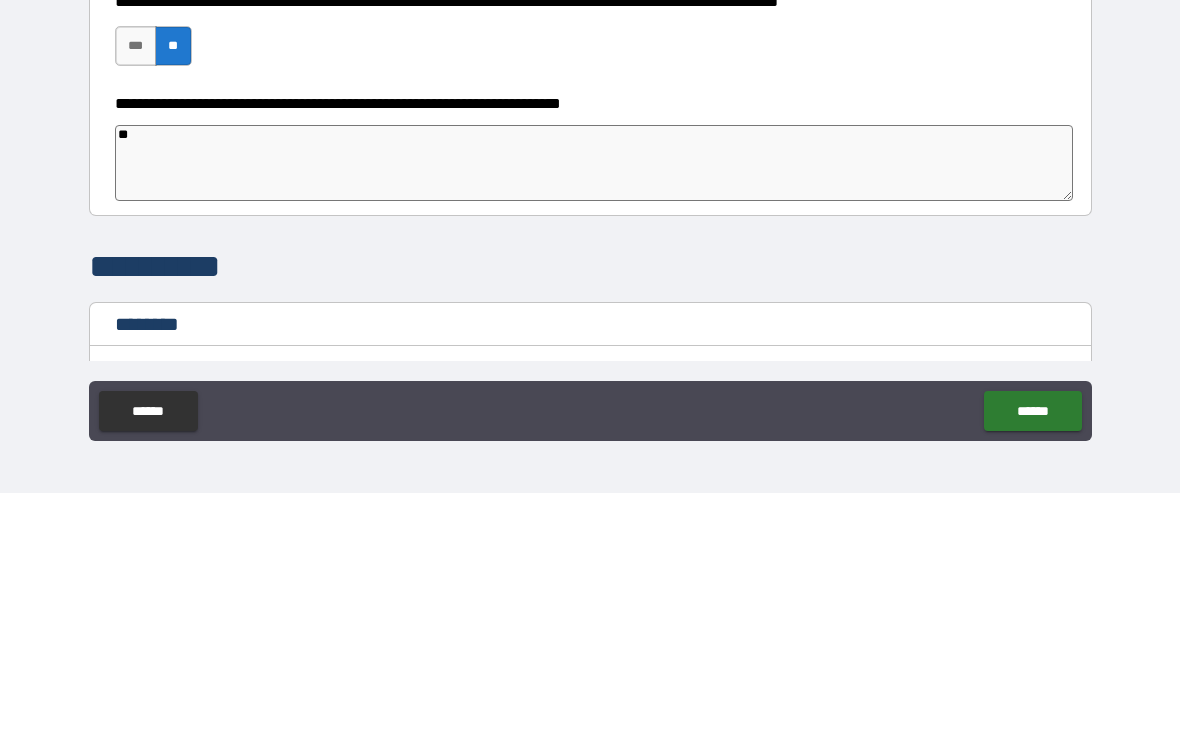 type on "*" 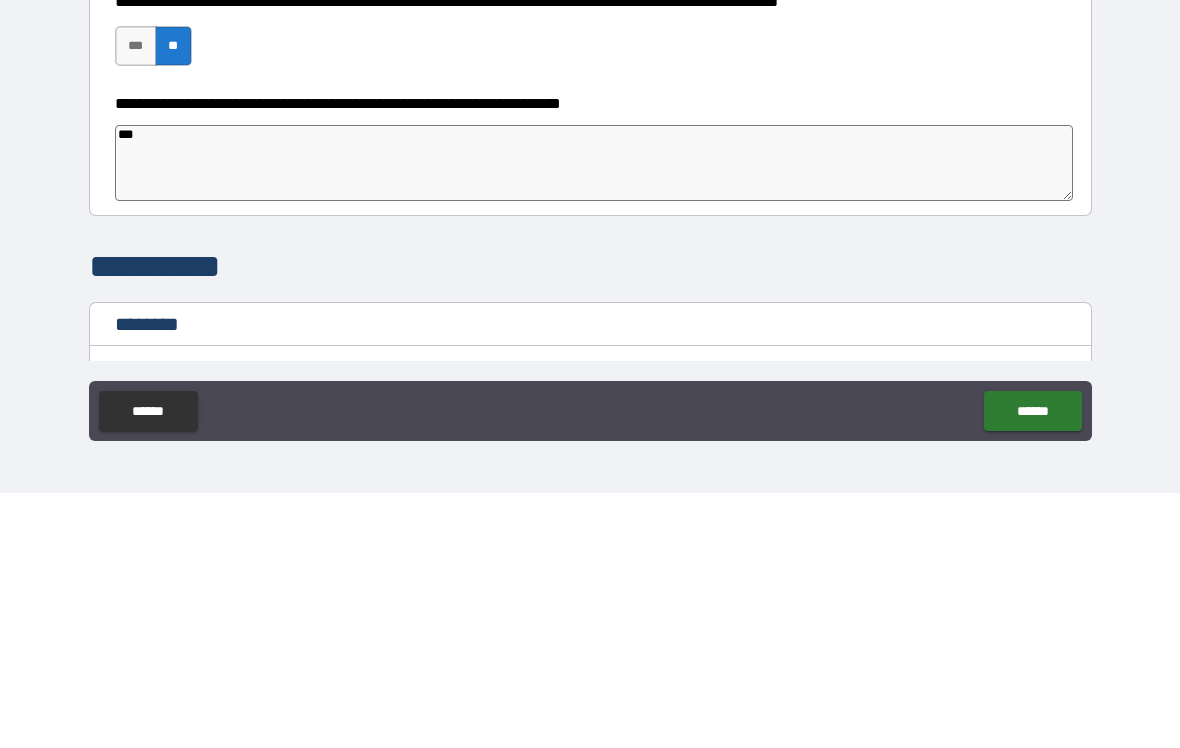 type on "*" 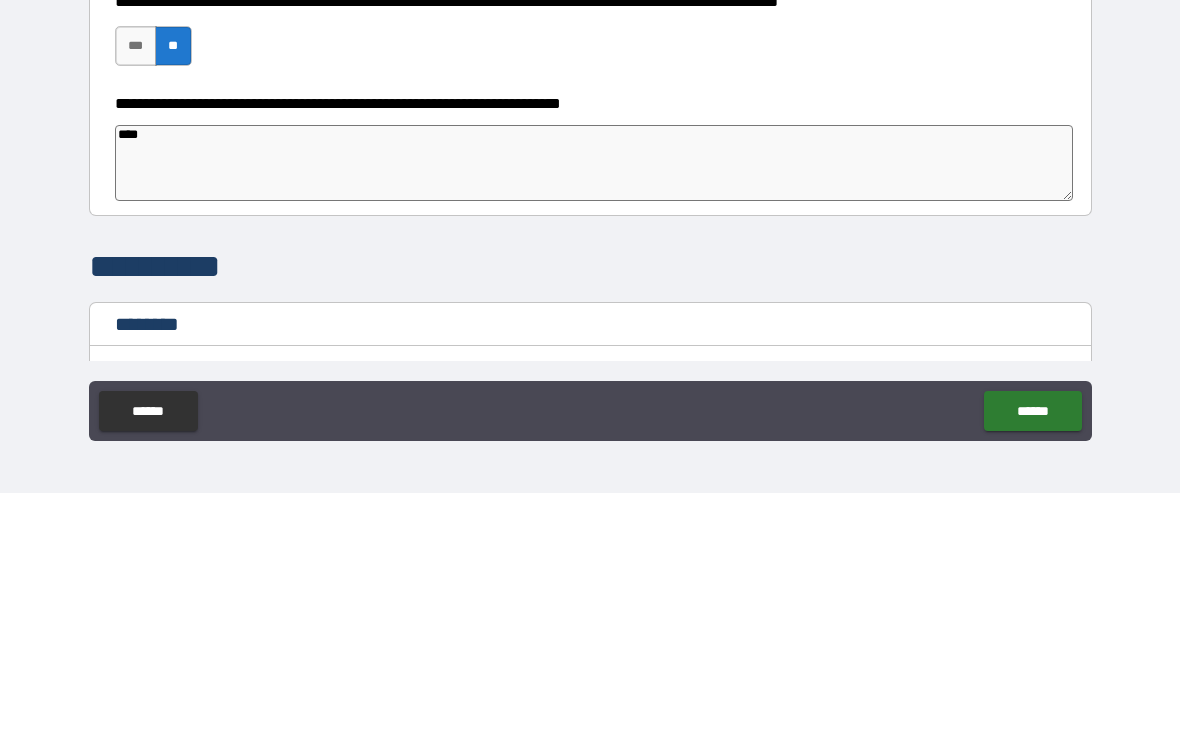 type on "*" 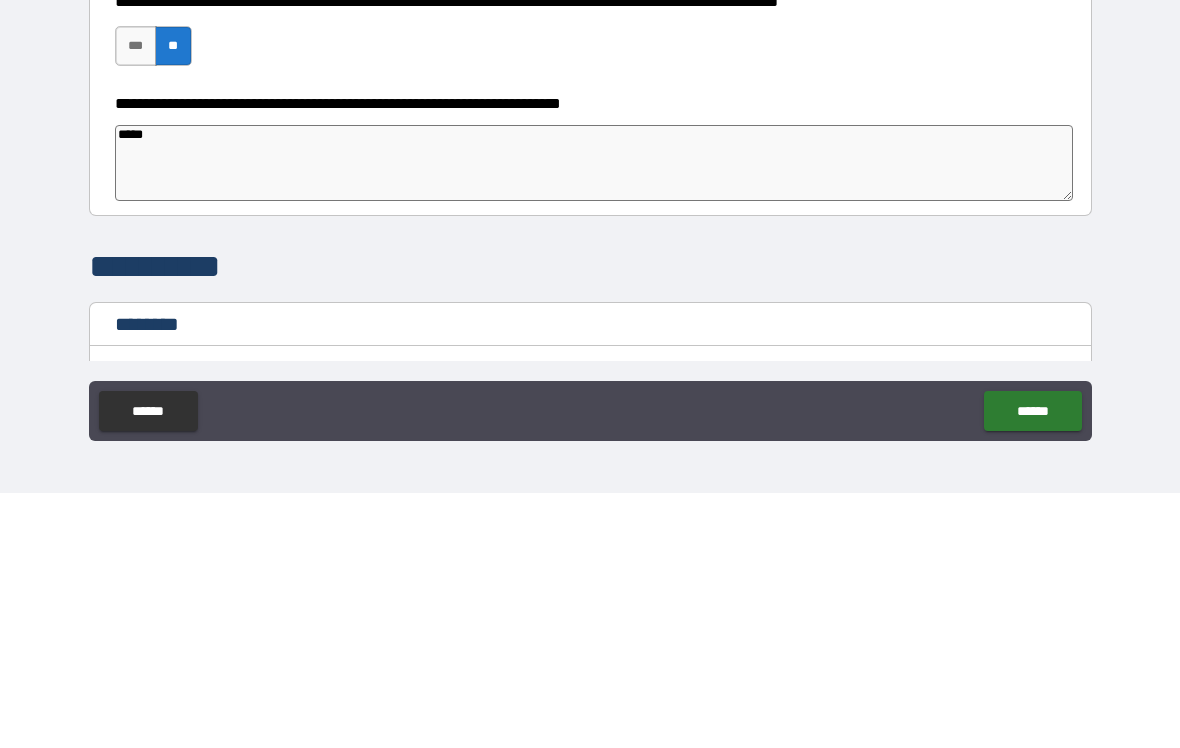 type on "*" 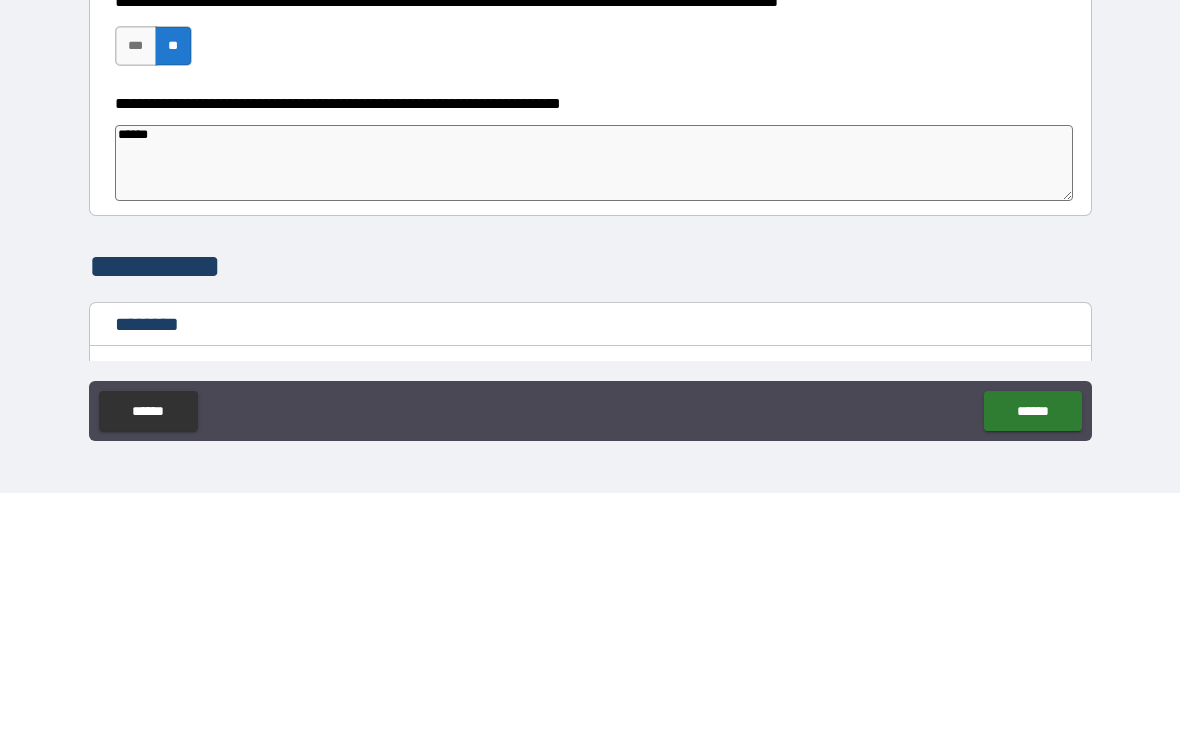 type on "*" 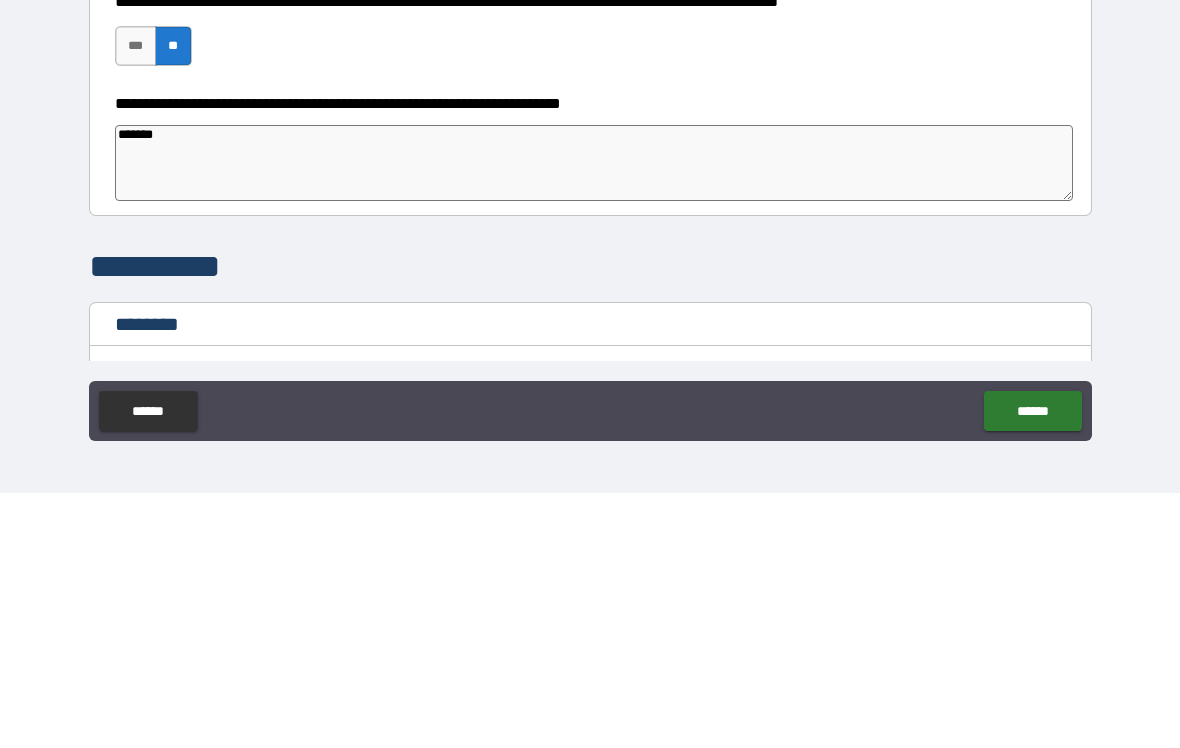 type on "*" 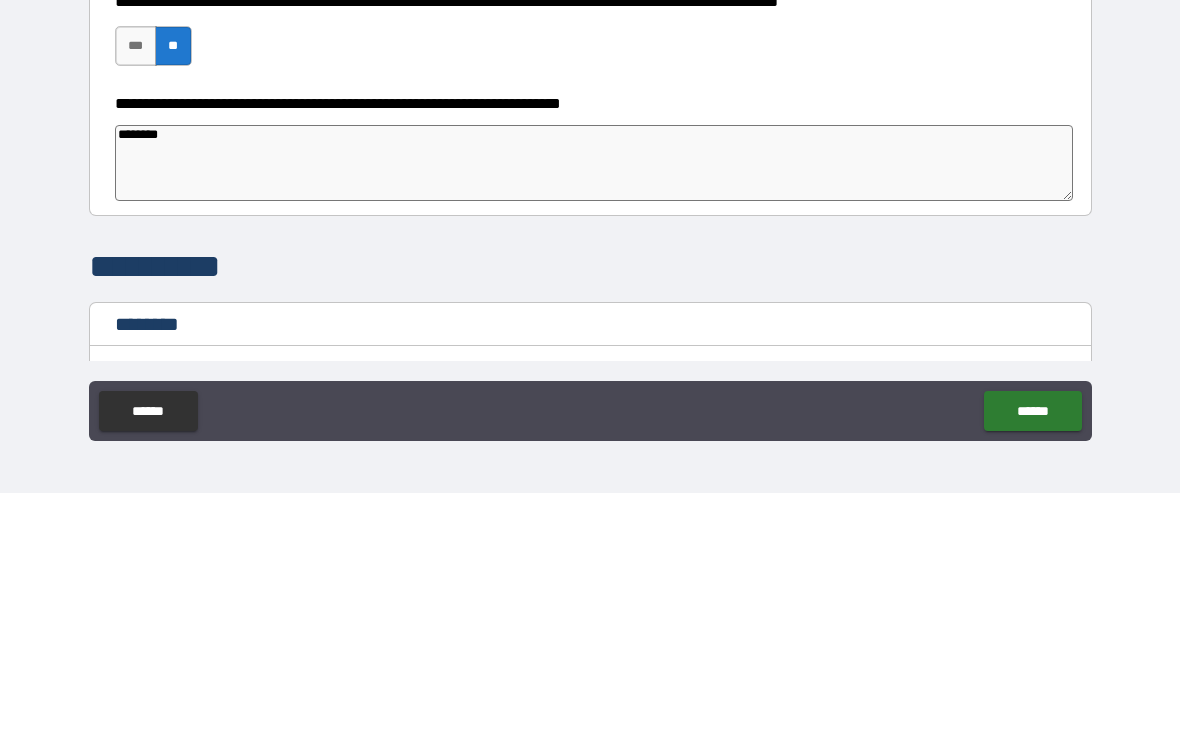 type on "*" 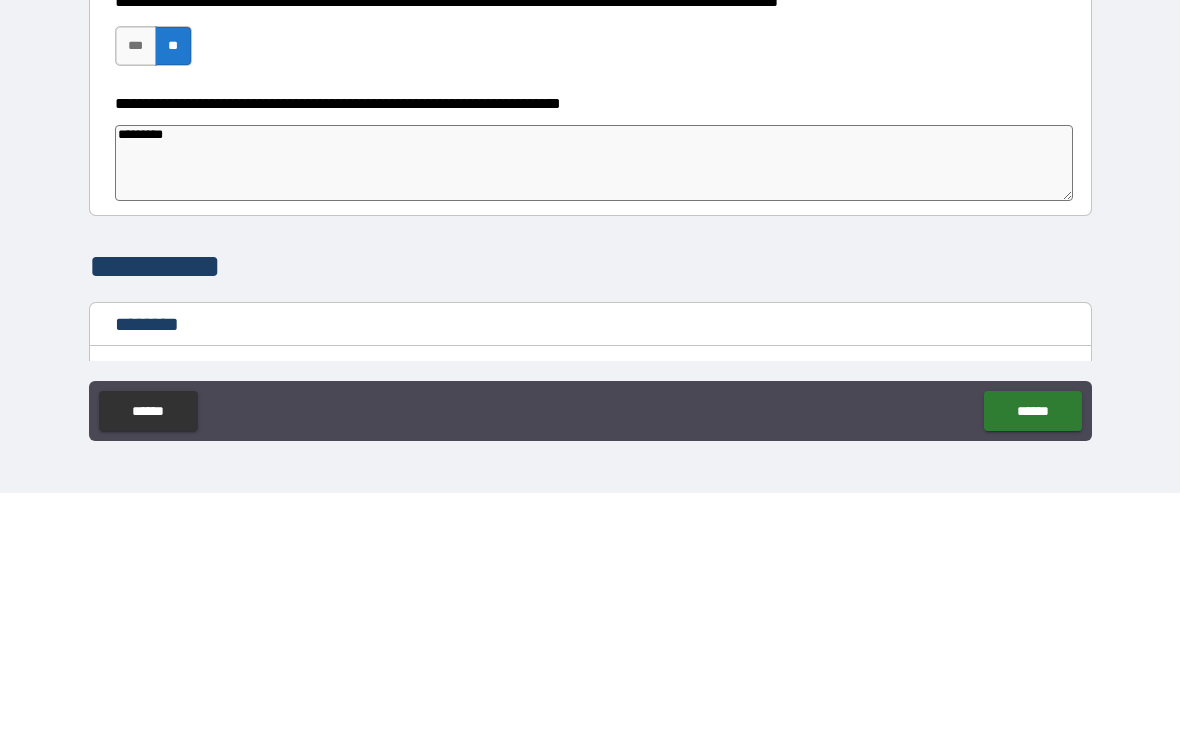 type on "*" 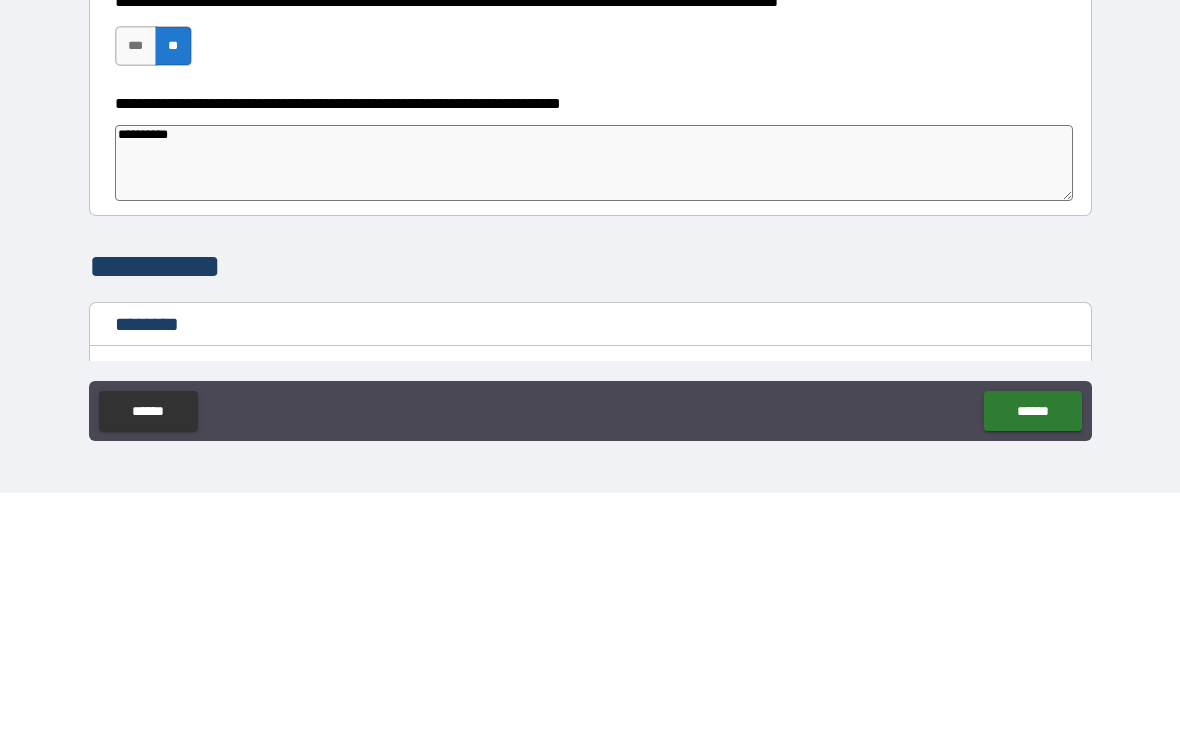 type on "*" 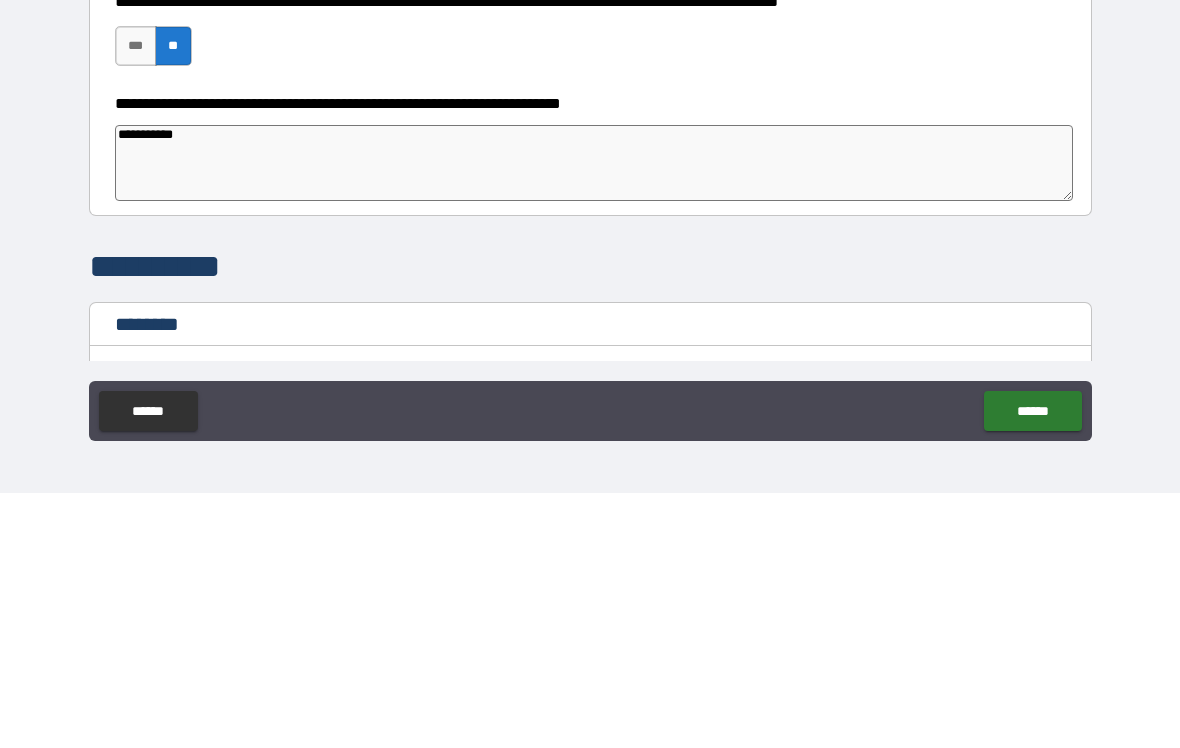 type on "*" 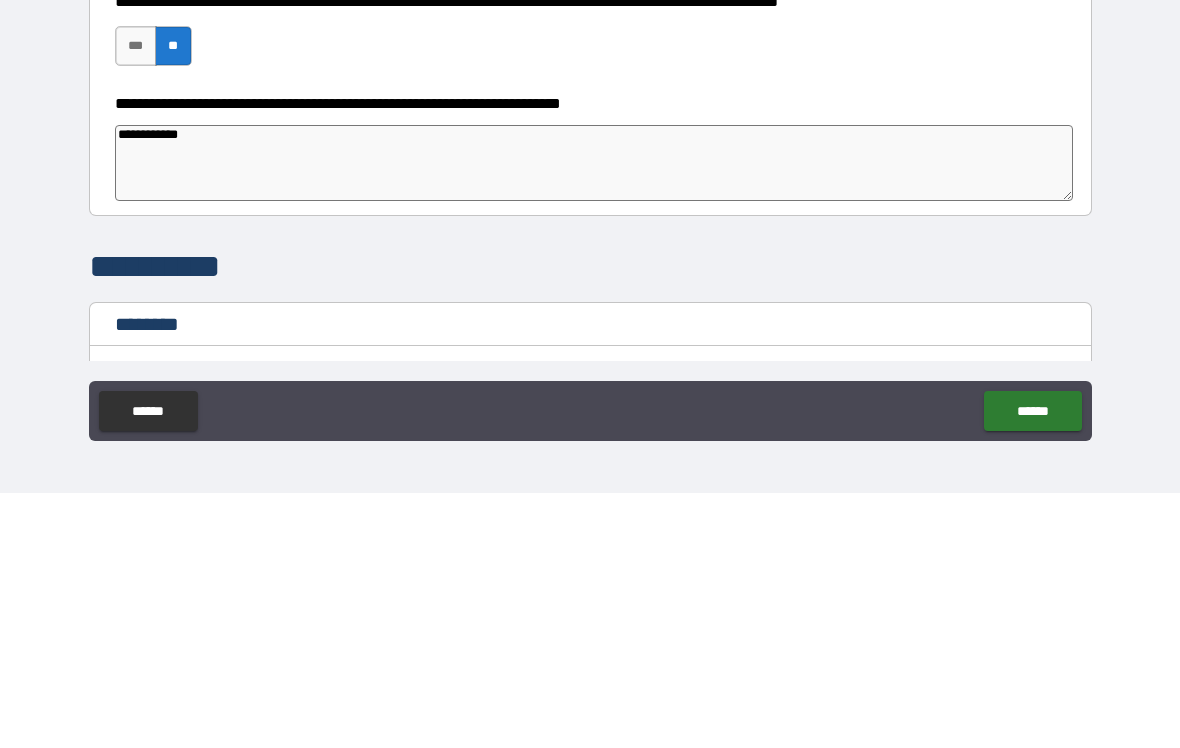 type on "*" 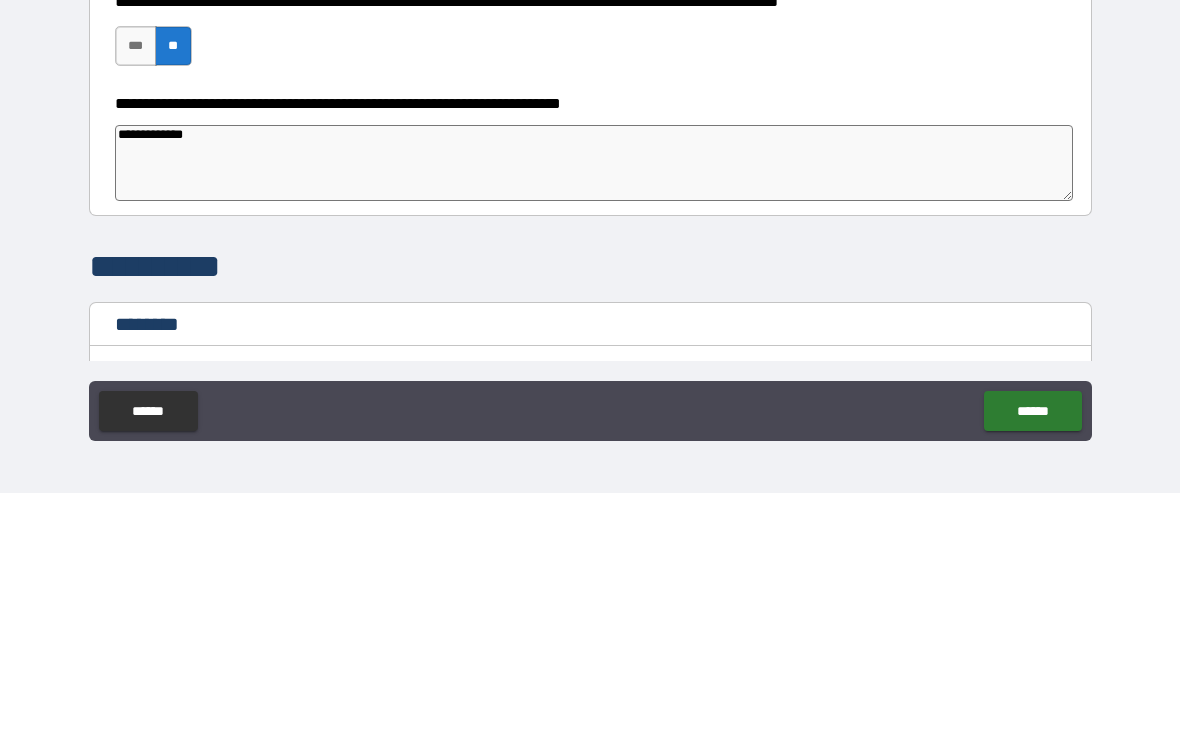 type on "*" 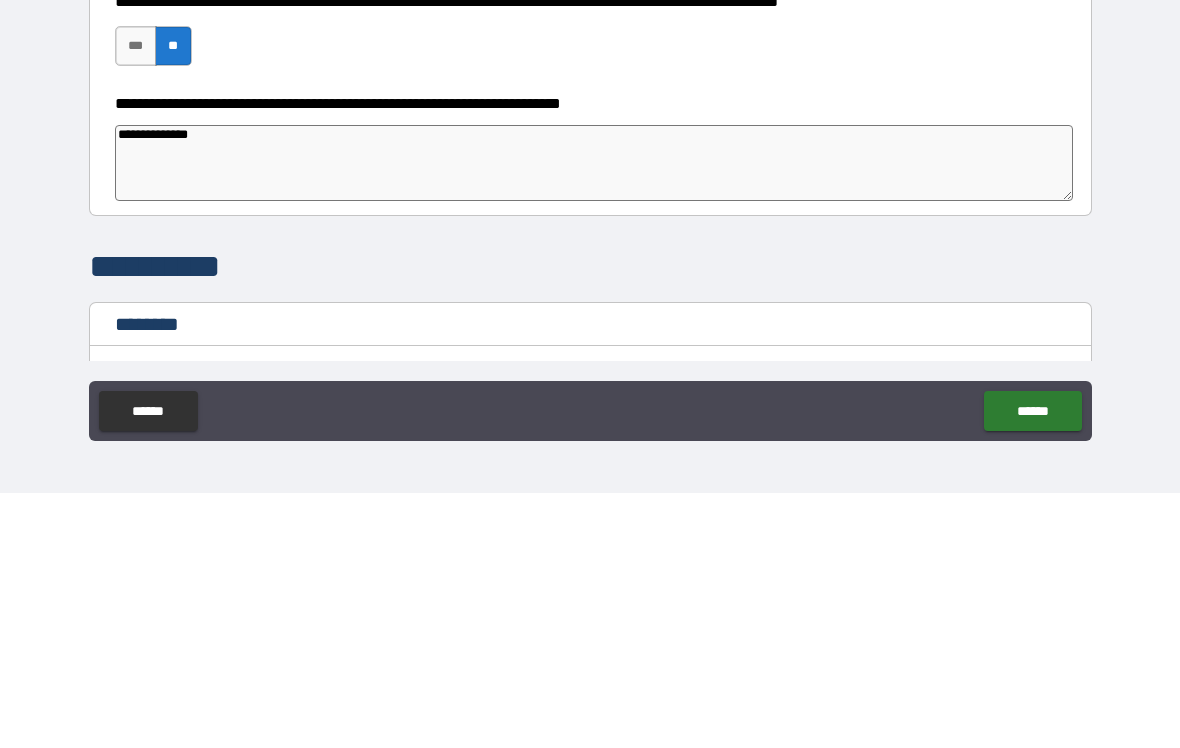 type on "*" 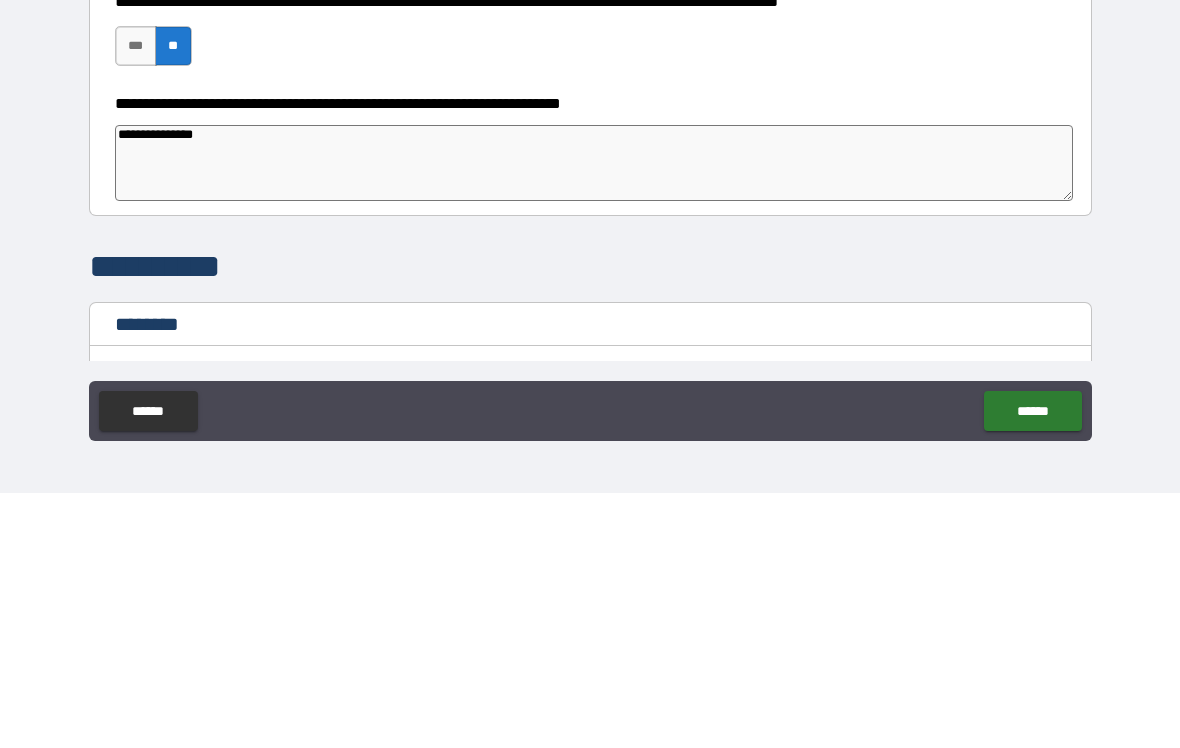 type on "*" 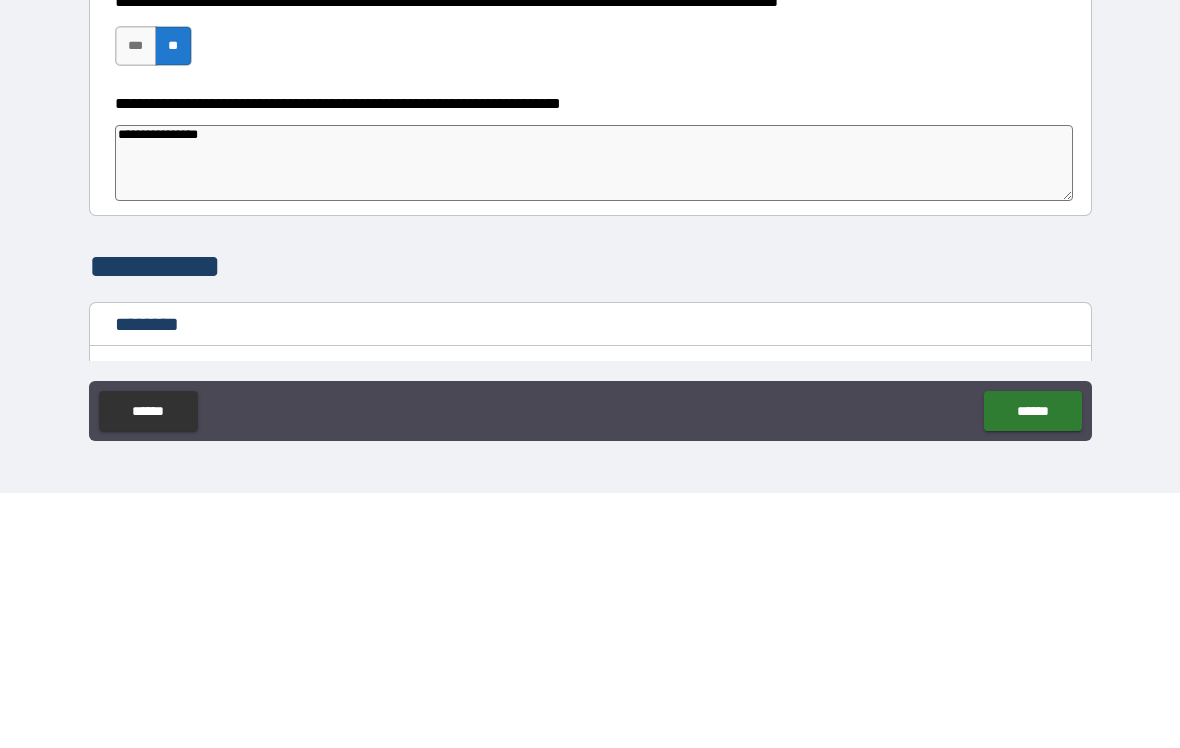 type on "*" 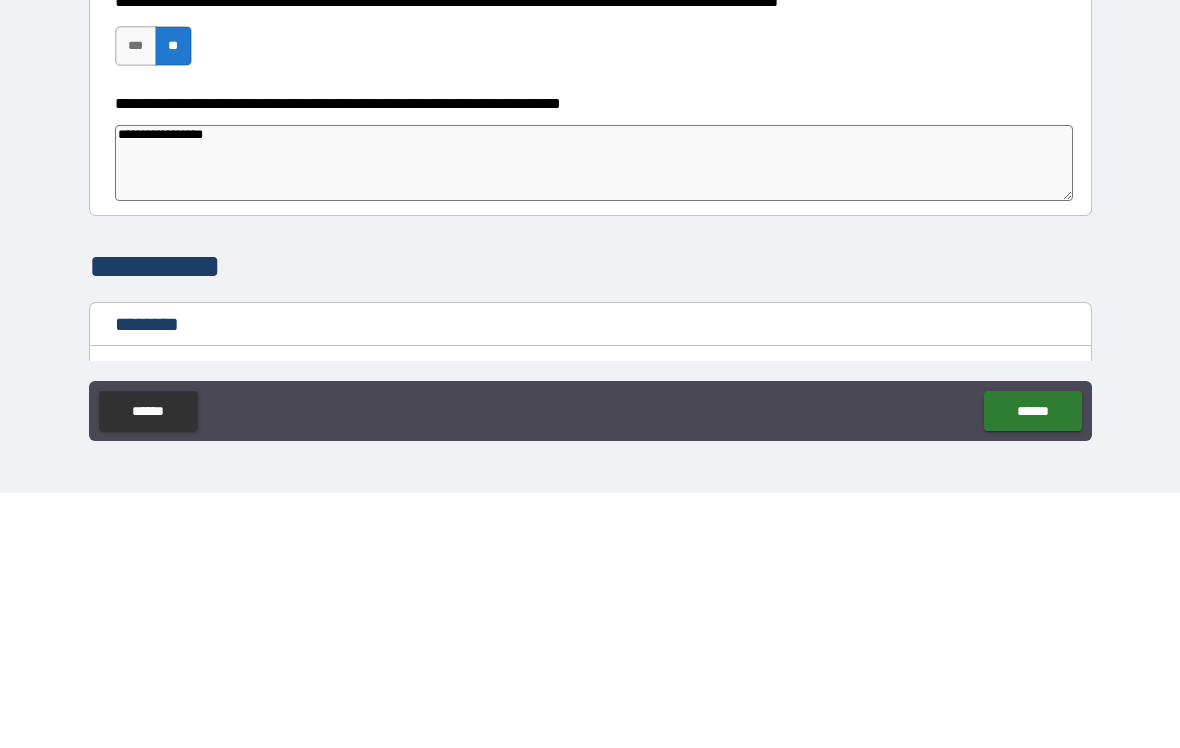 type on "*" 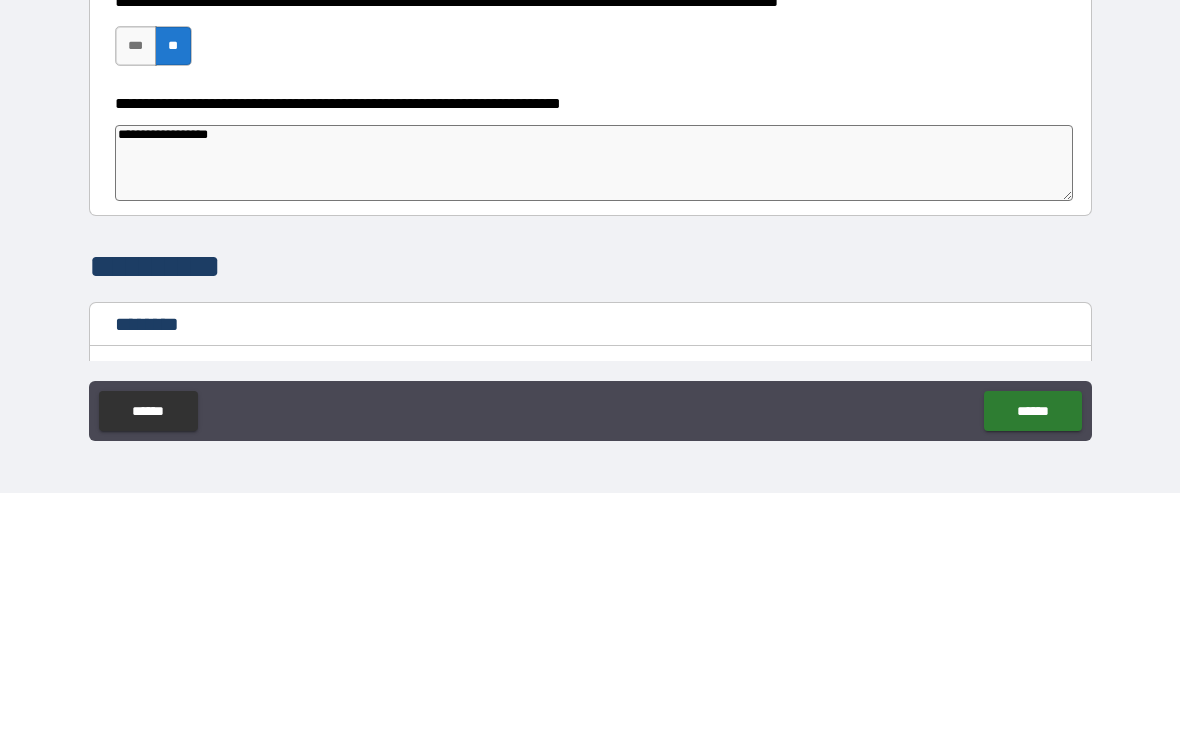 type on "*" 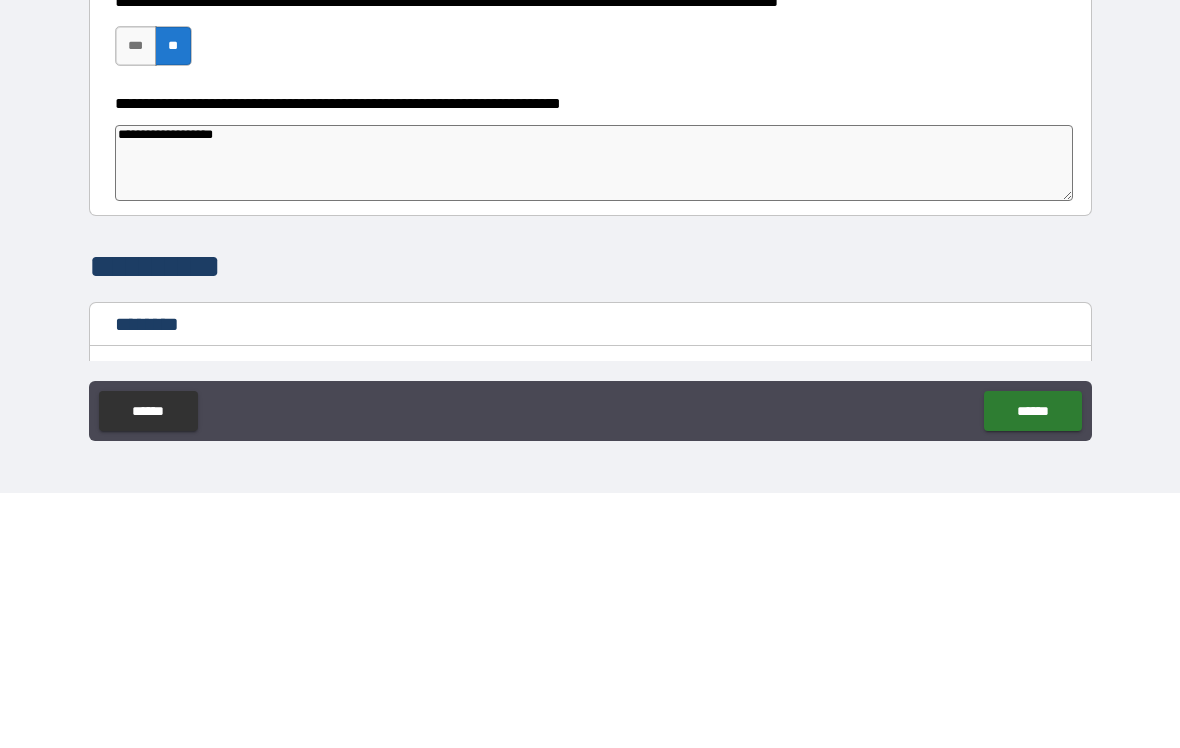 type on "*" 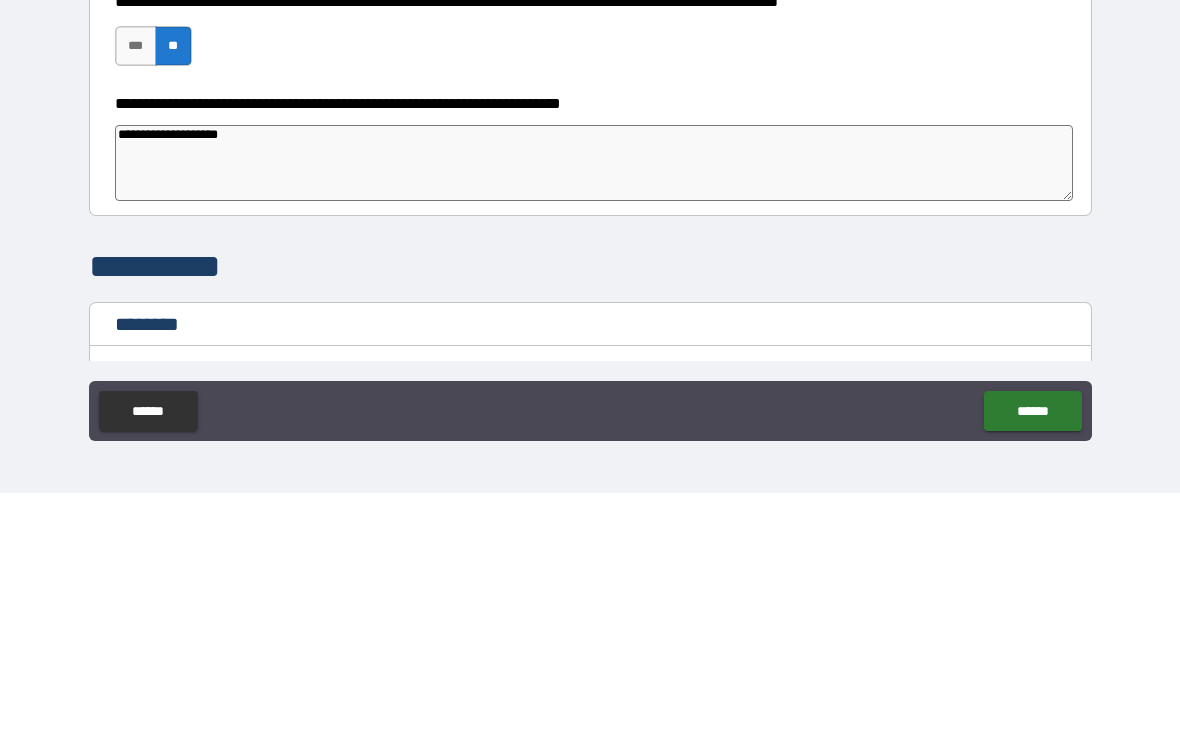 type on "*" 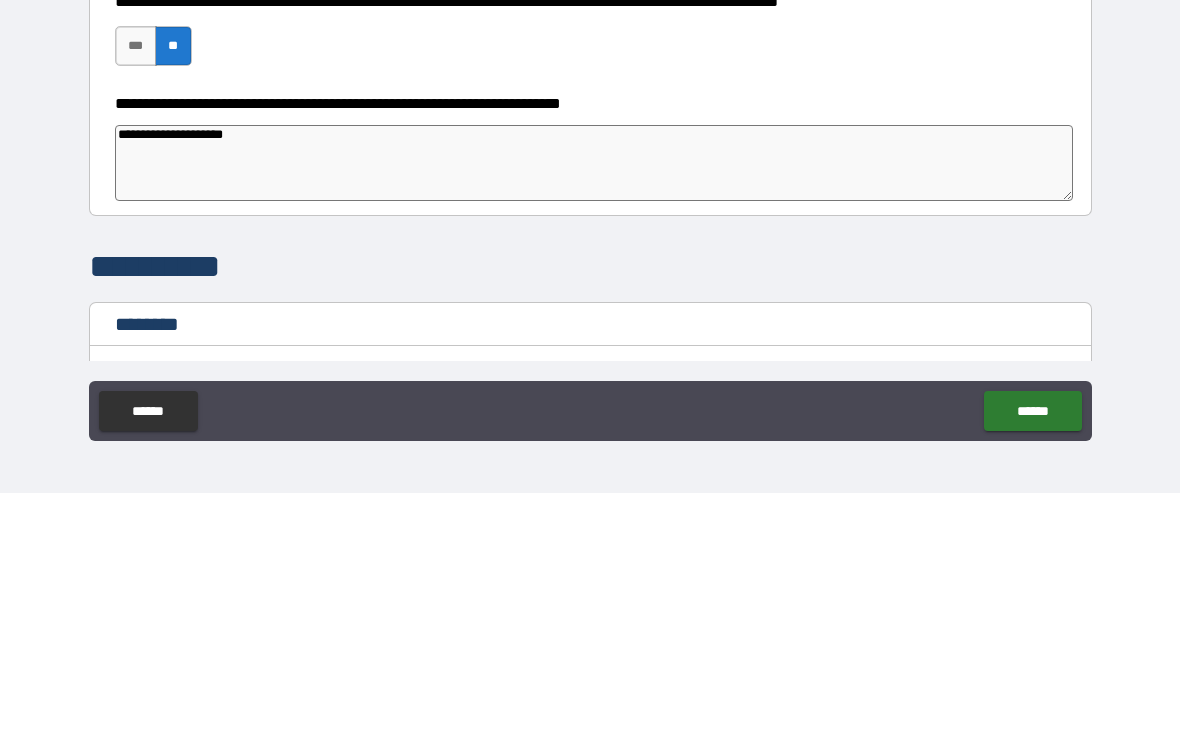 type on "*" 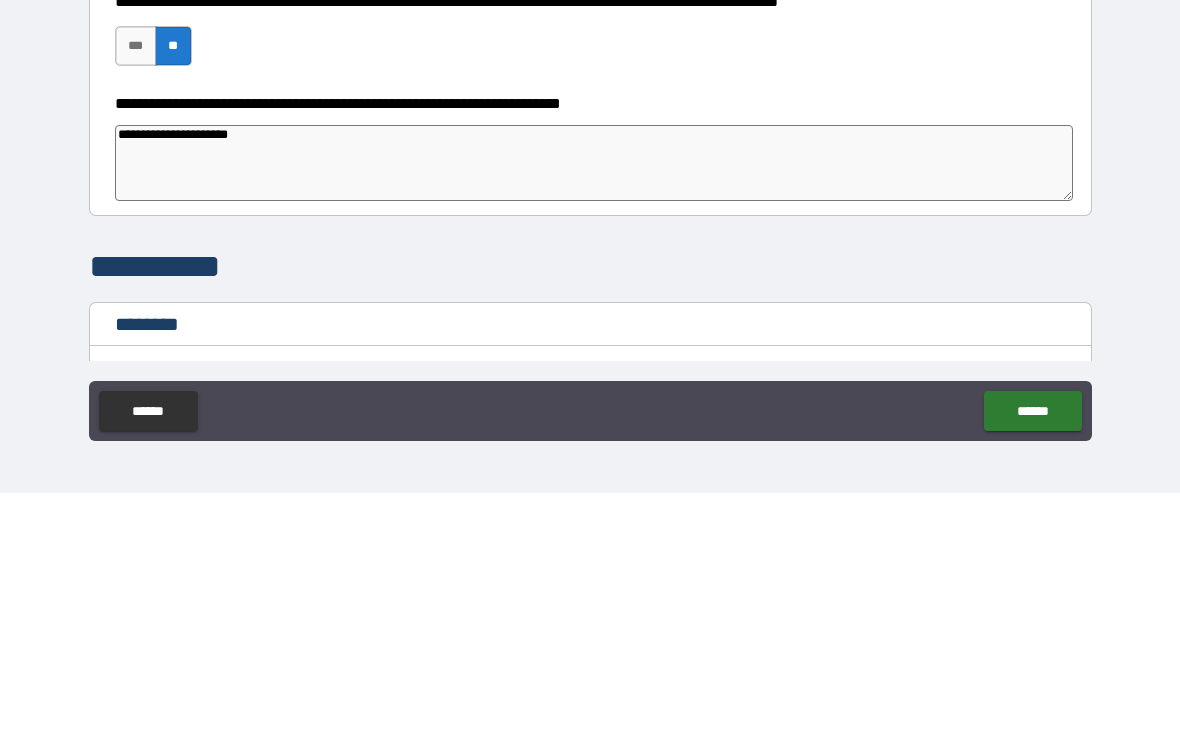 type on "*" 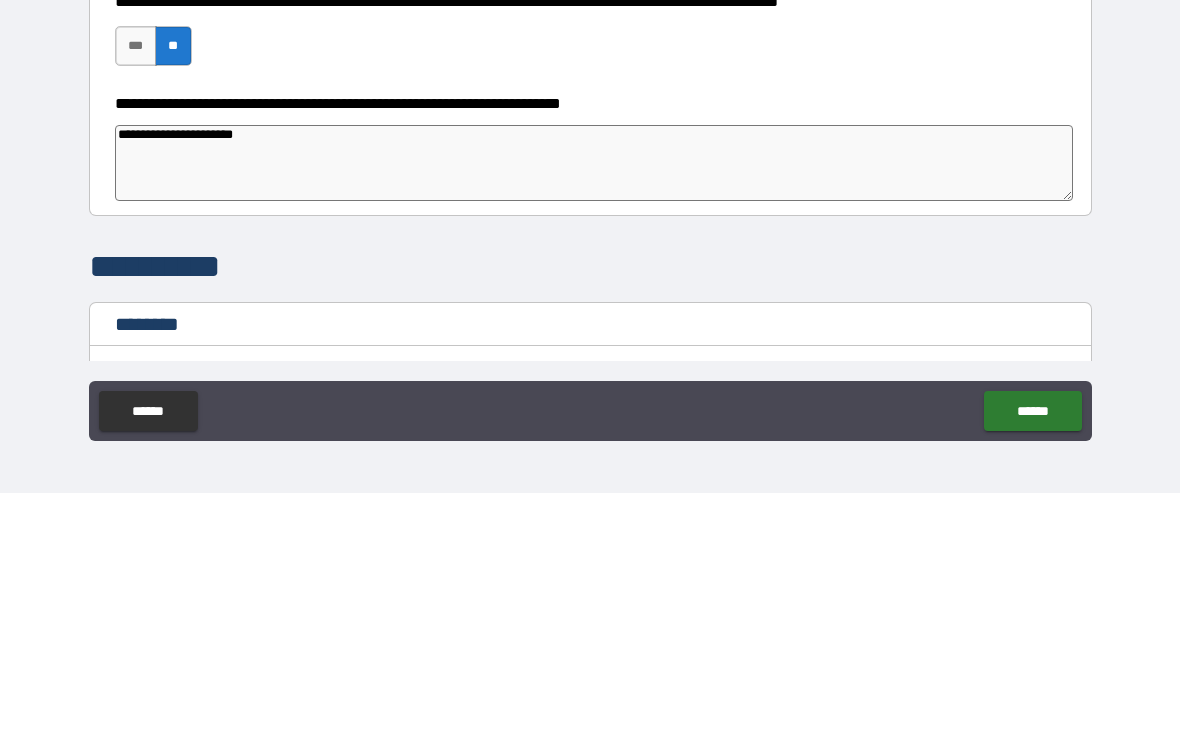 type on "*" 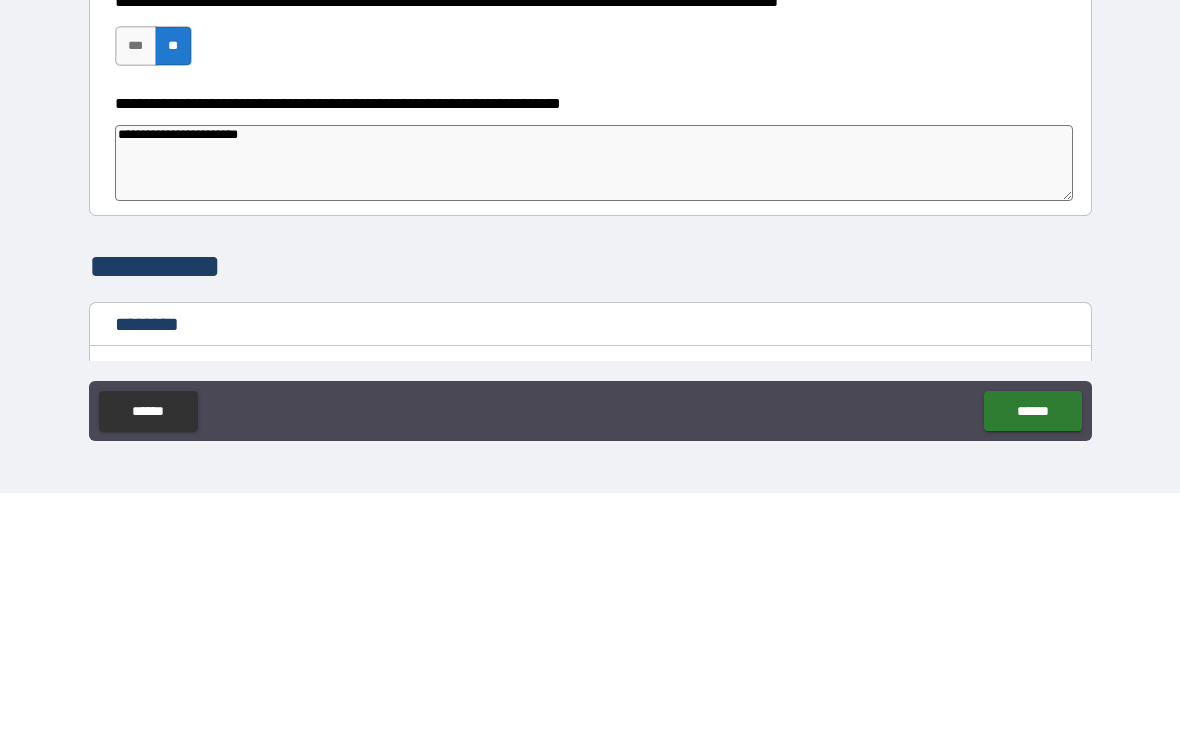 type on "*" 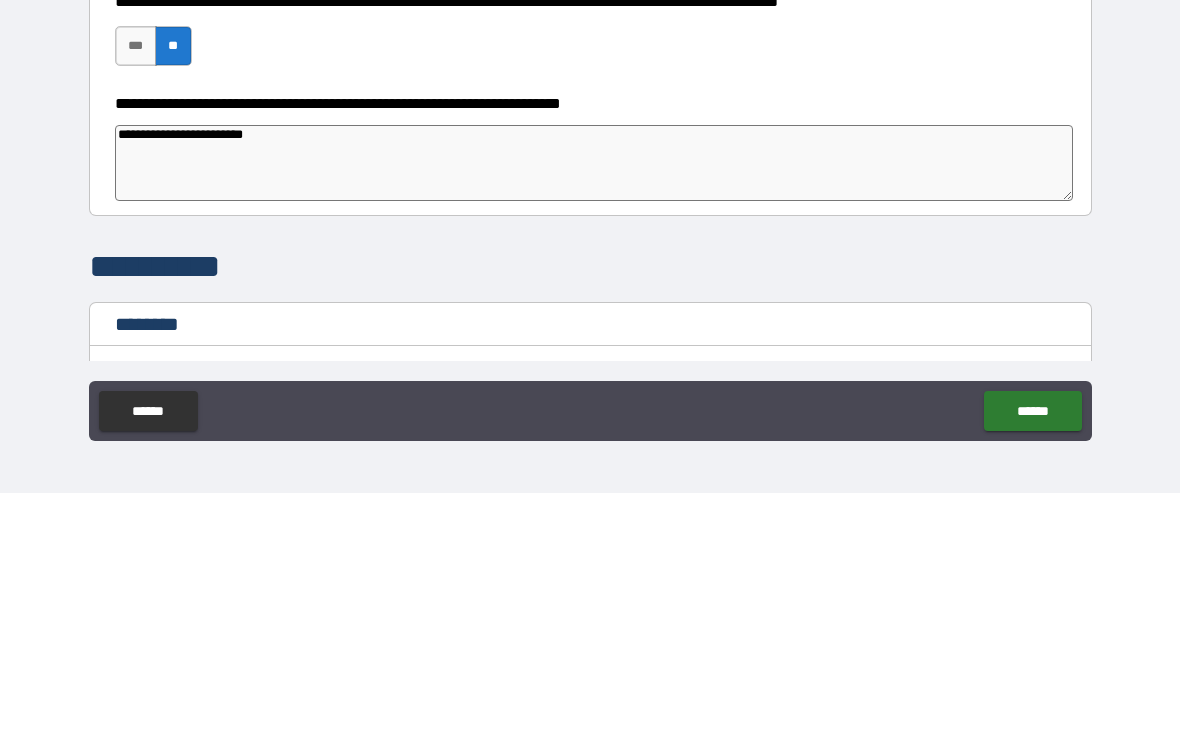 type on "*" 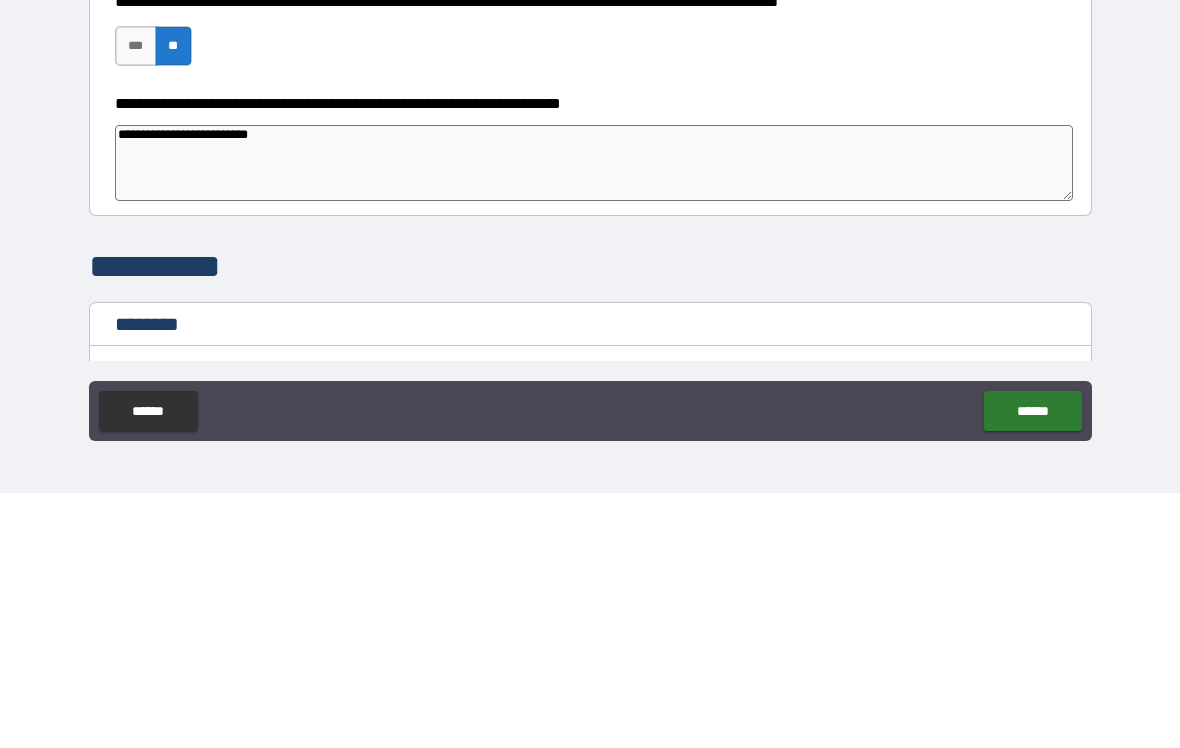 type on "*" 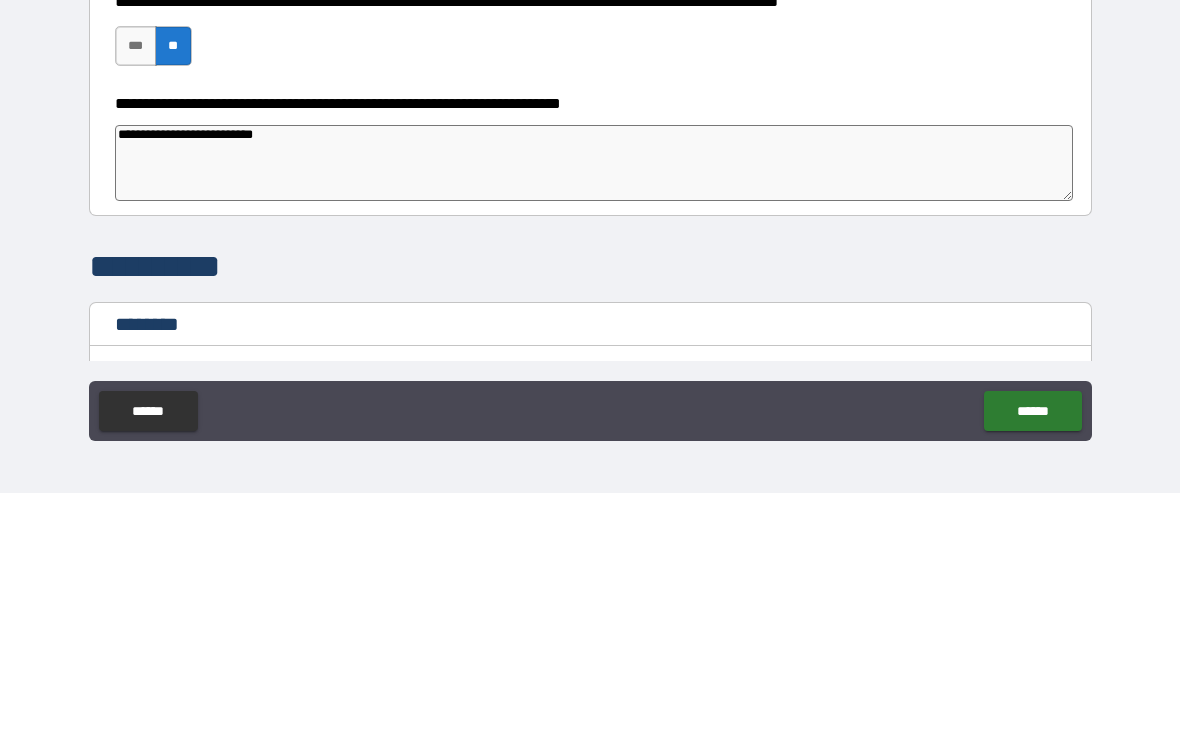 type on "*" 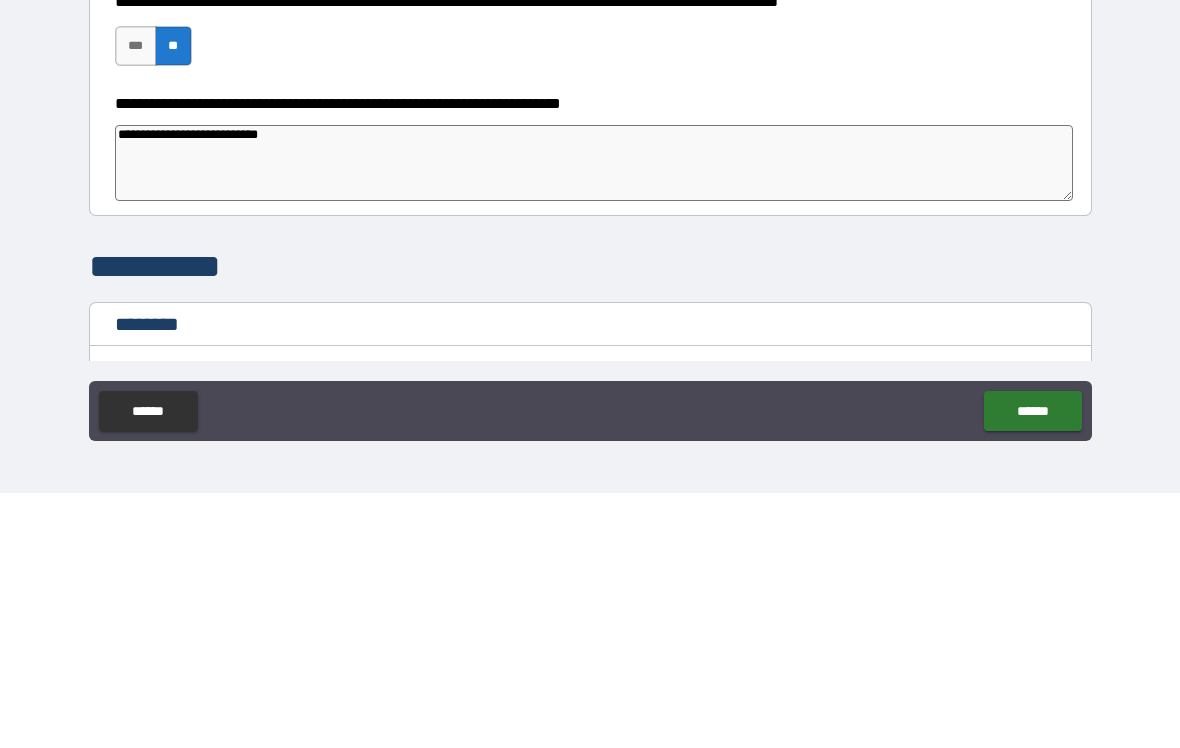 type on "*" 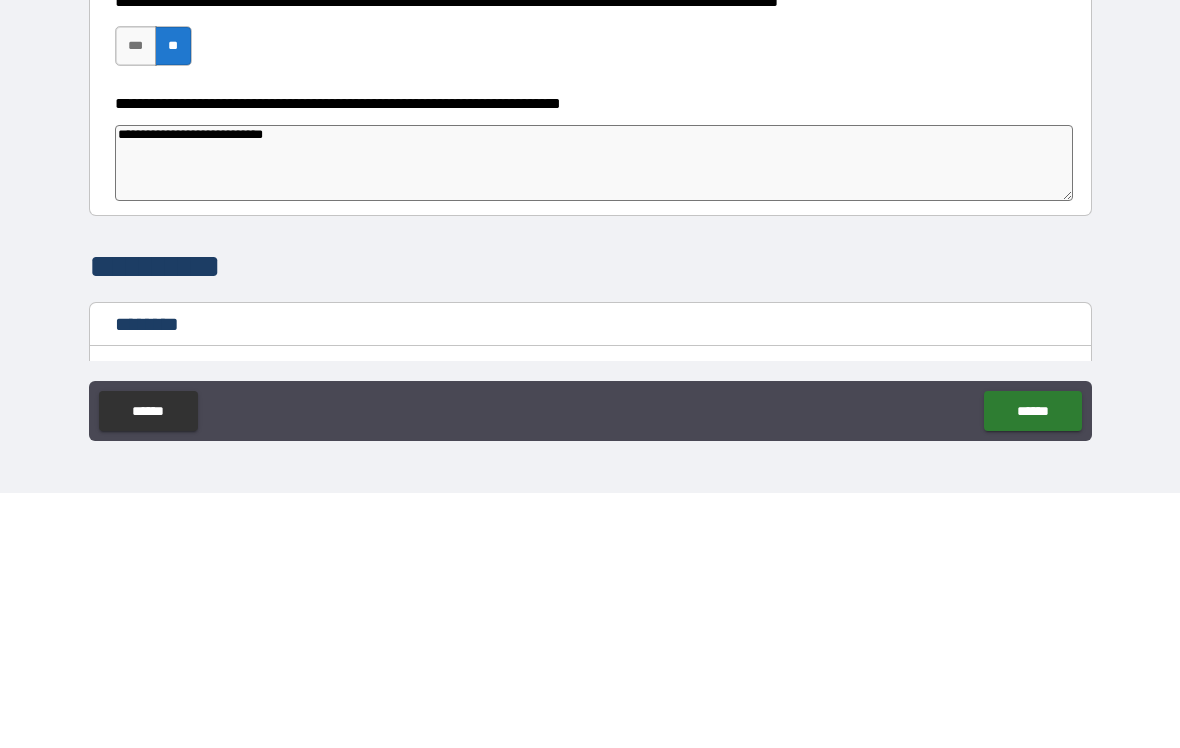 type on "*" 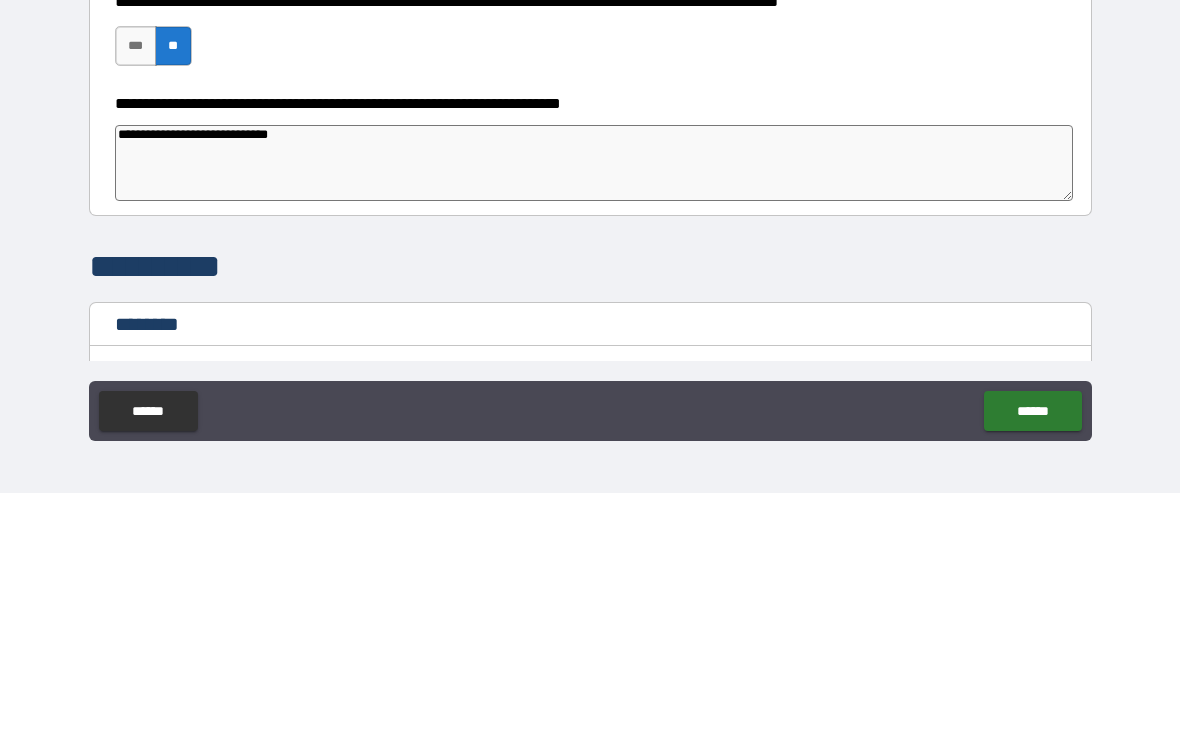 type on "*" 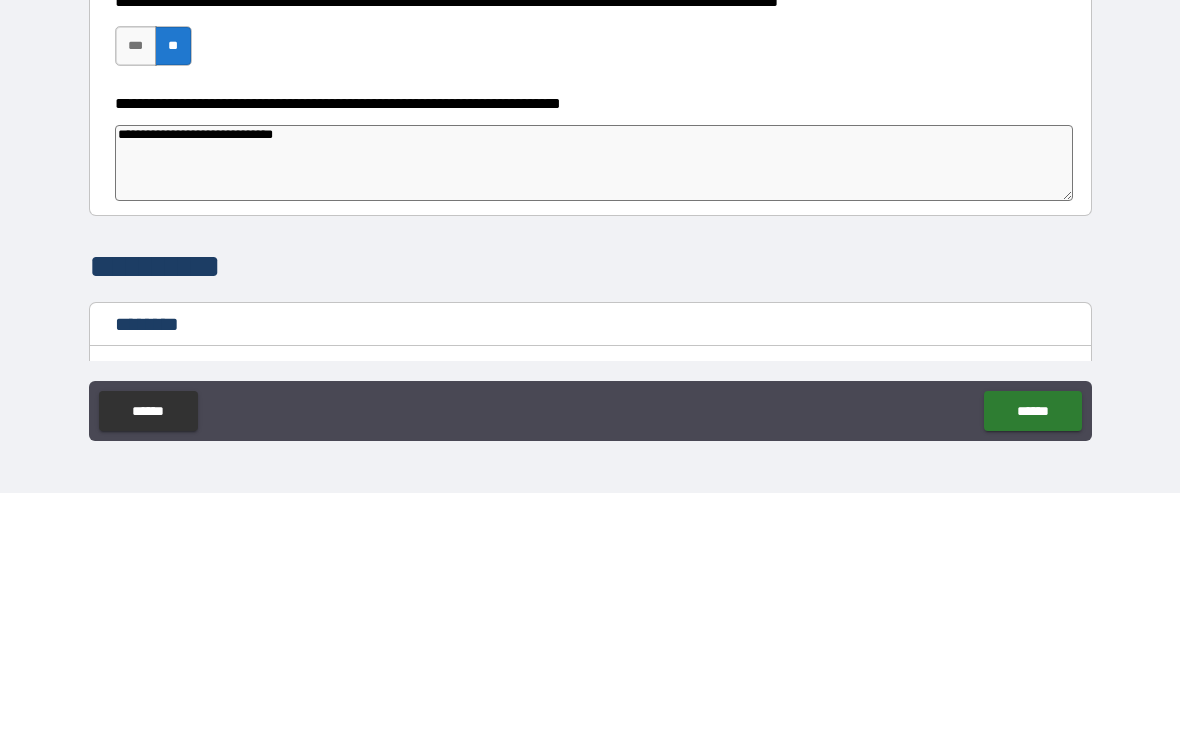 type on "*" 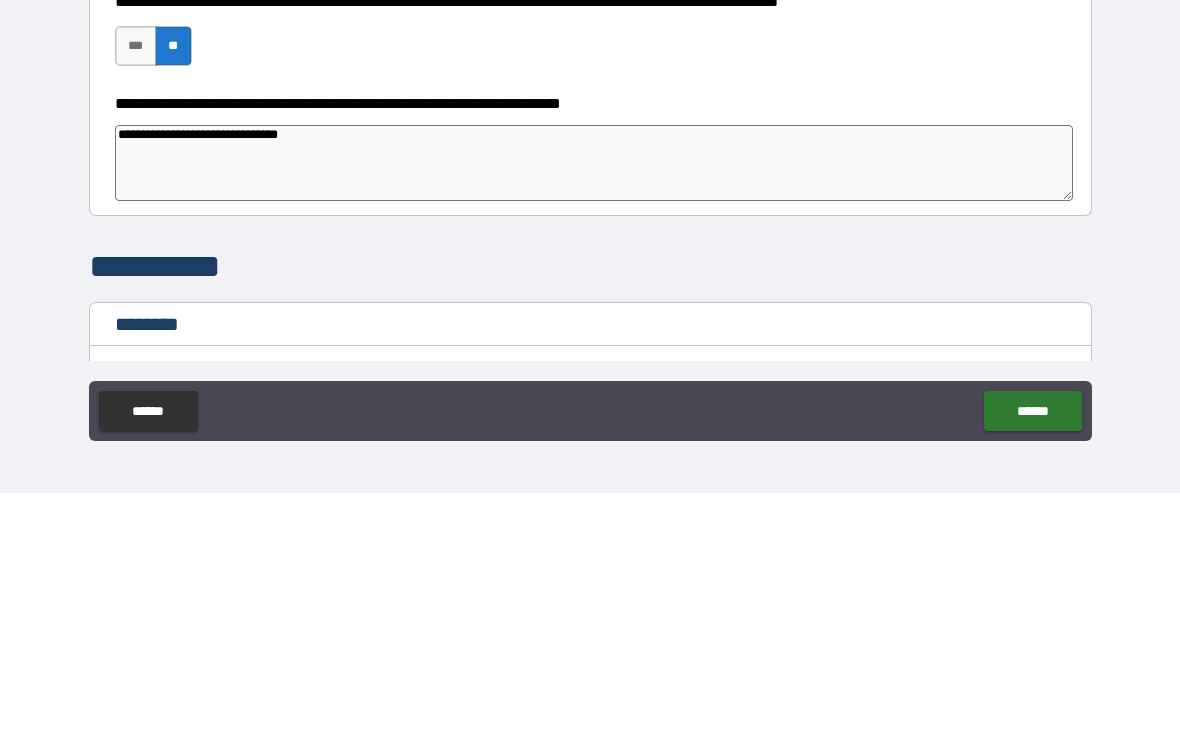 type on "*" 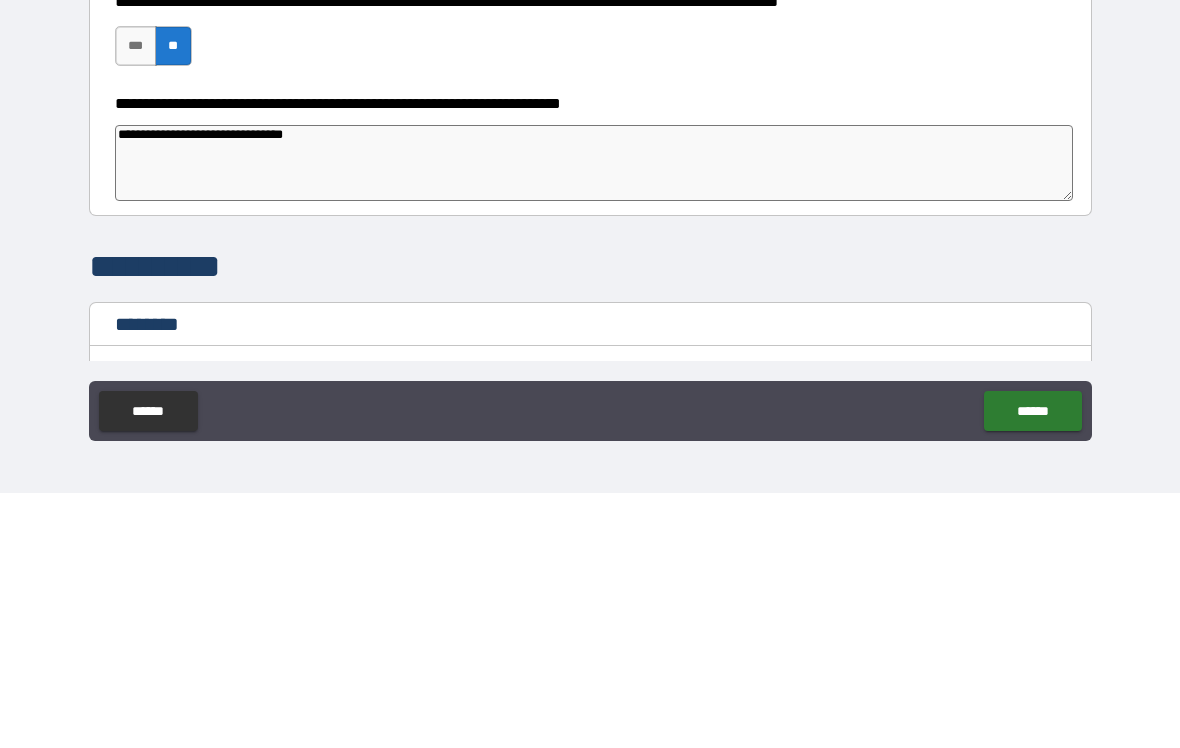 type on "*" 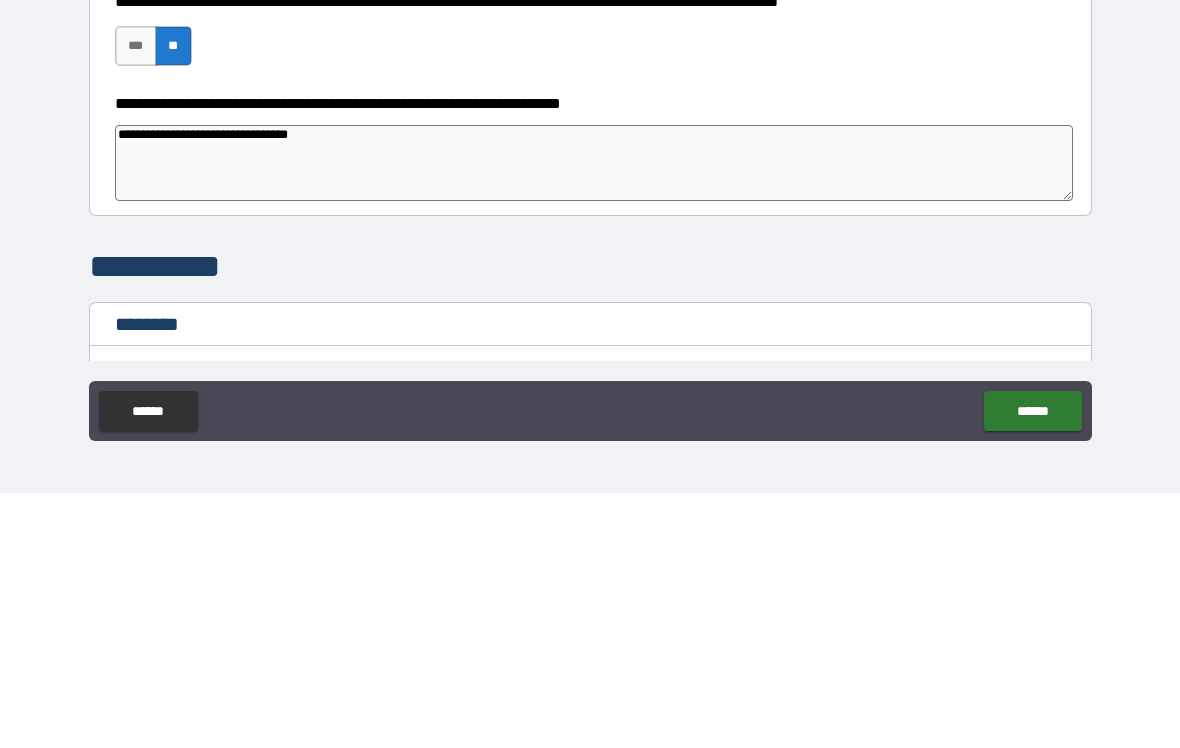 type on "*" 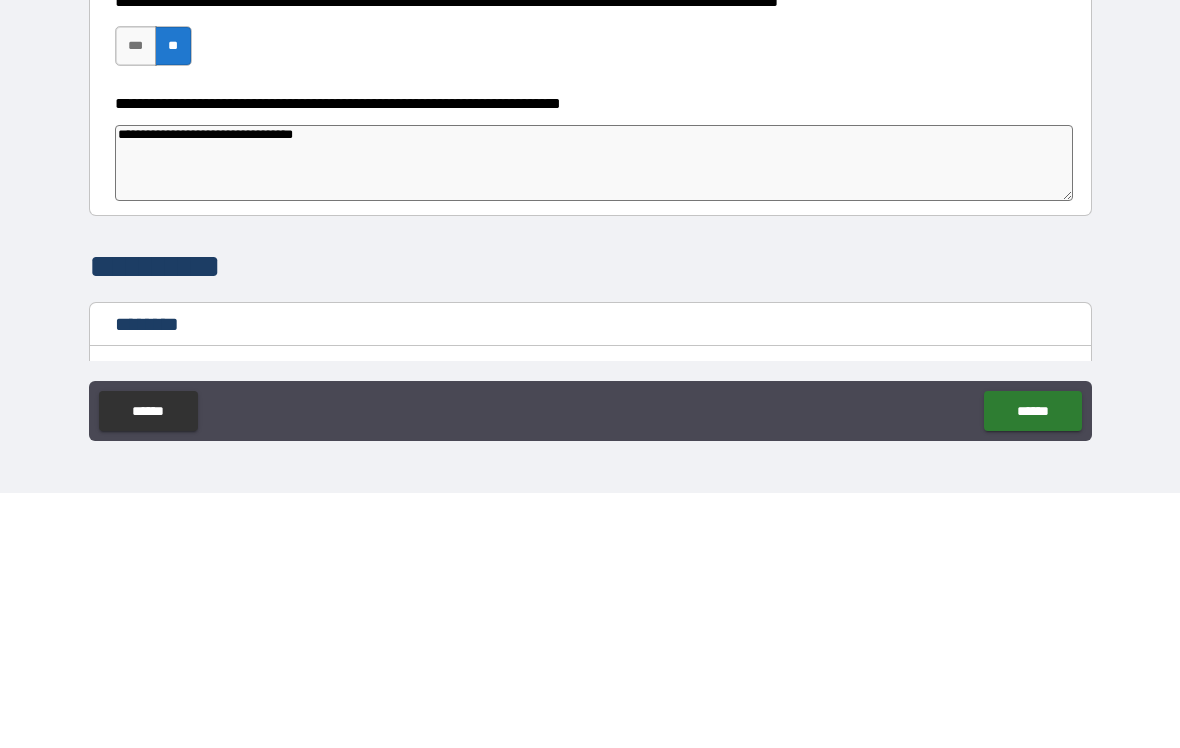type on "*" 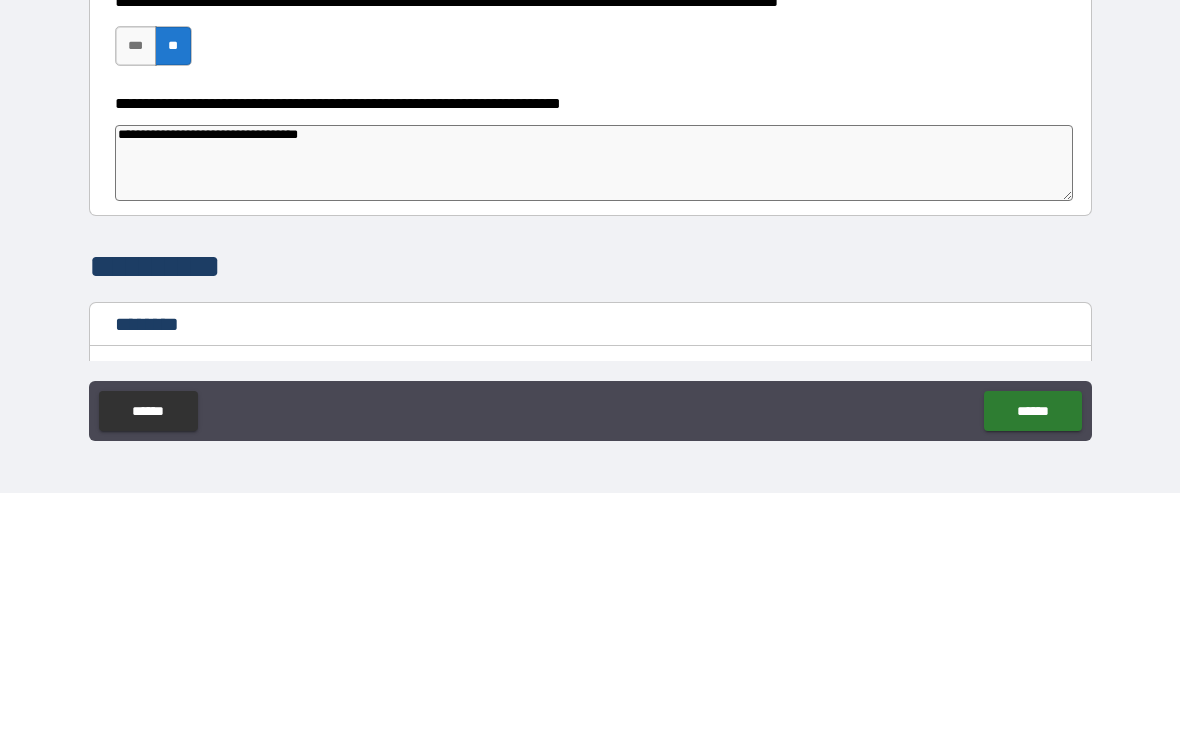 type on "*" 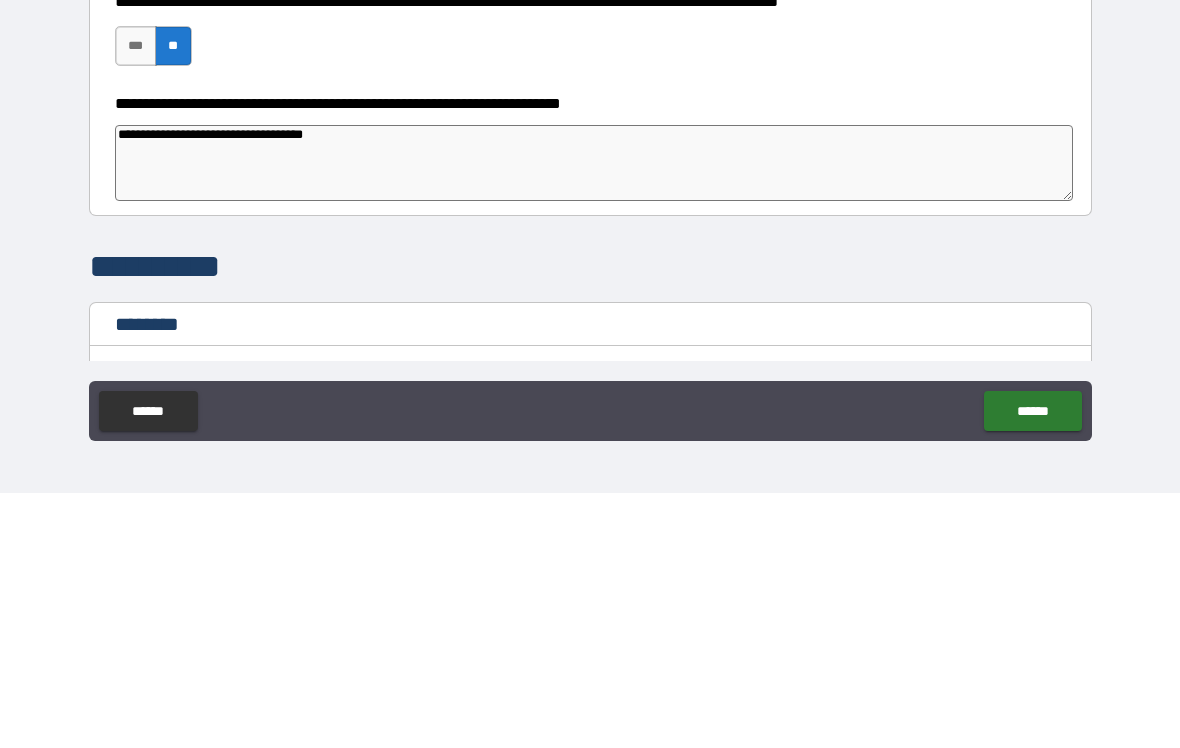 type on "*" 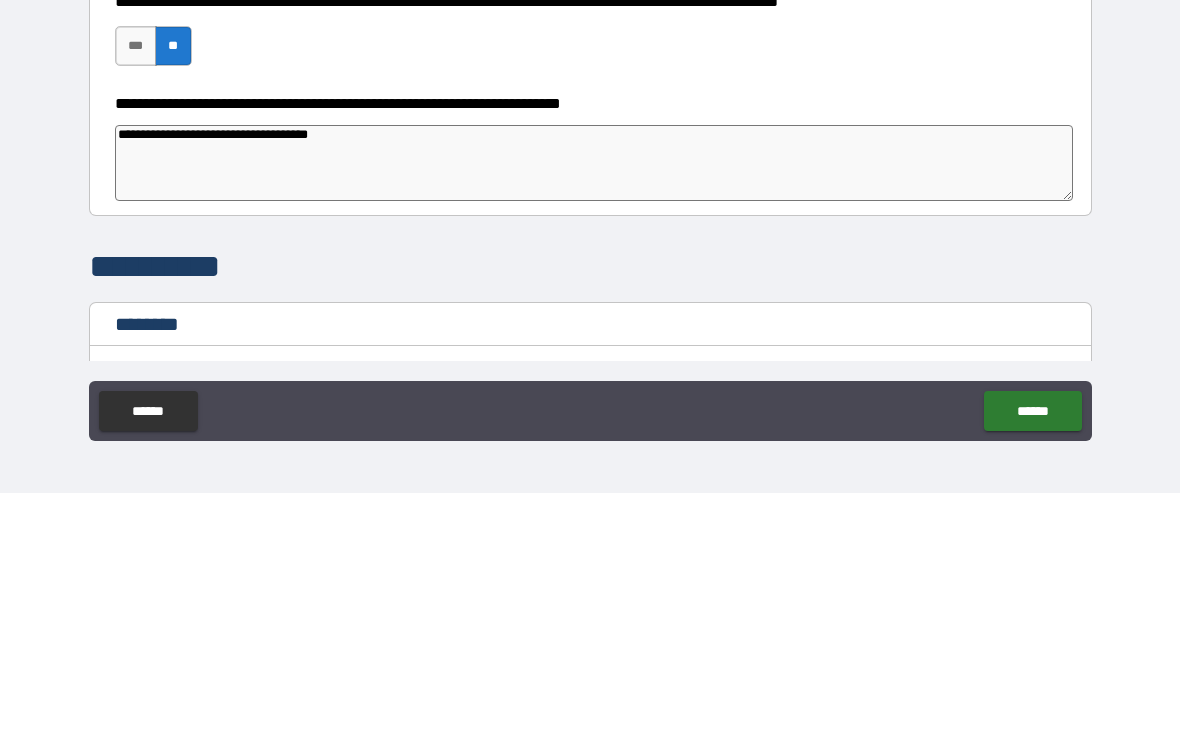 type on "*" 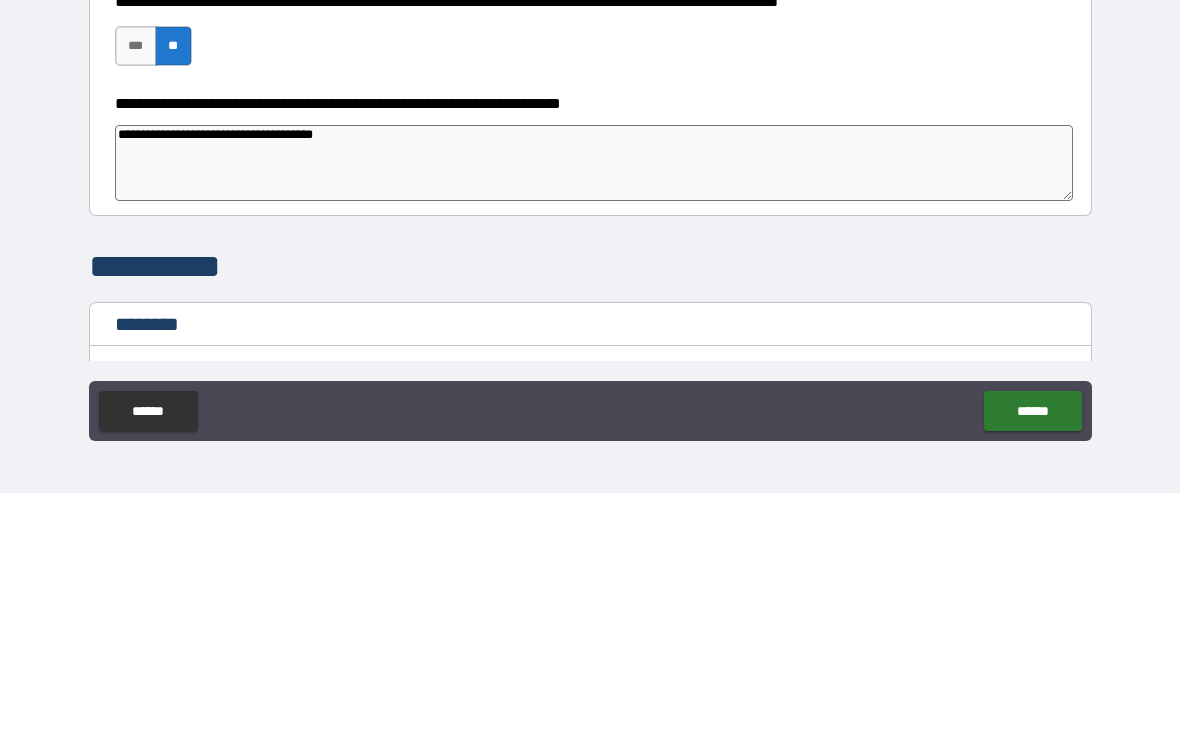 type on "*" 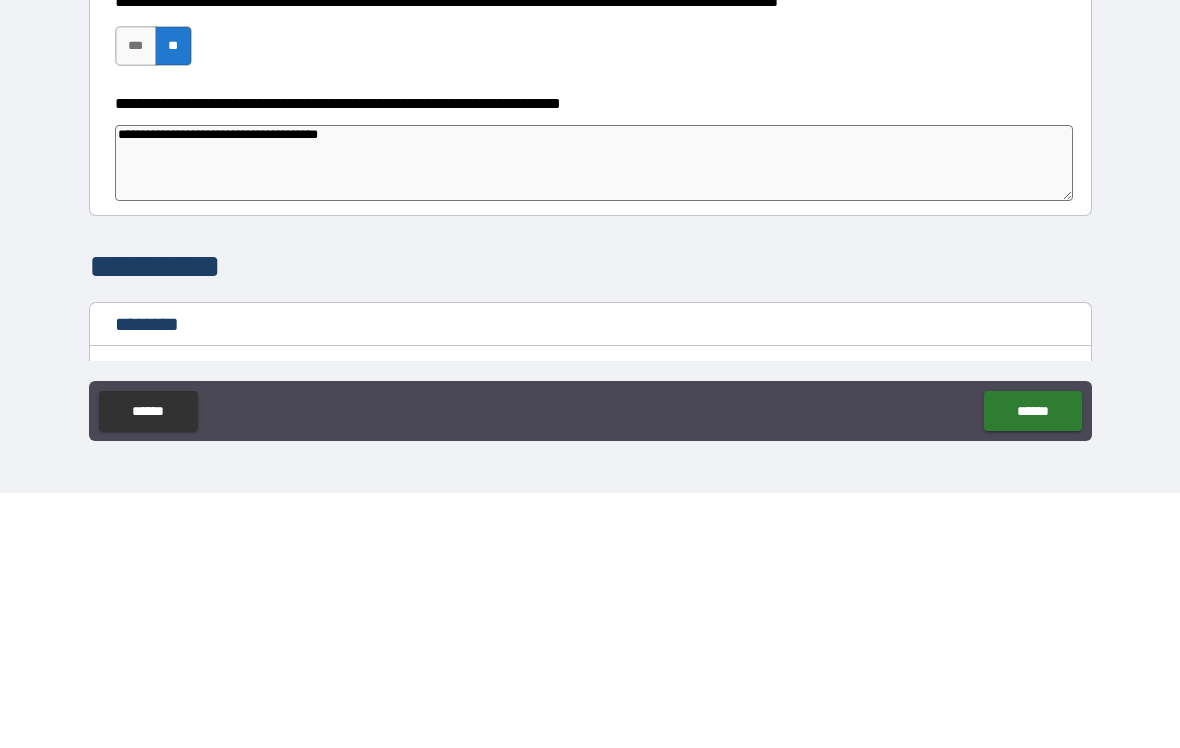 type on "*" 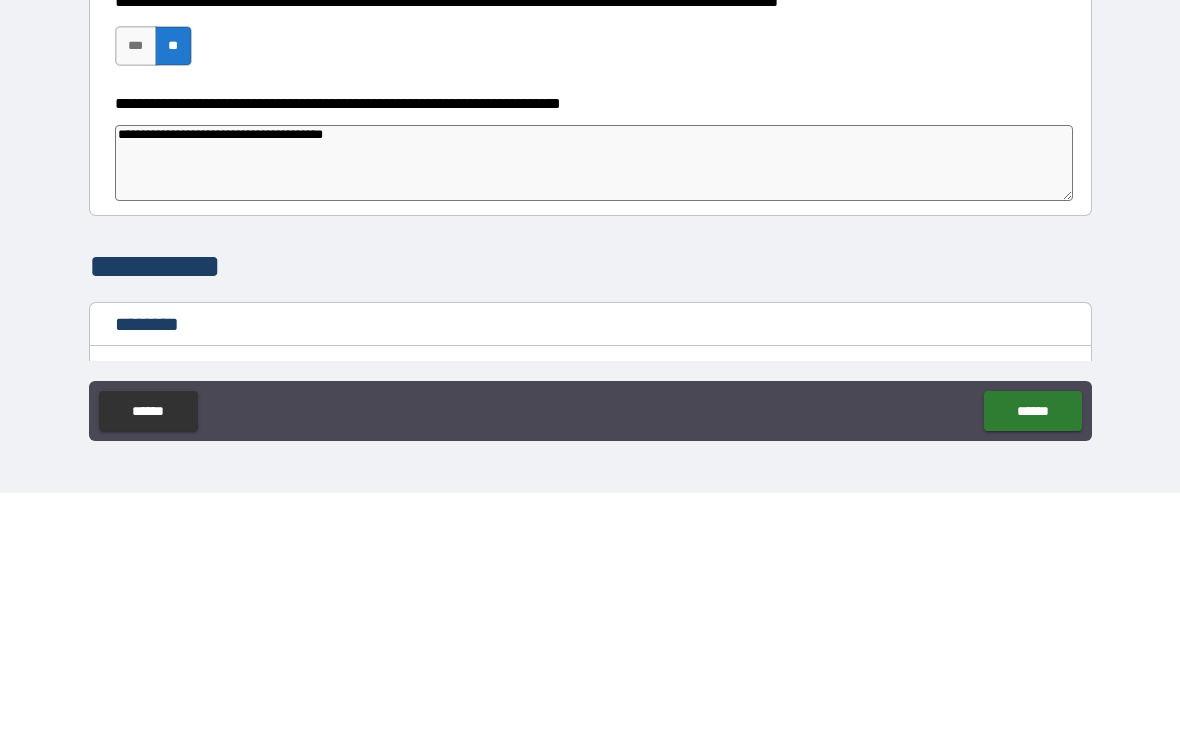 type on "*" 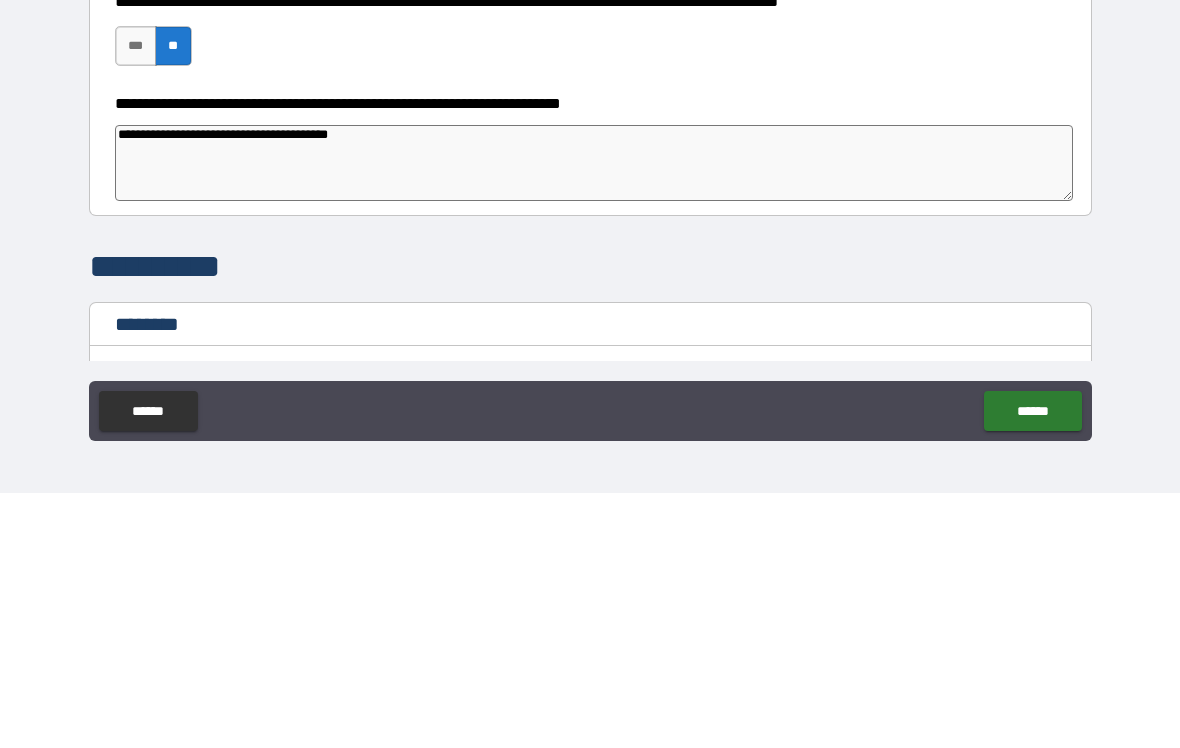 type on "*" 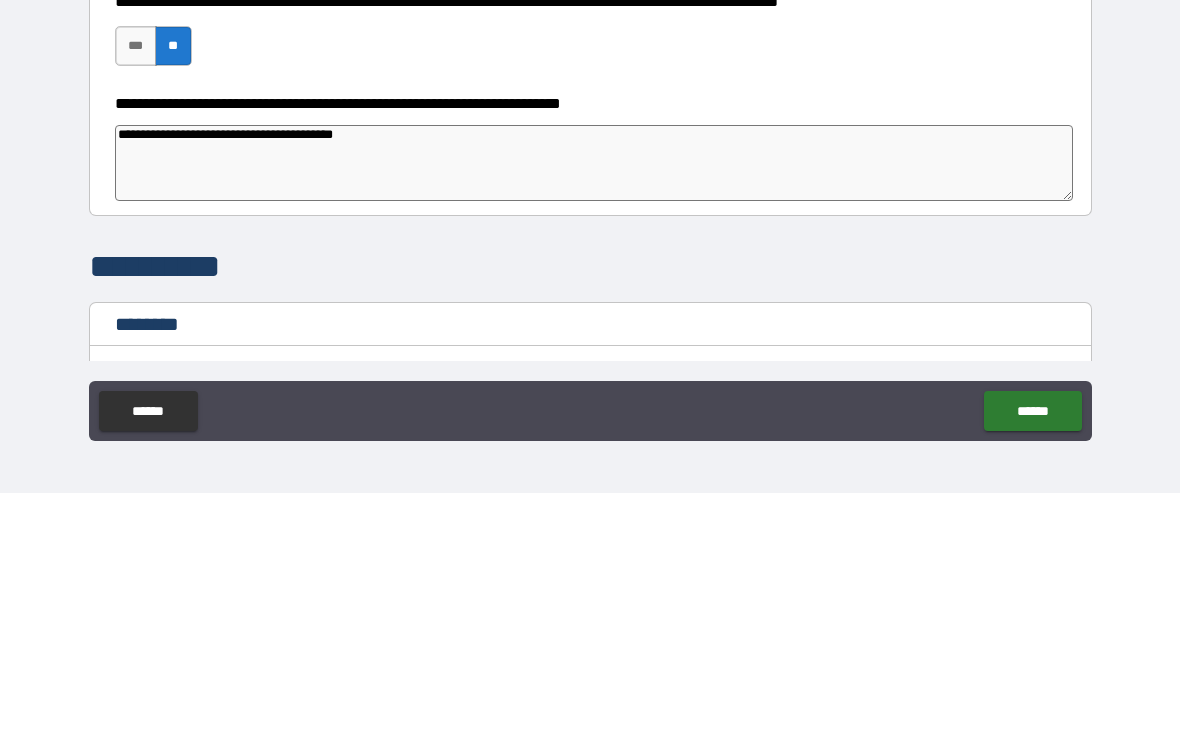 type on "*" 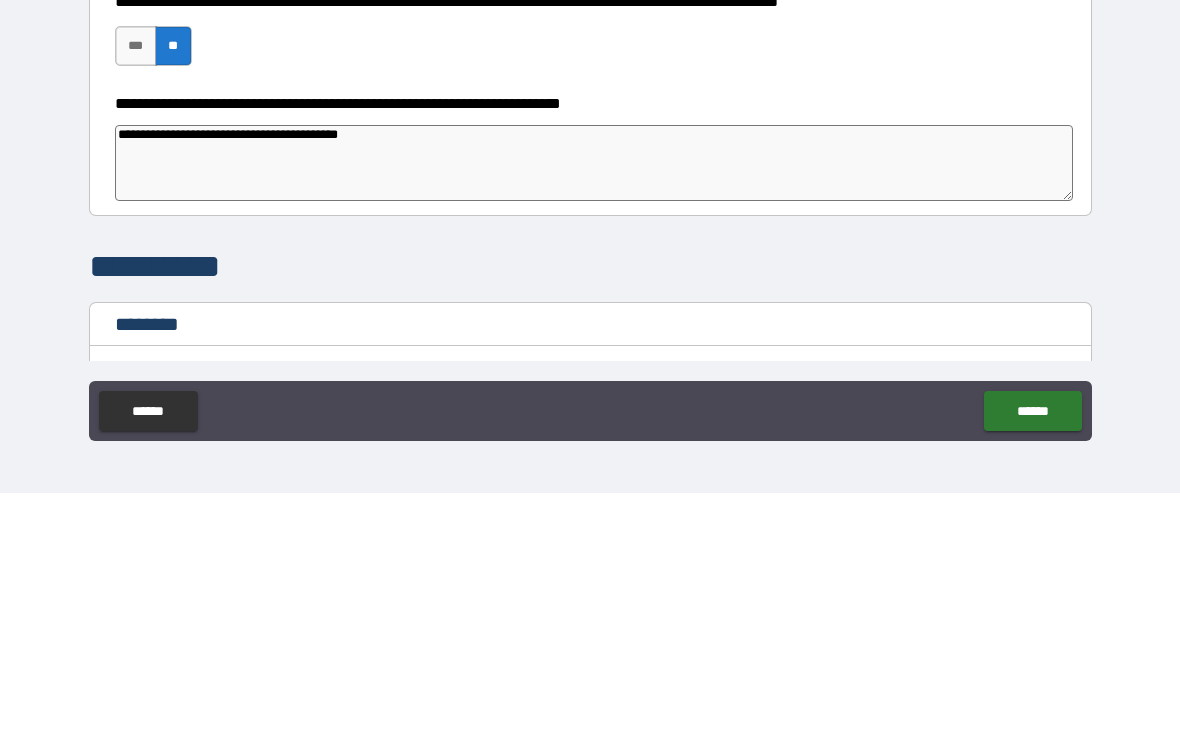 type on "*" 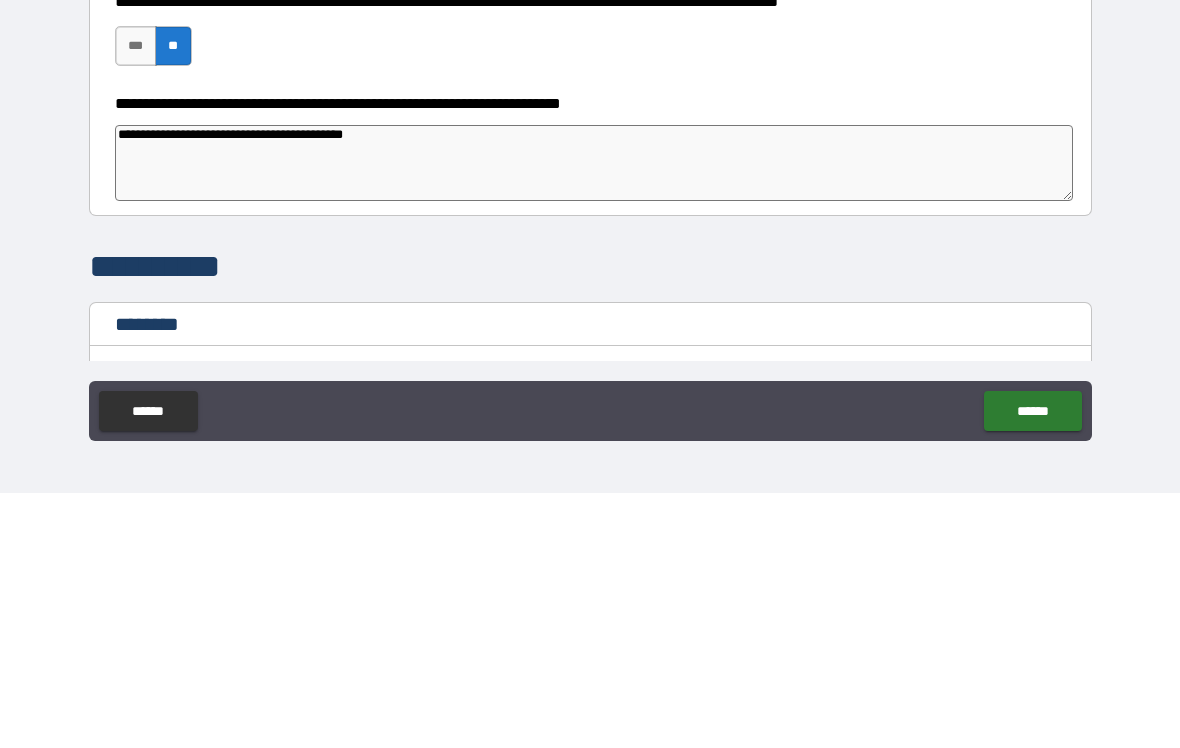 type on "*" 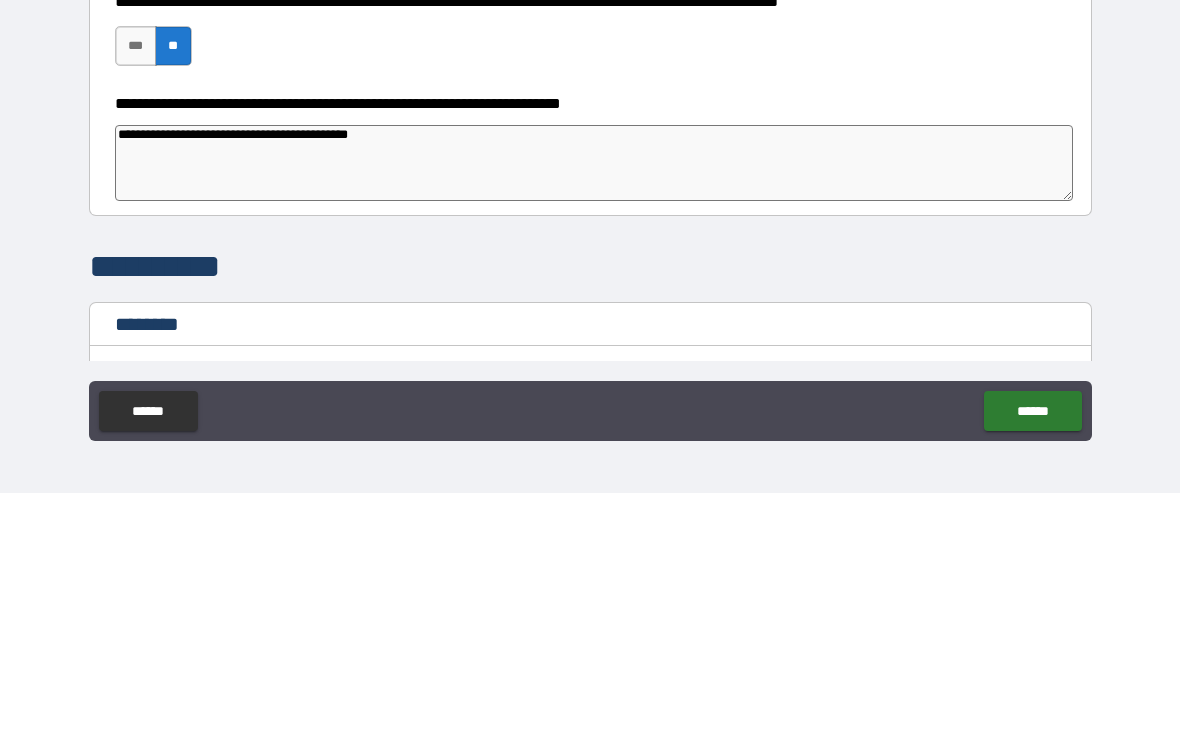 type on "*" 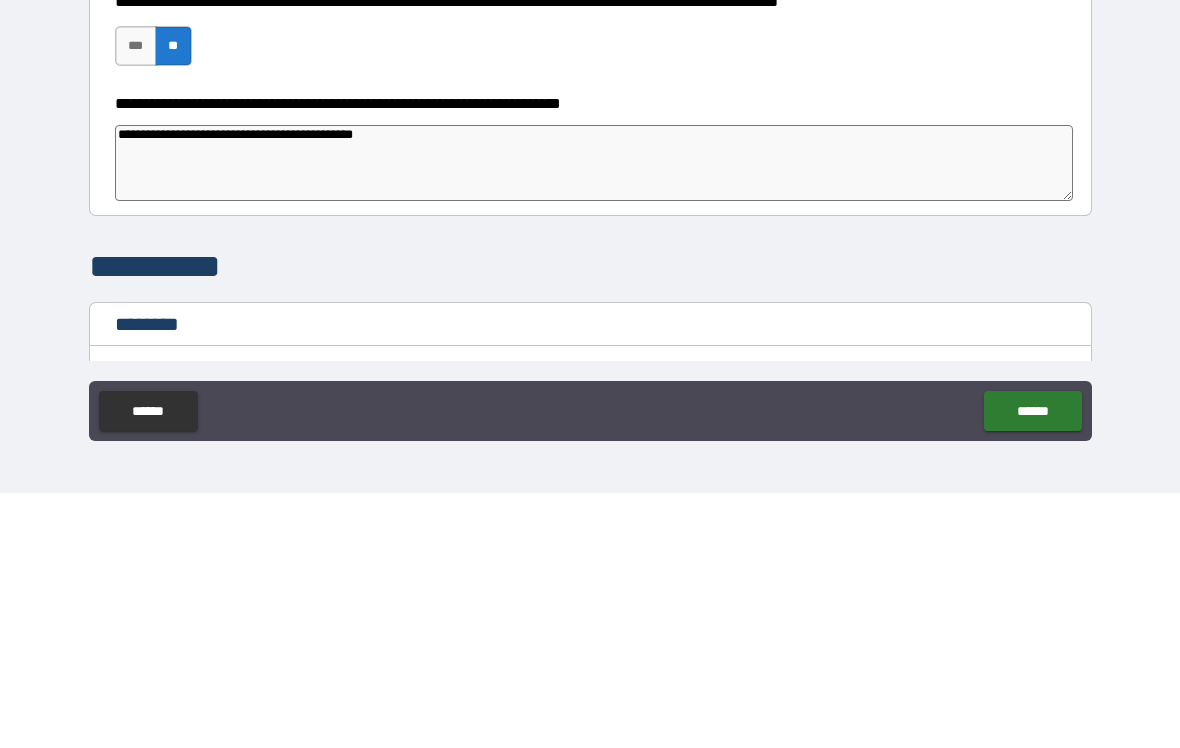 type on "*" 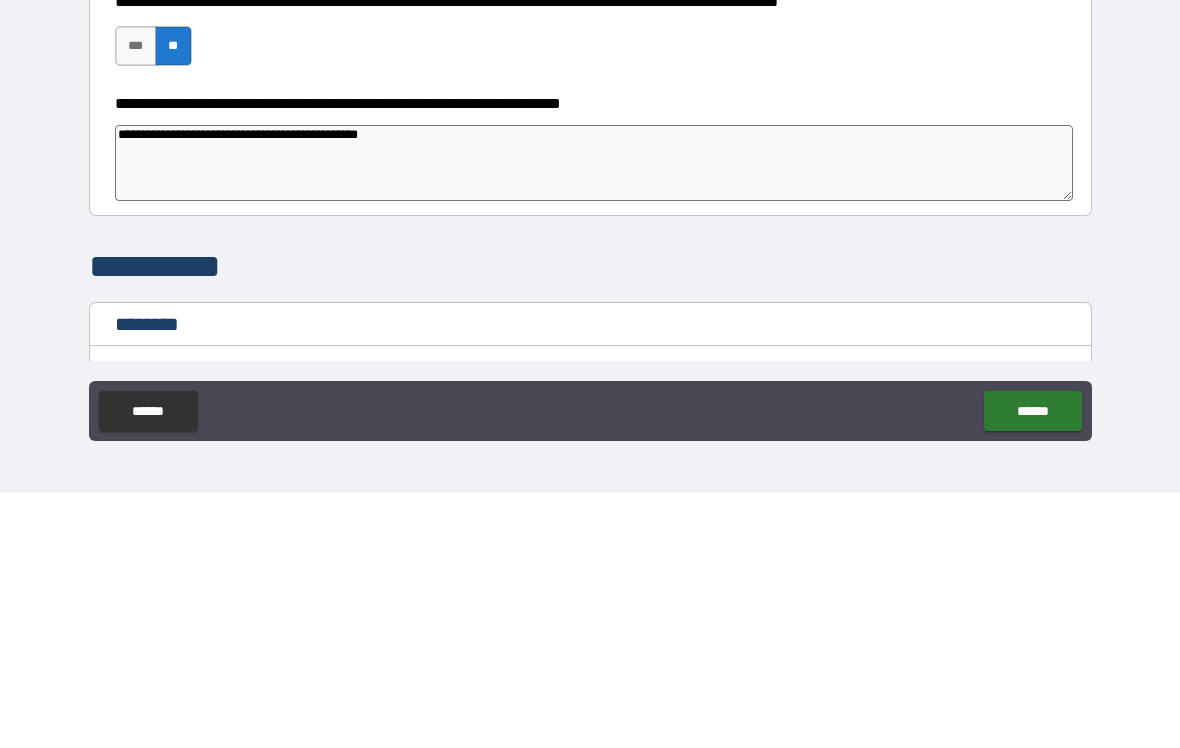 type on "*" 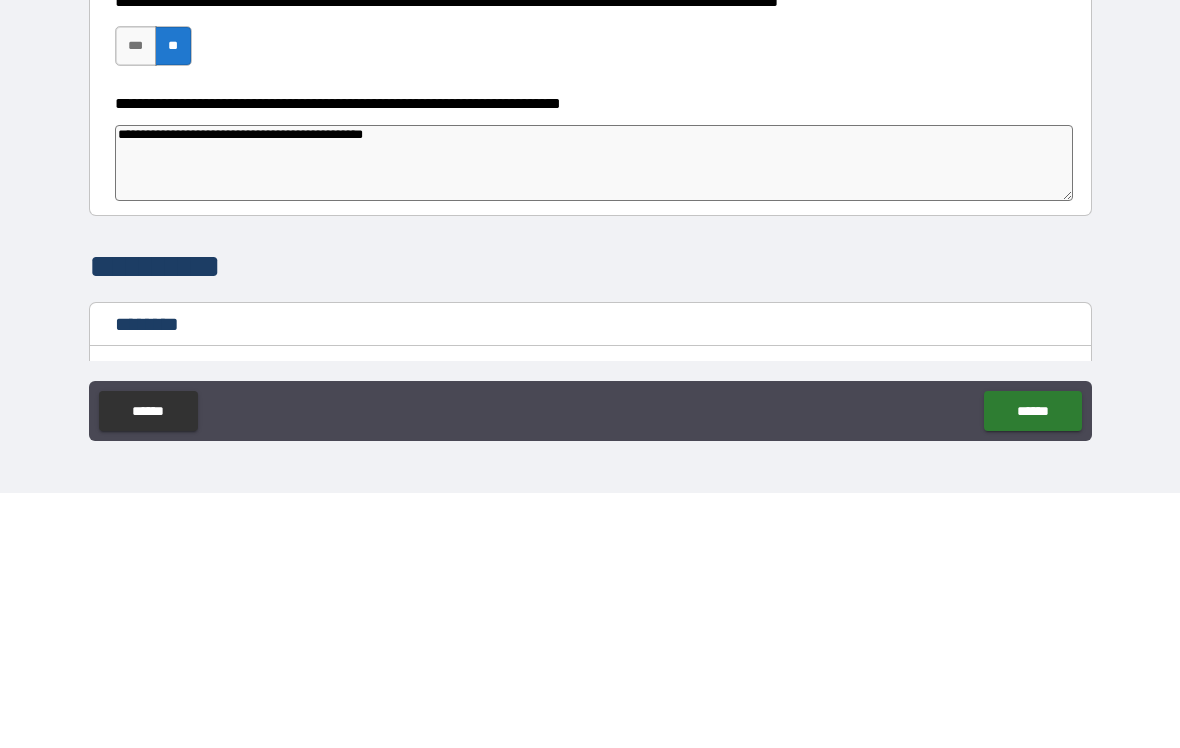 type on "*" 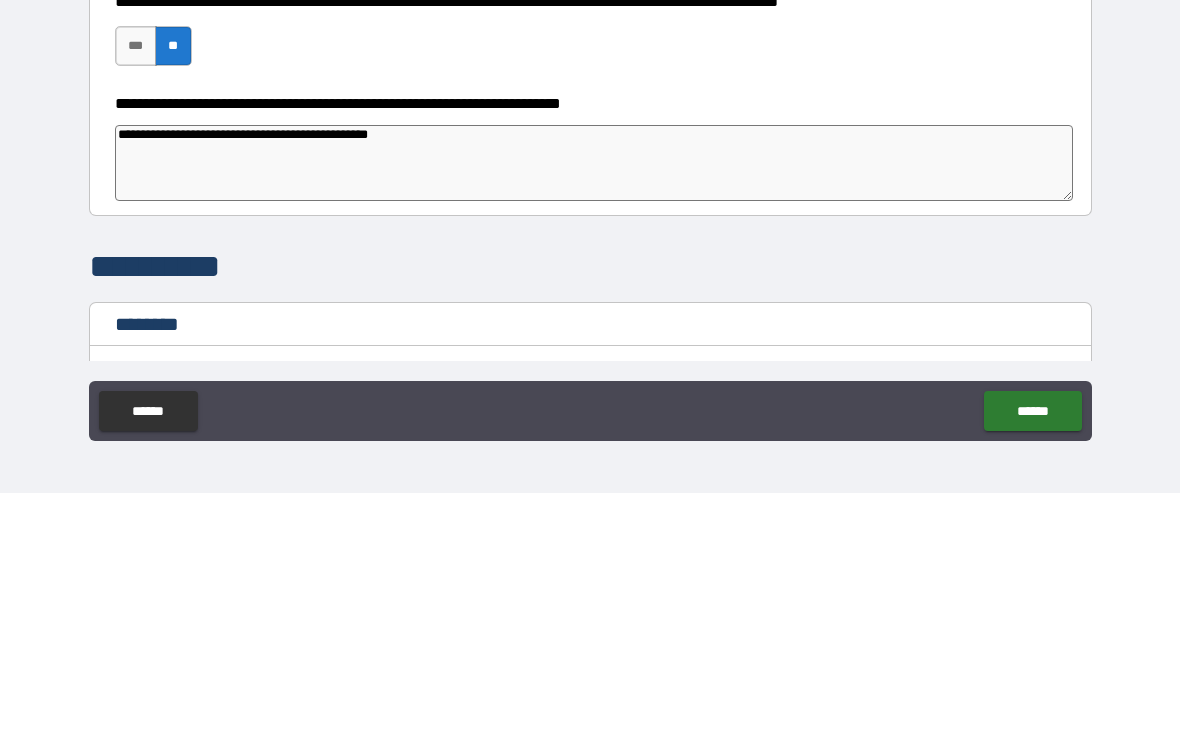 type on "*" 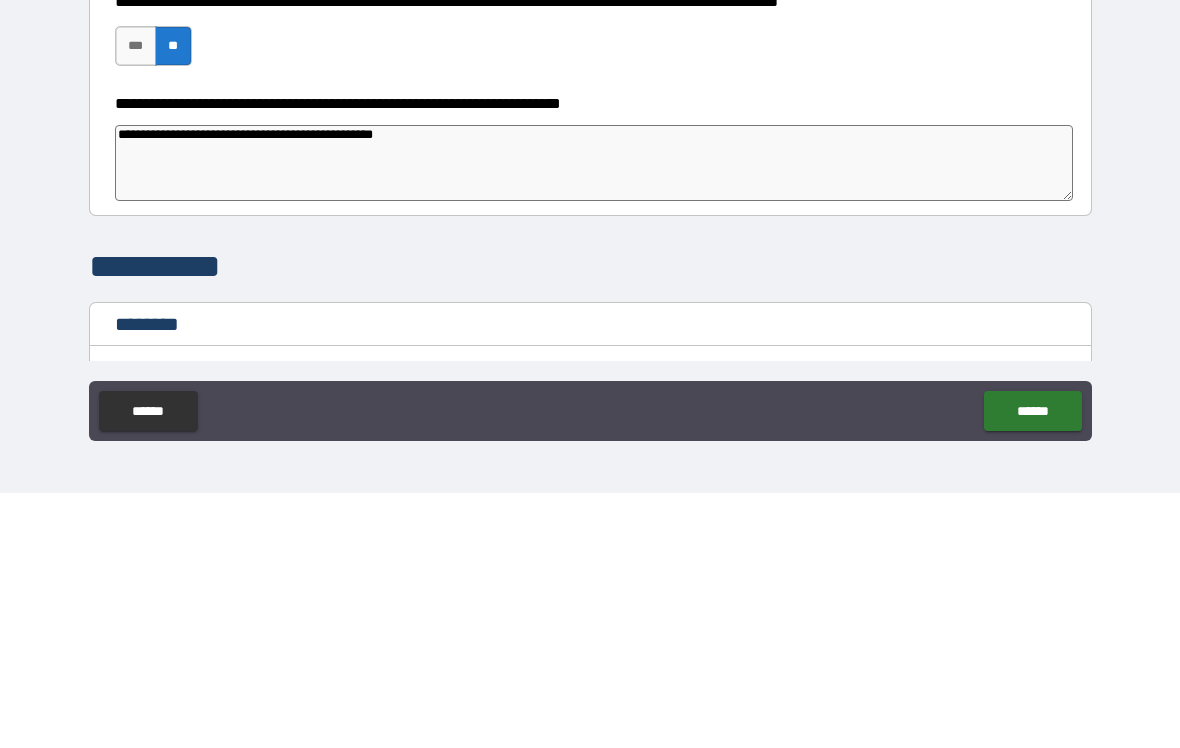 type on "*" 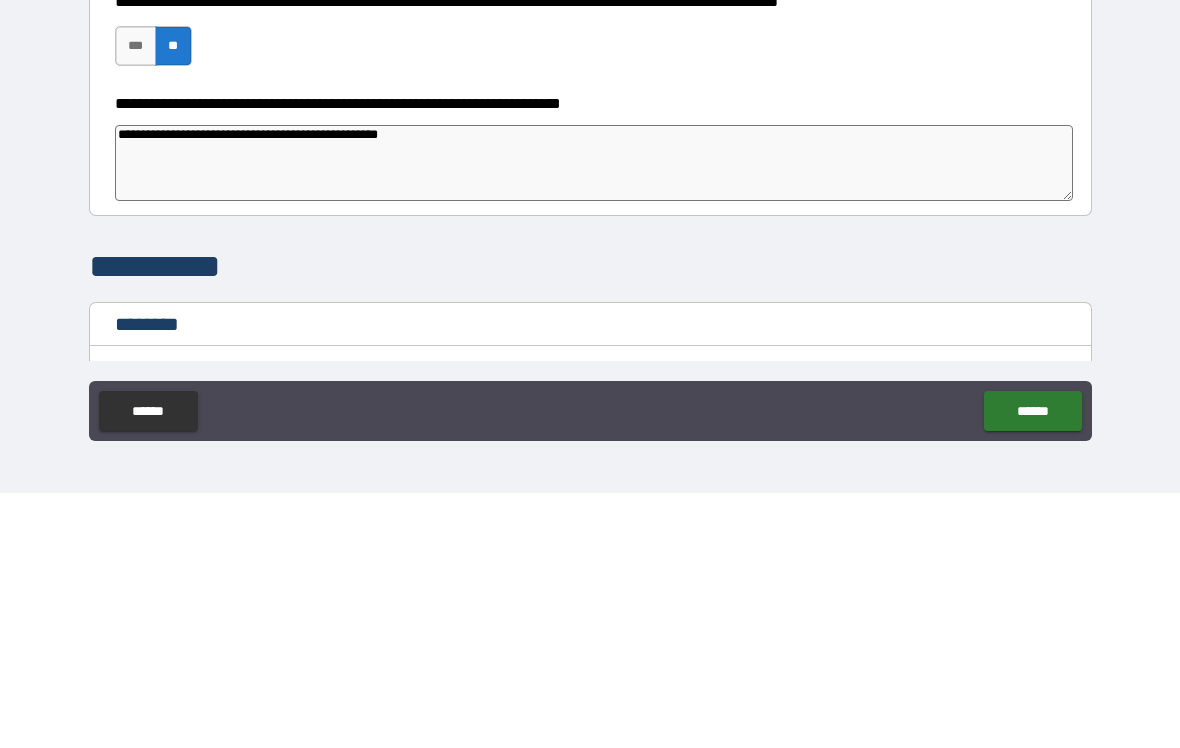 type on "*" 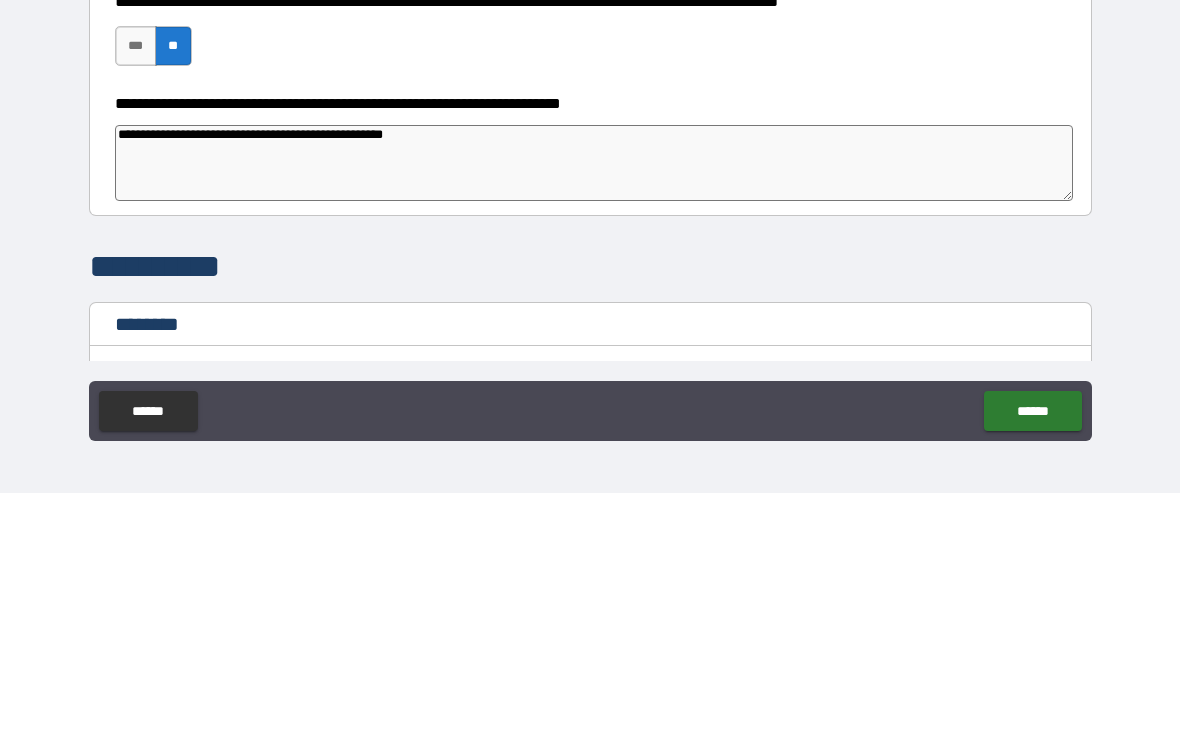 type on "*" 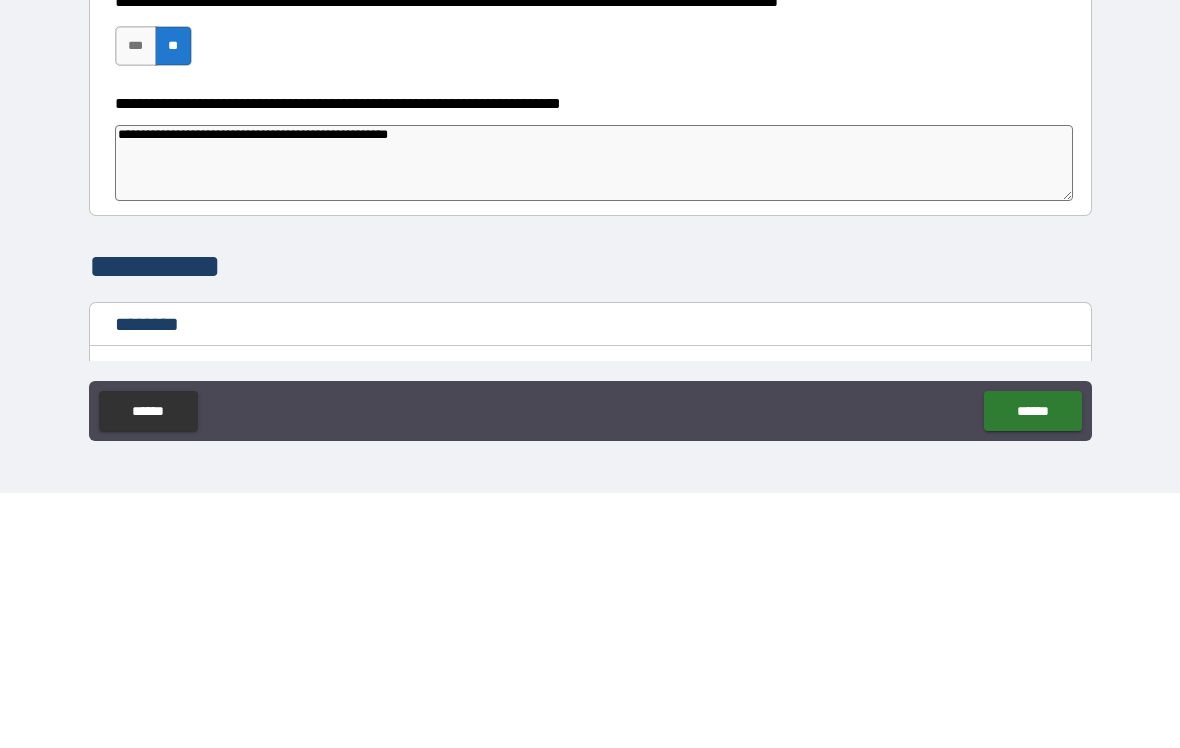 type on "*" 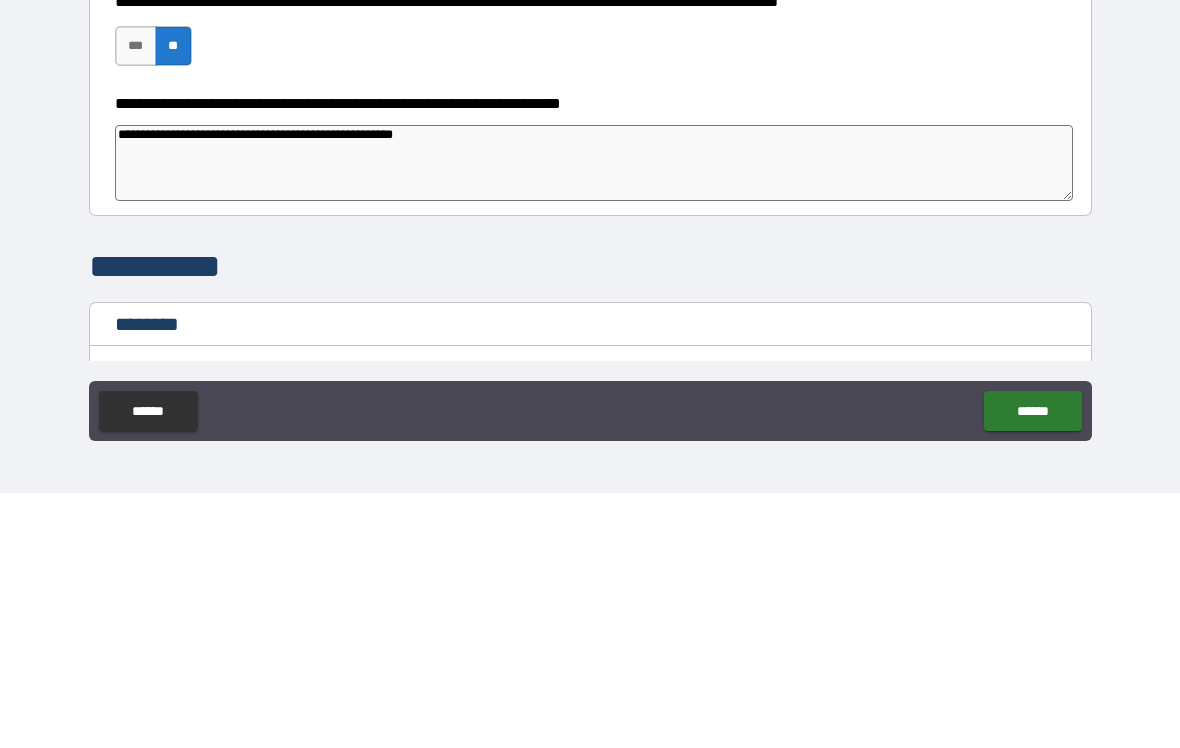 type on "*" 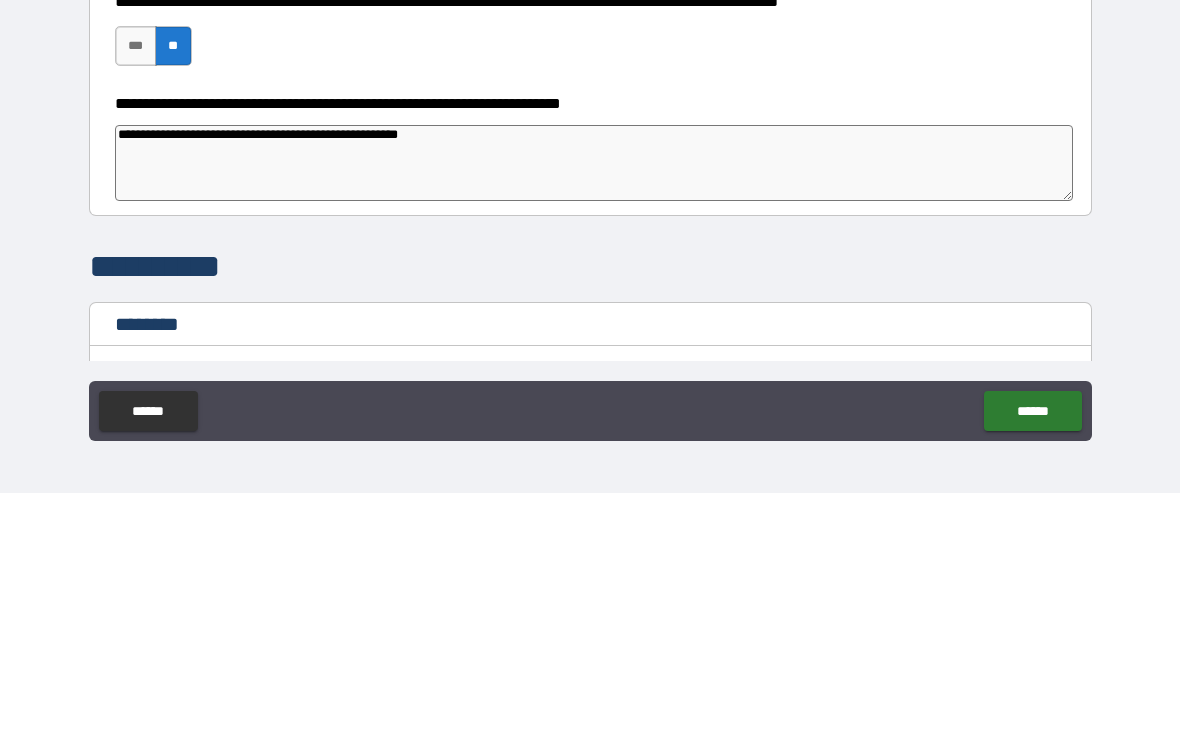 type on "*" 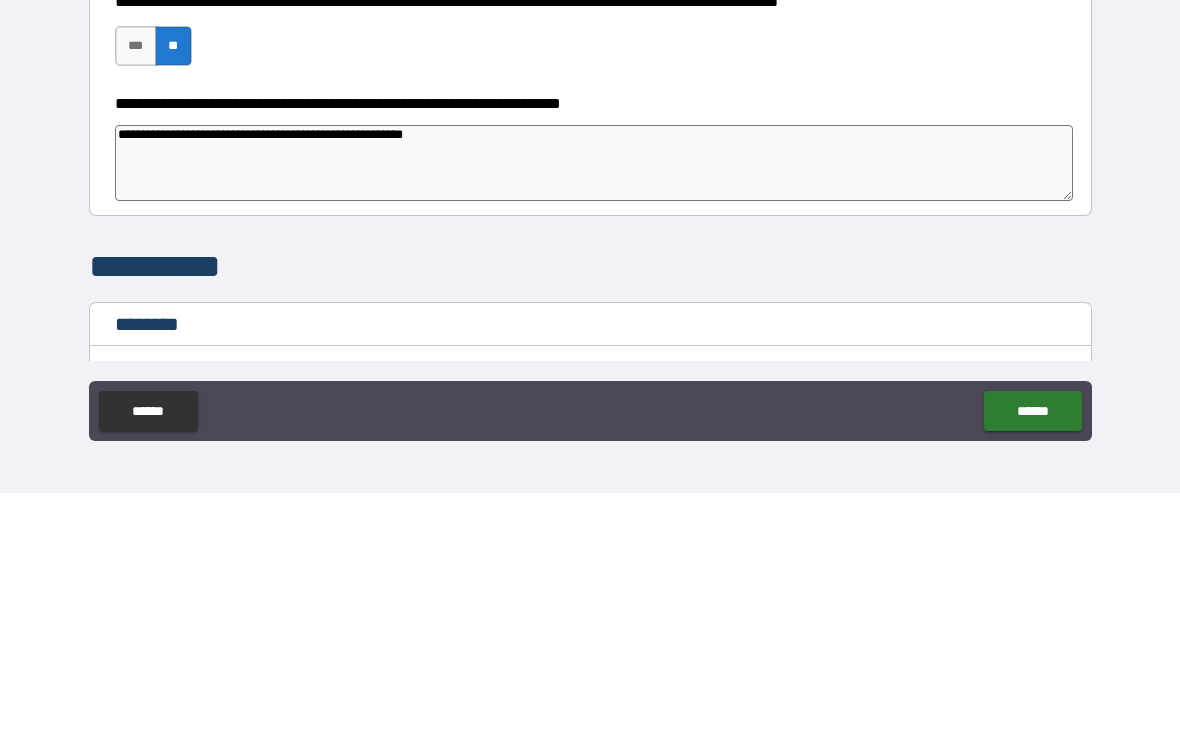type on "*" 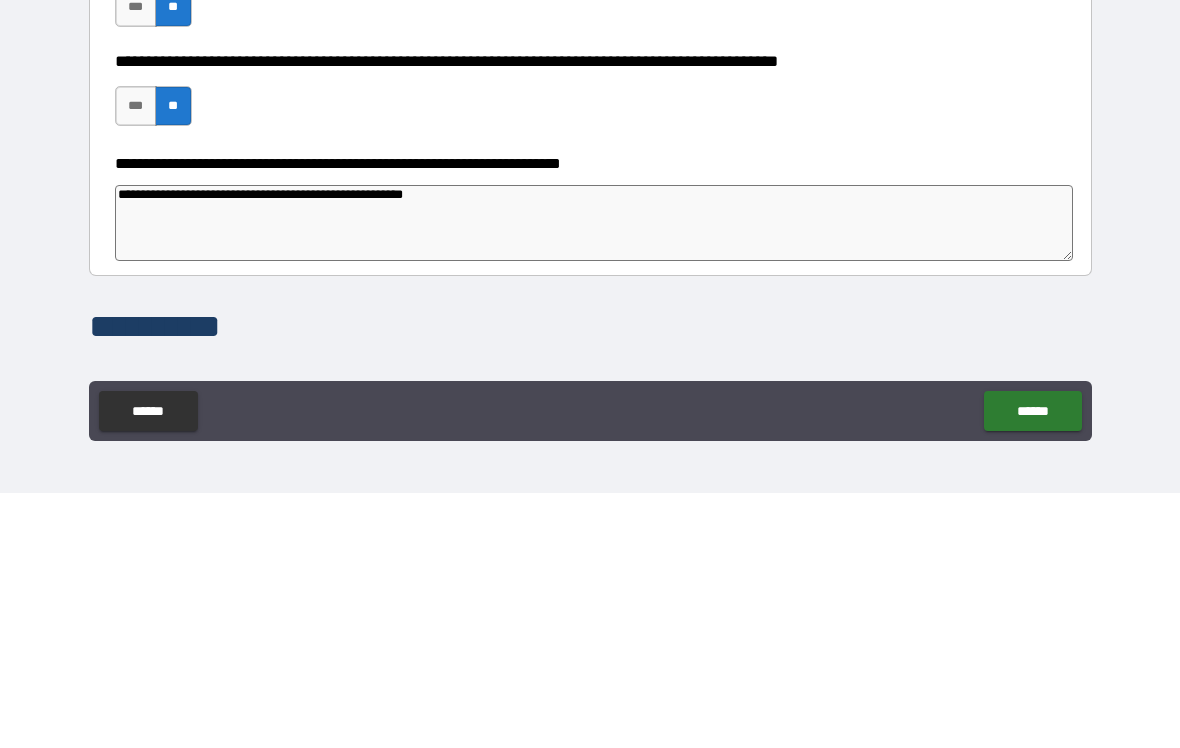 scroll, scrollTop: 693, scrollLeft: 0, axis: vertical 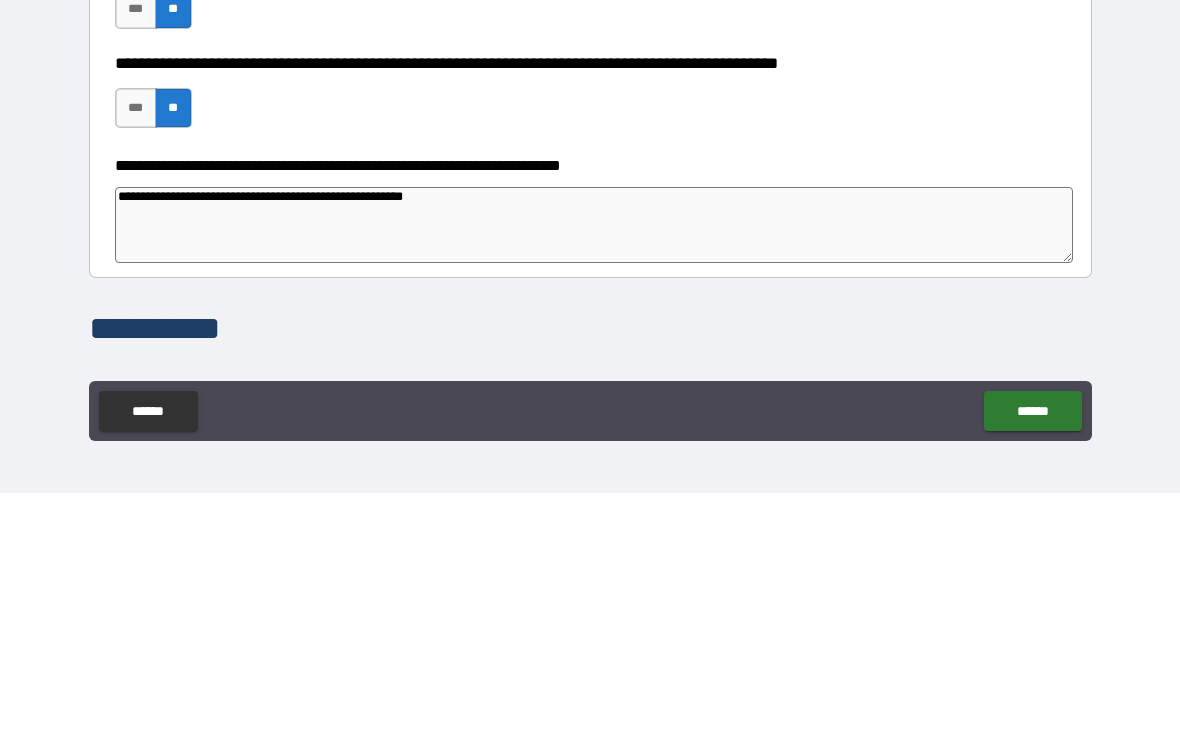 type on "**********" 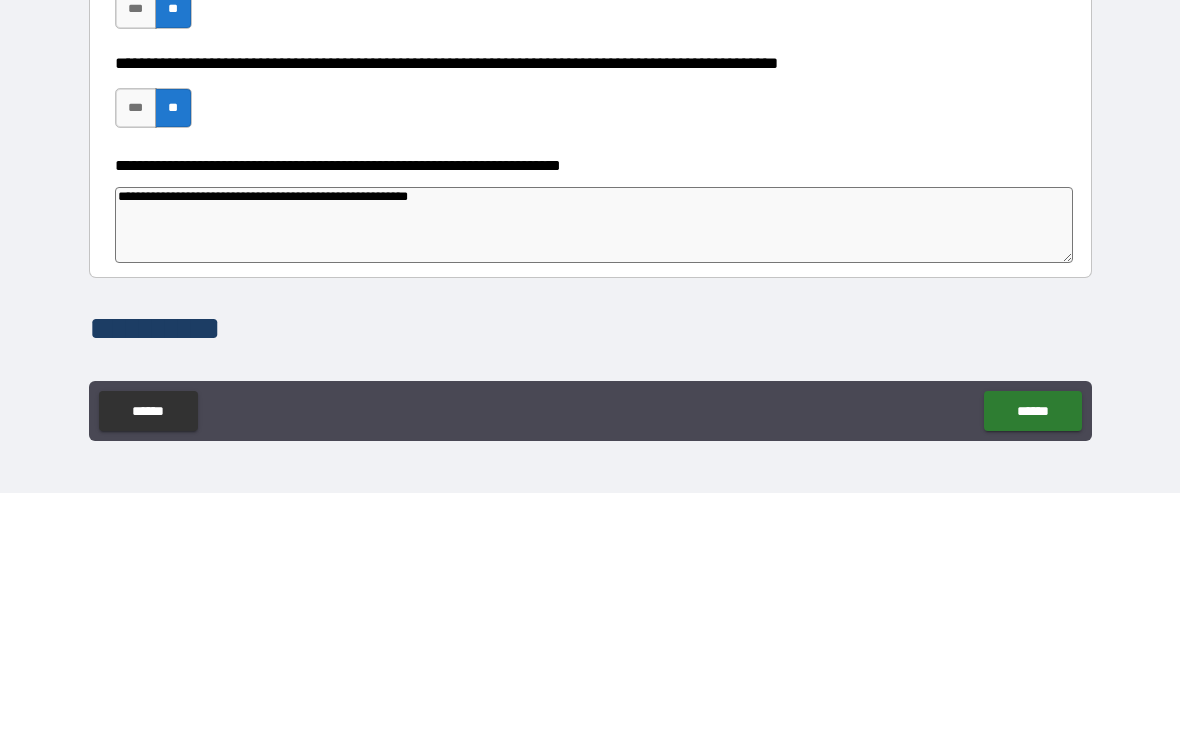type on "*" 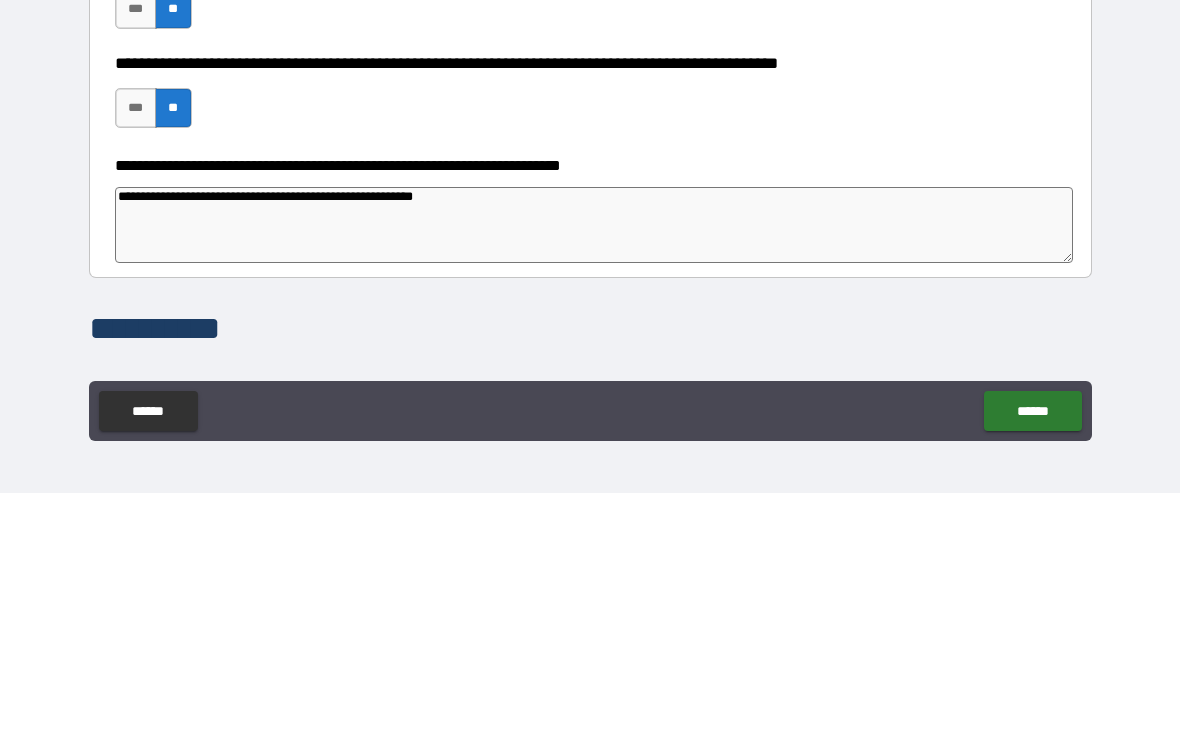 type on "*" 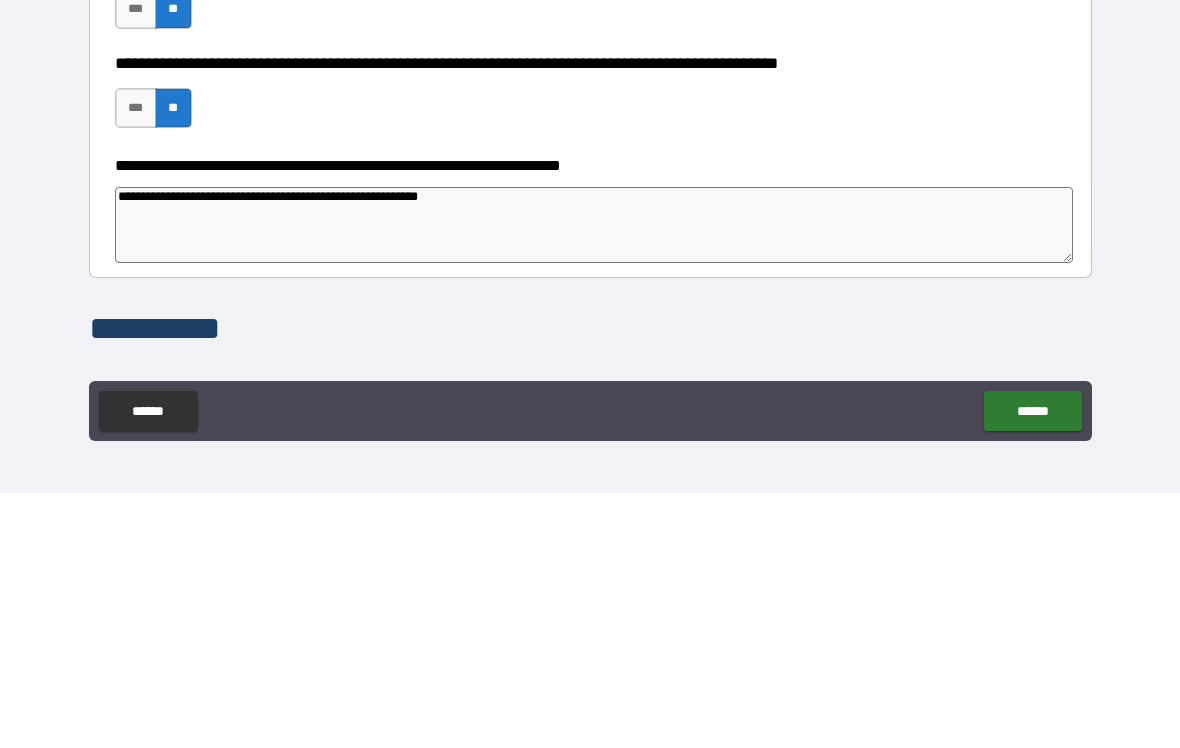 type on "*" 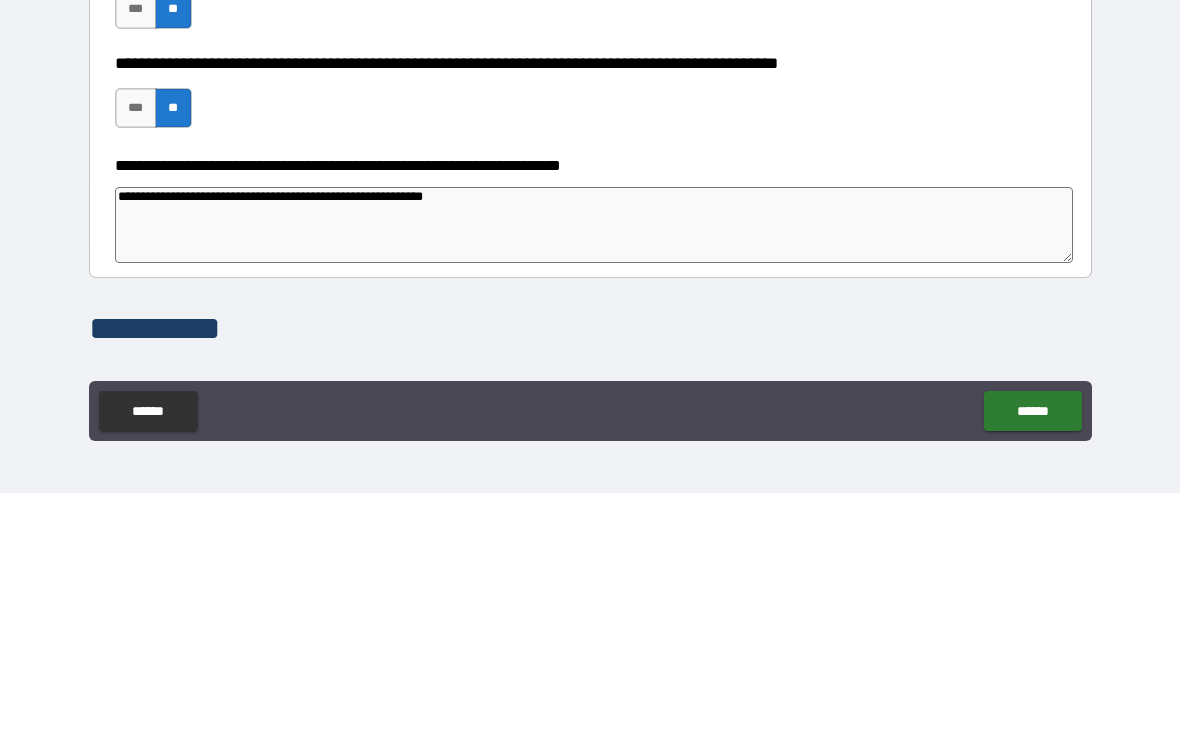 type on "*" 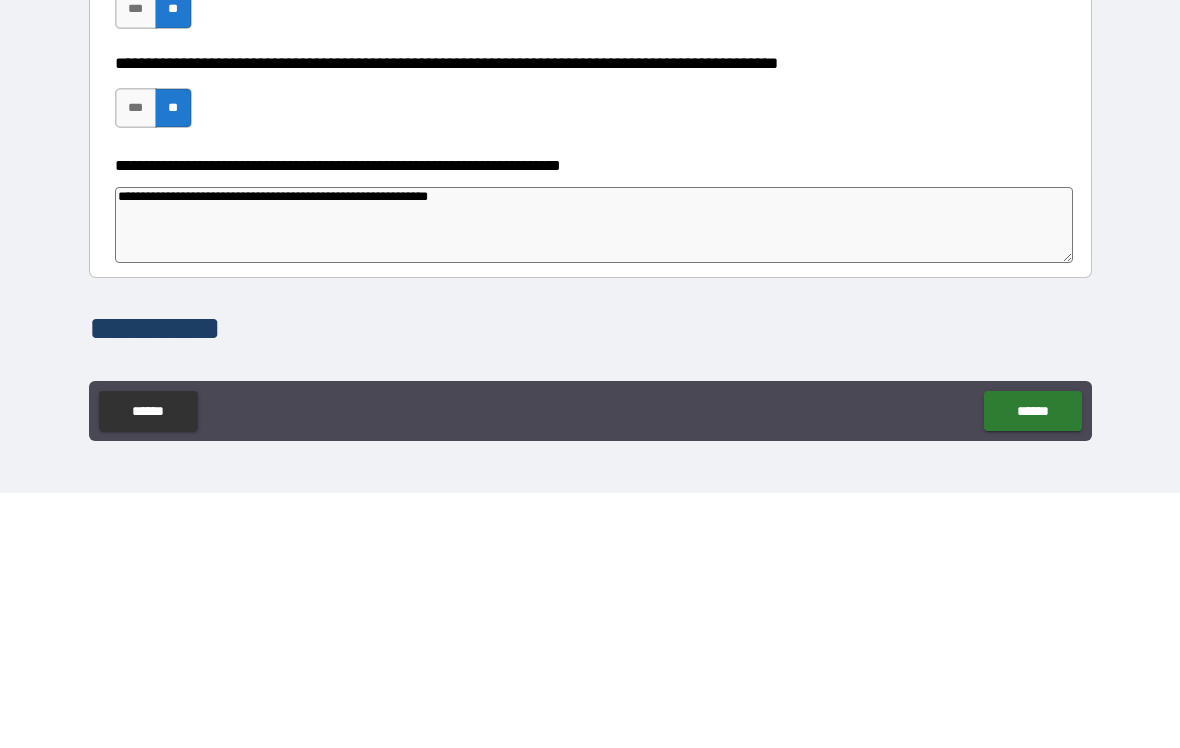 type on "**********" 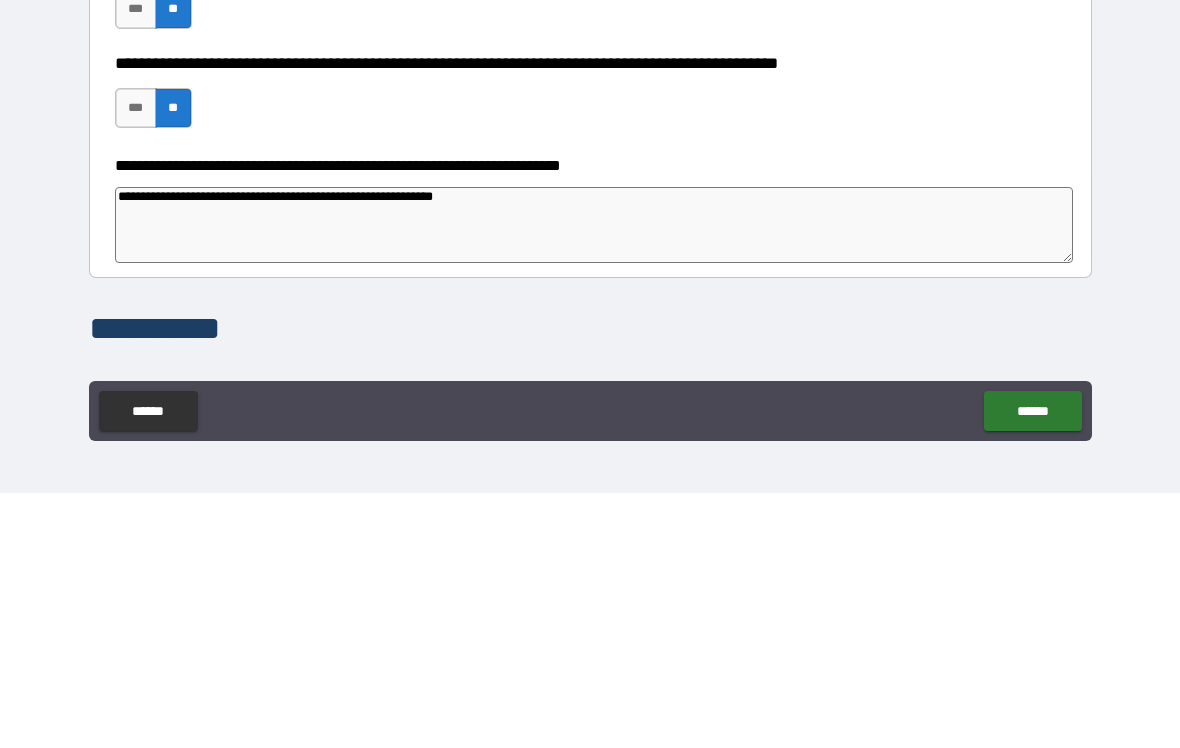type on "*" 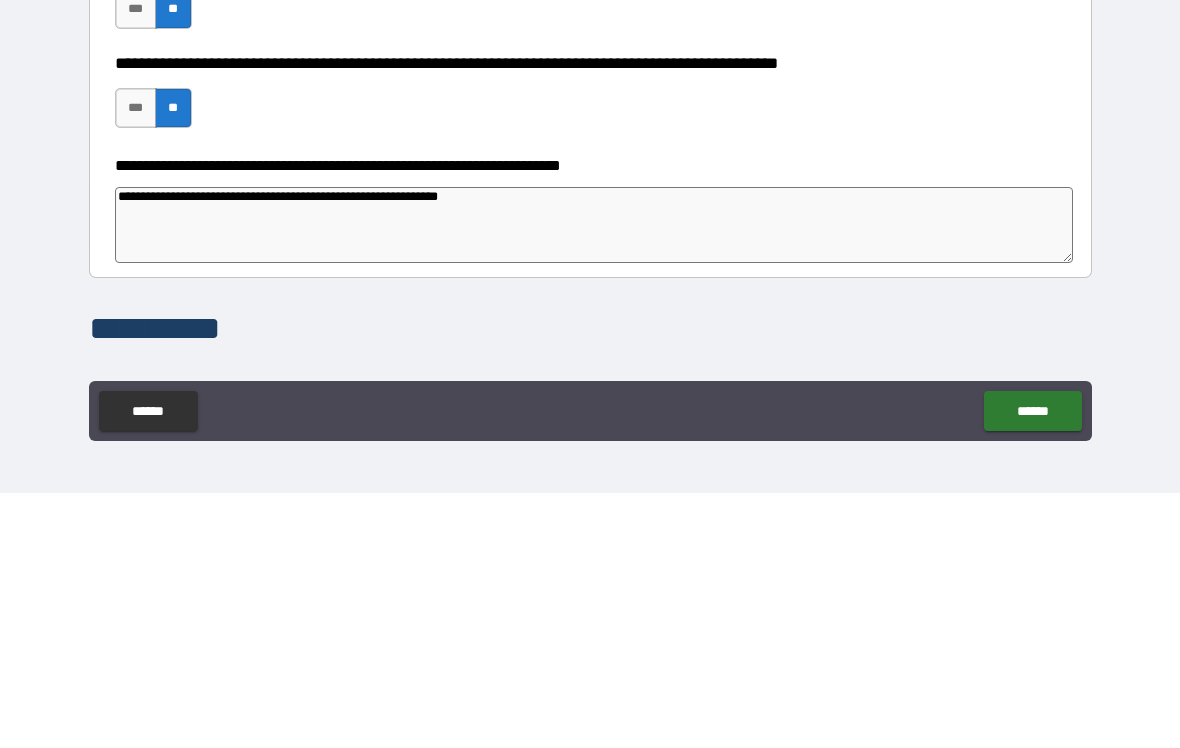 type on "**********" 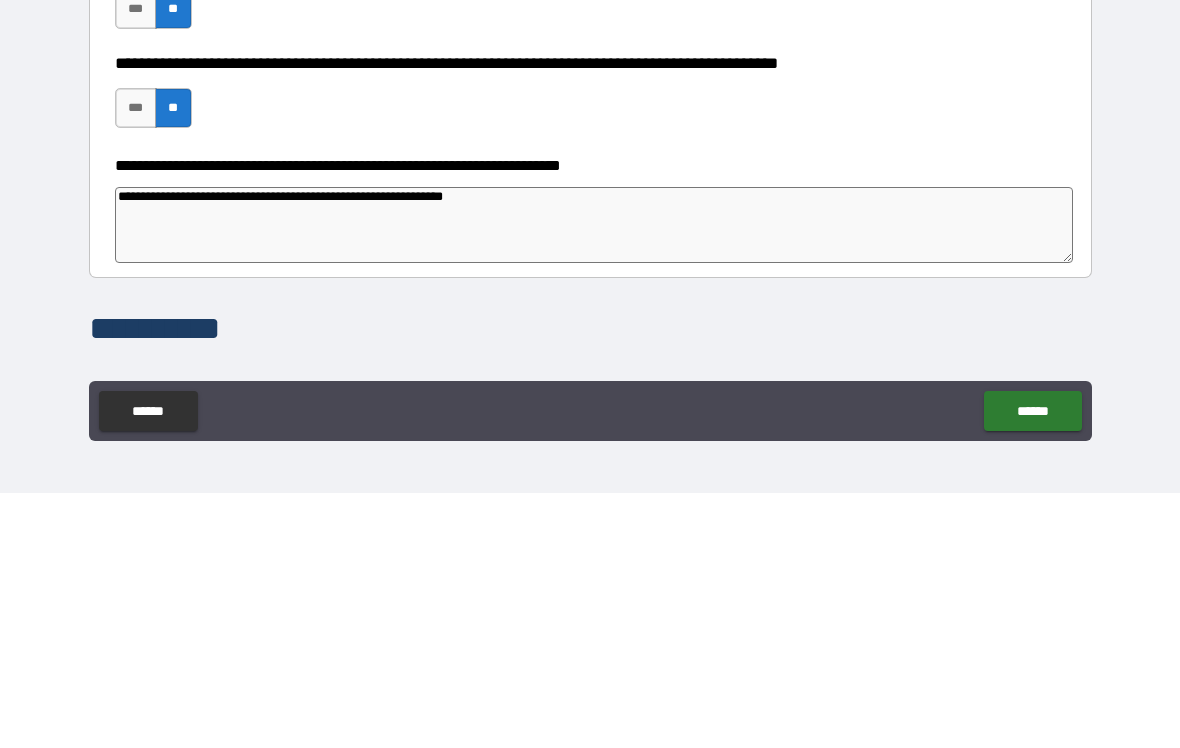 type on "*" 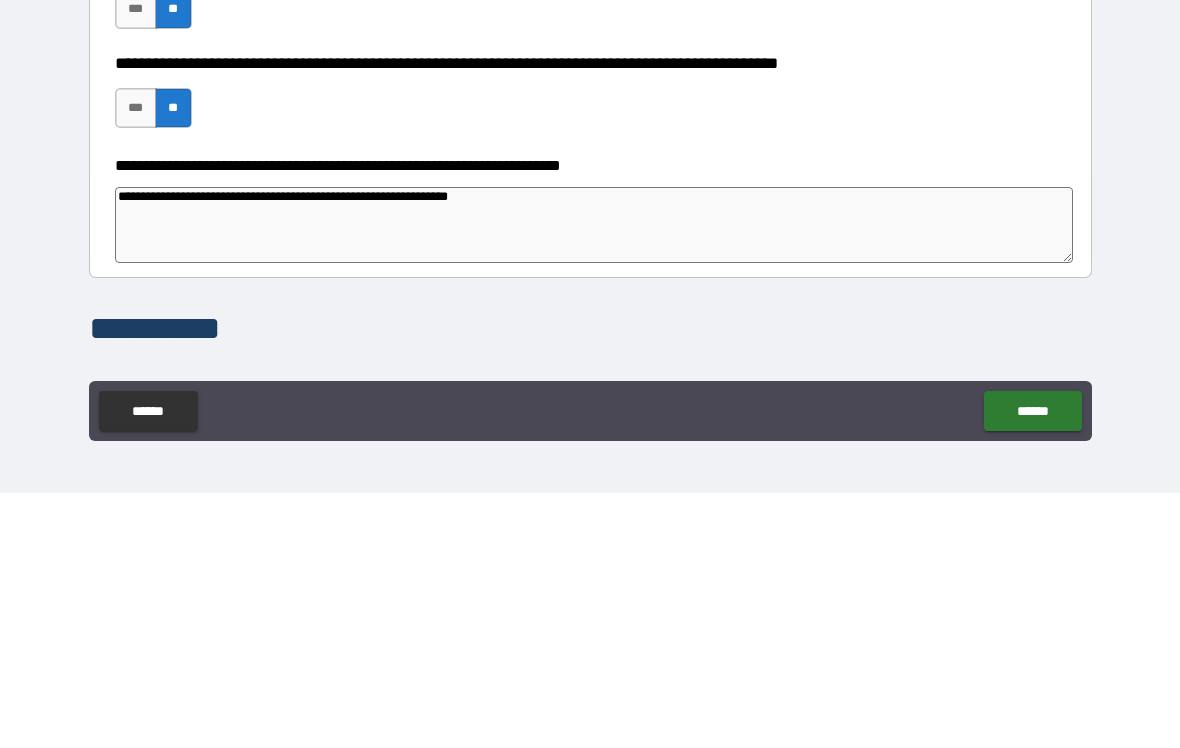 type on "*" 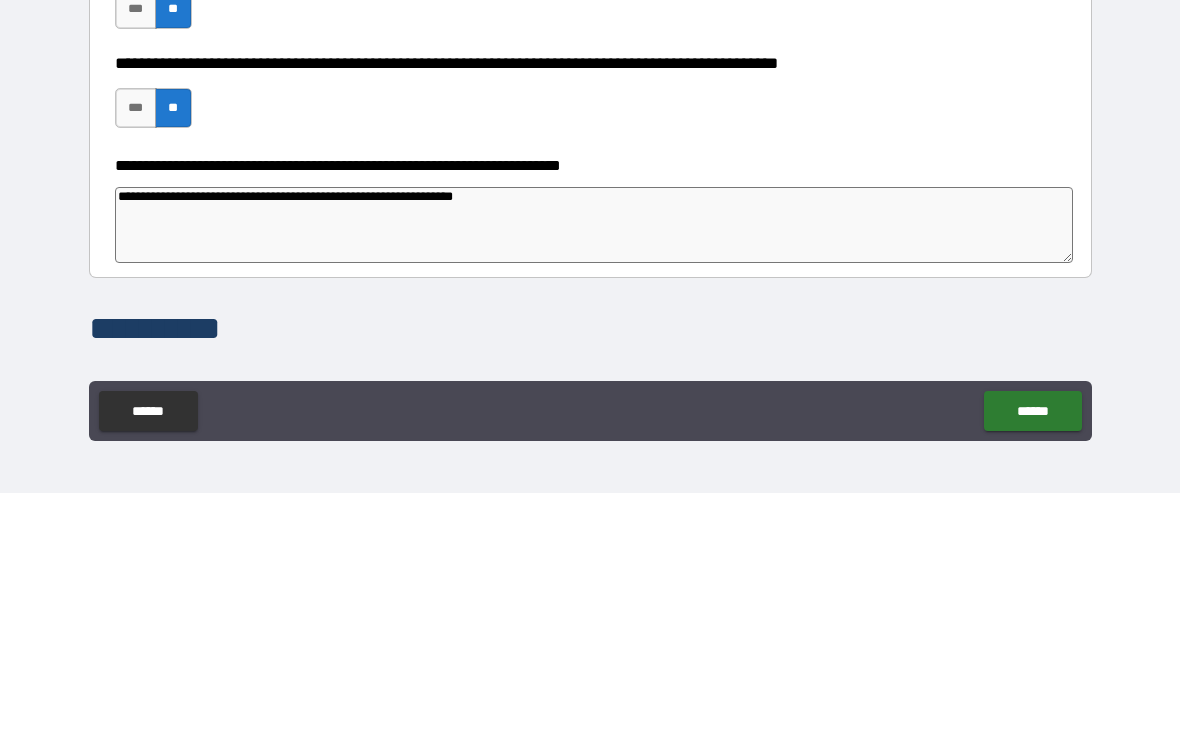 type on "**********" 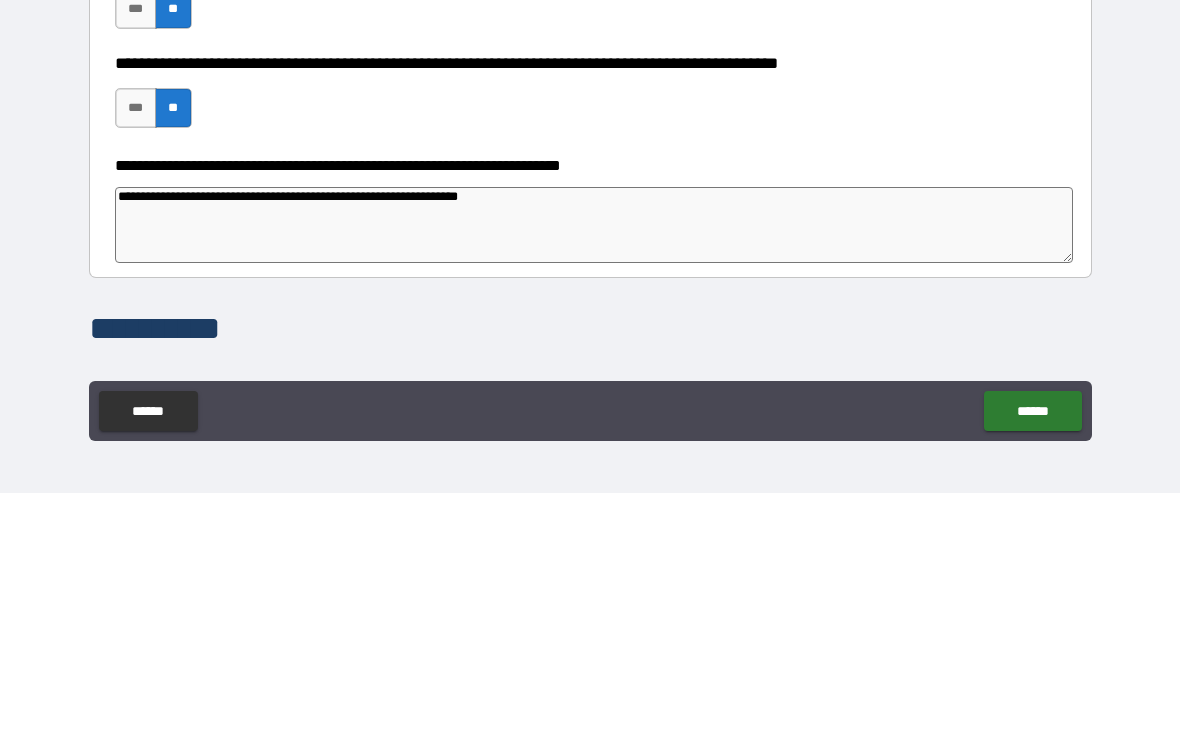 type on "*" 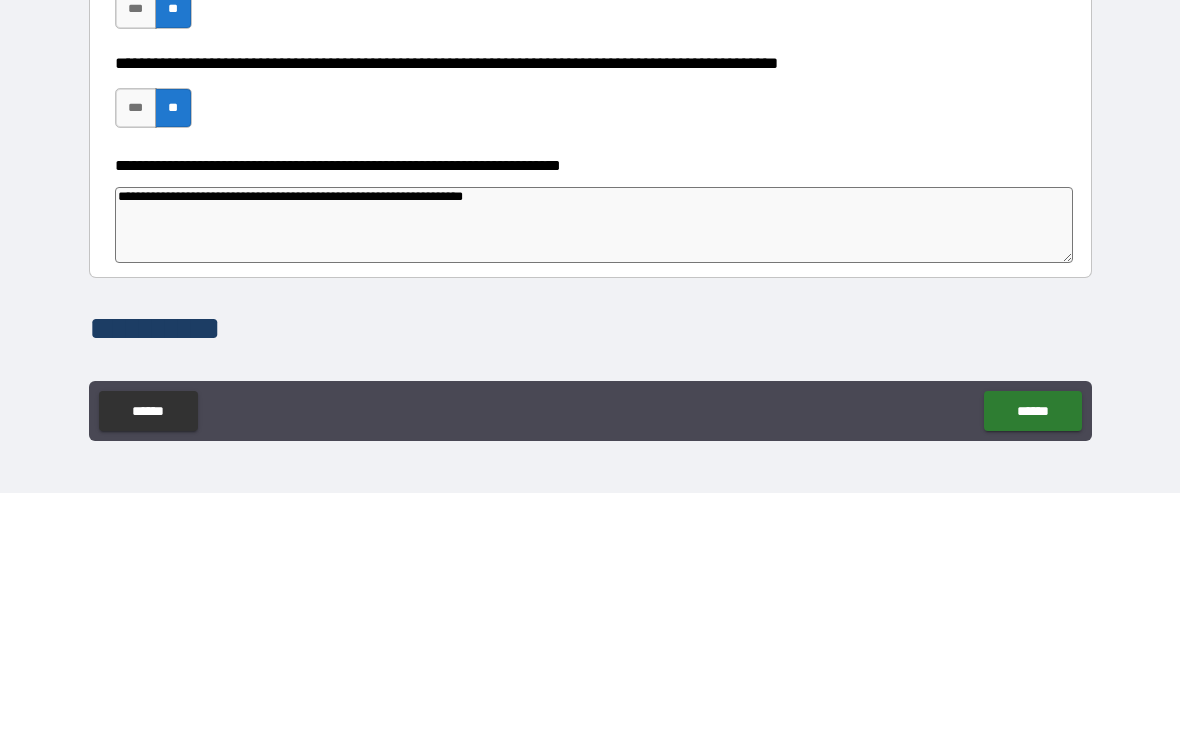 type on "*" 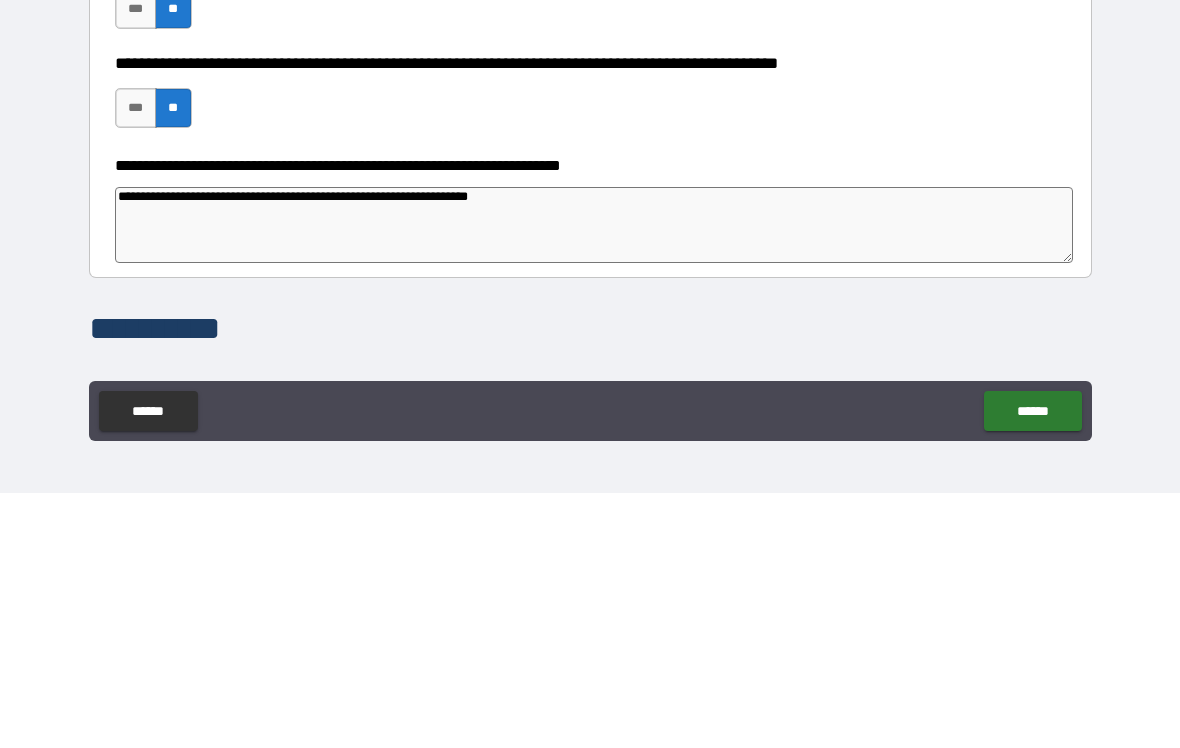 type on "*" 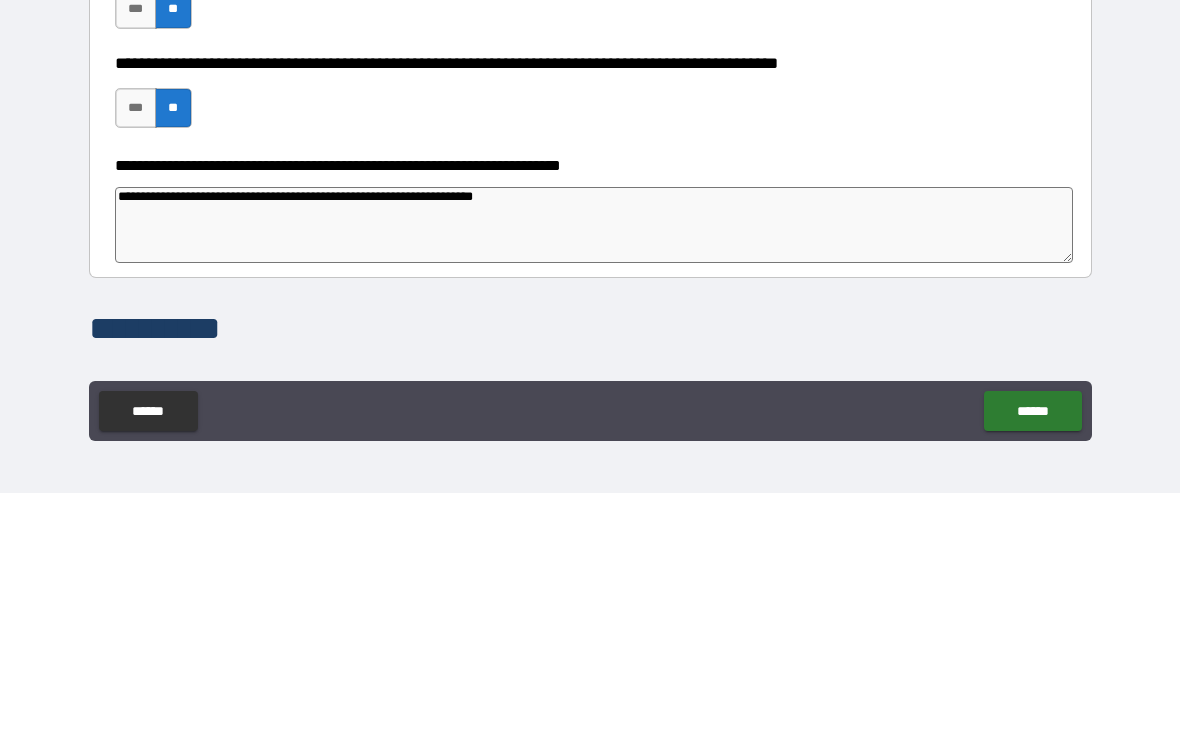 type on "*" 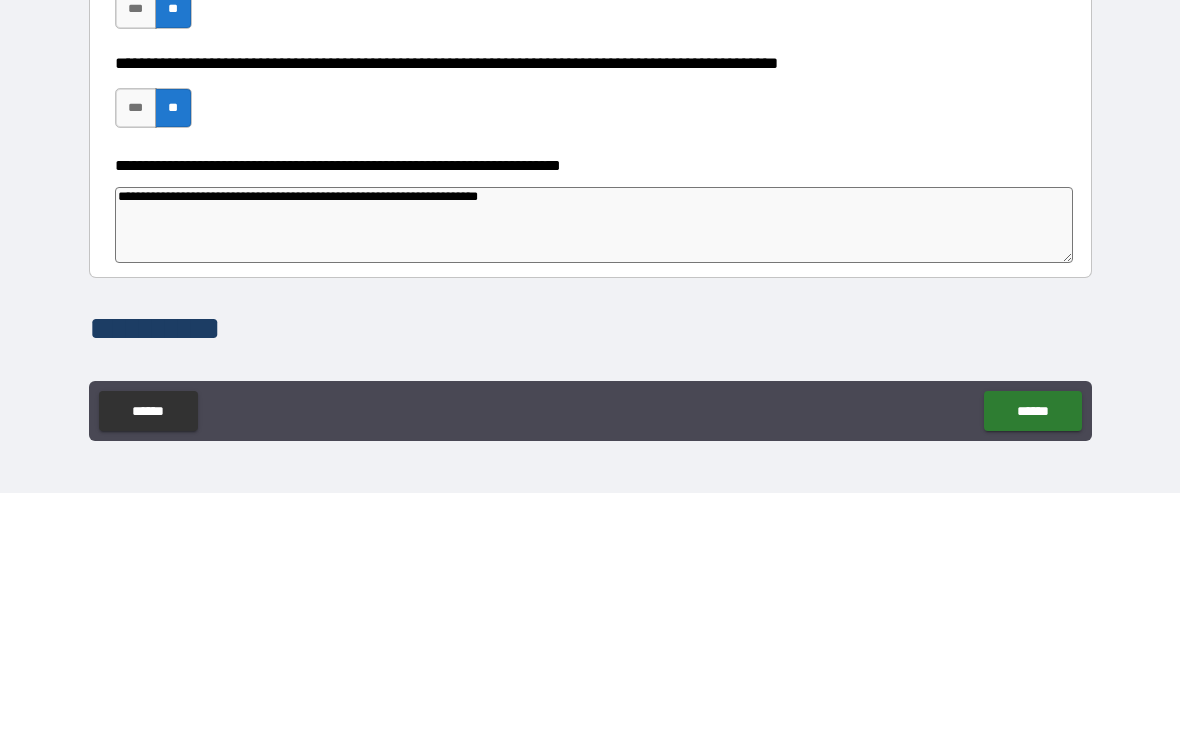 type on "*" 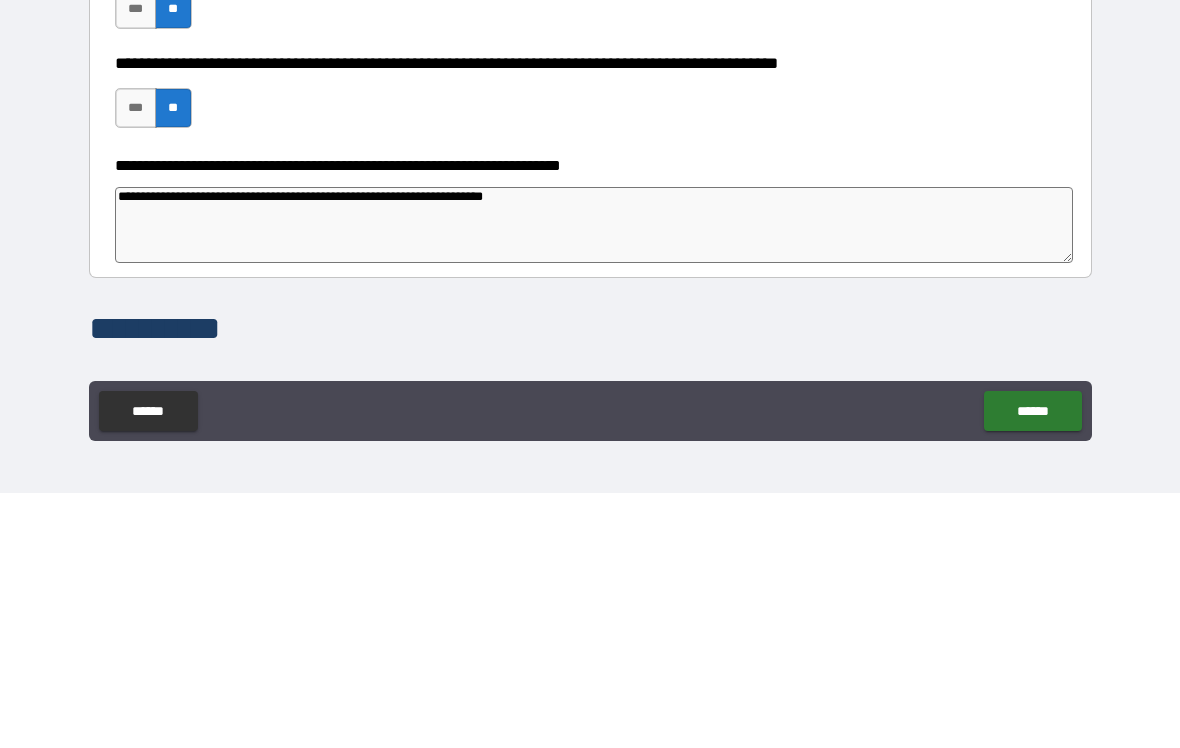 type on "*" 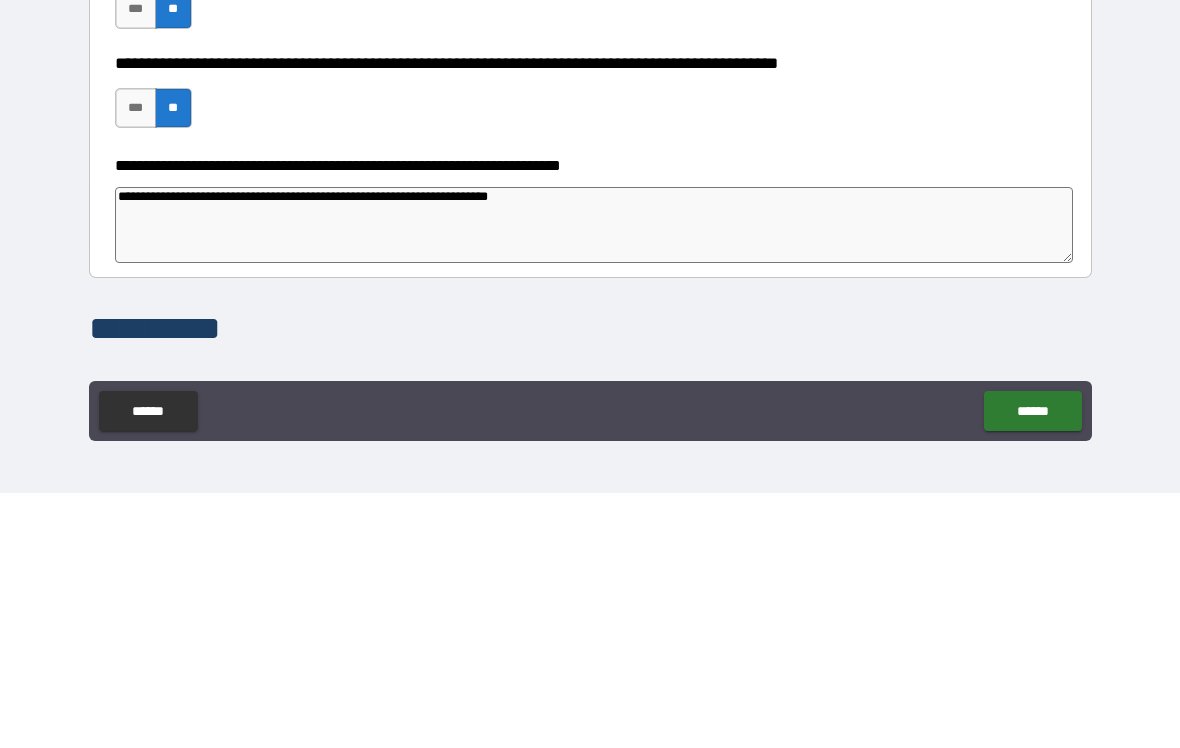 type on "*" 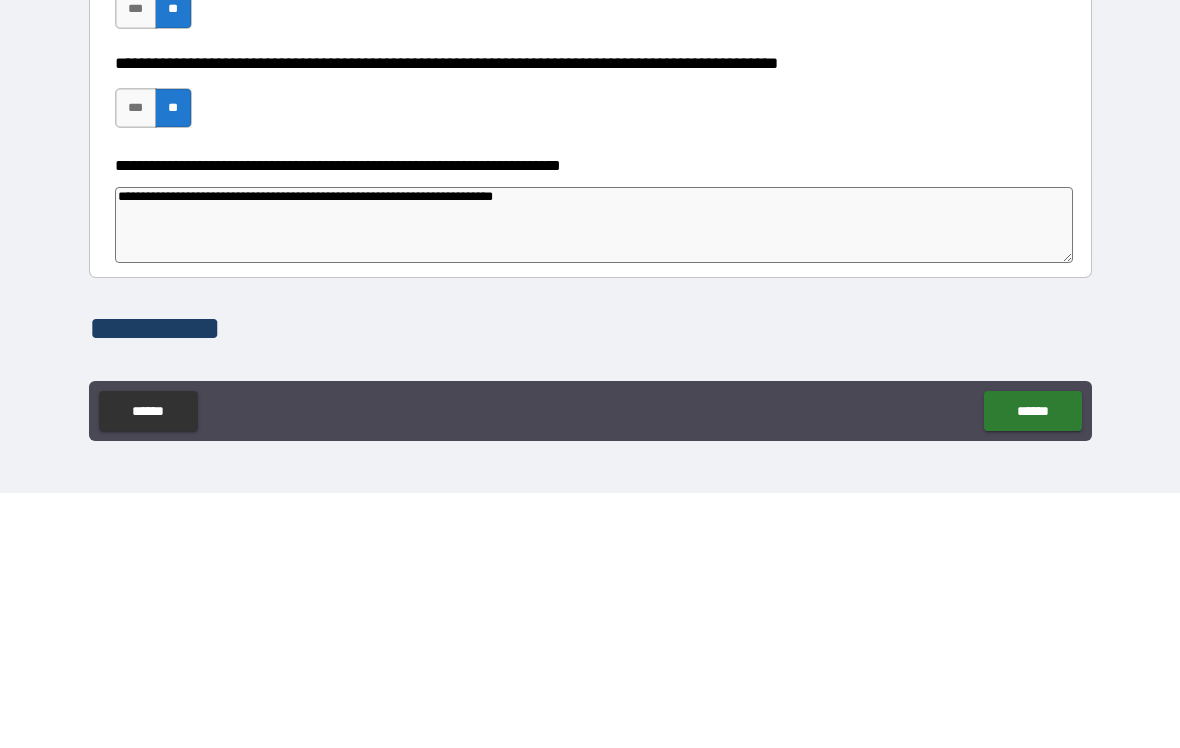 type on "*" 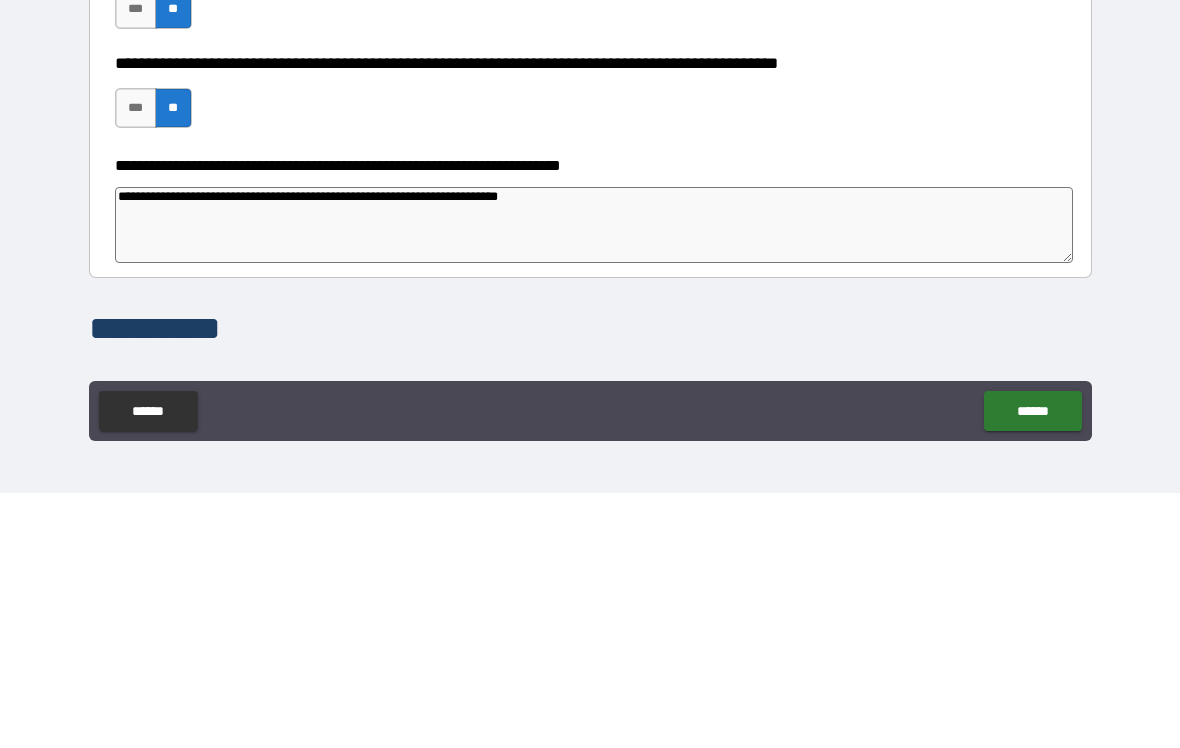 type on "*" 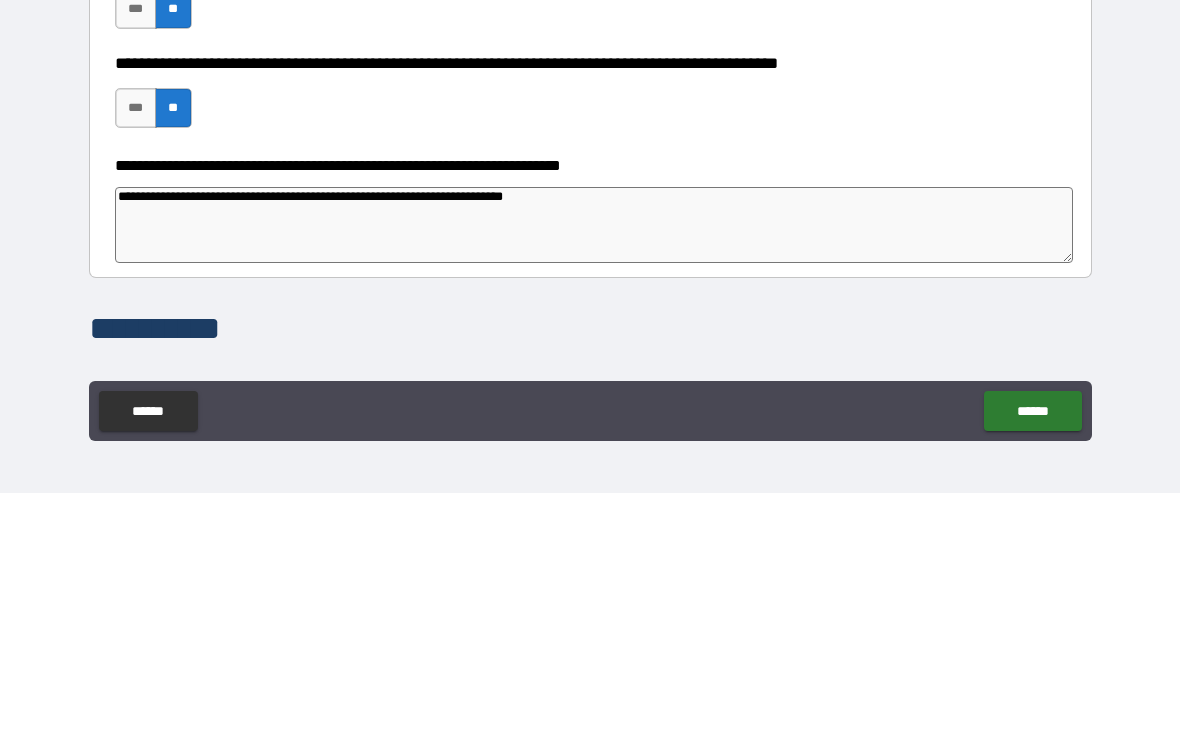 type on "*" 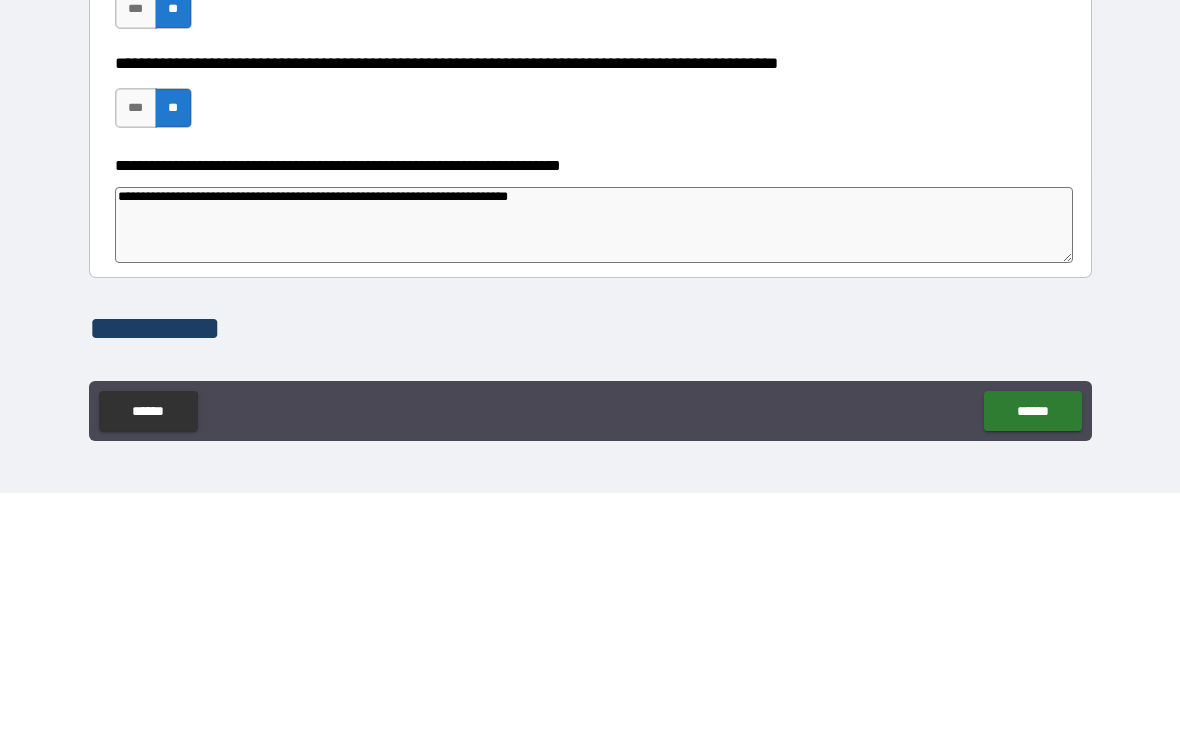 type on "*" 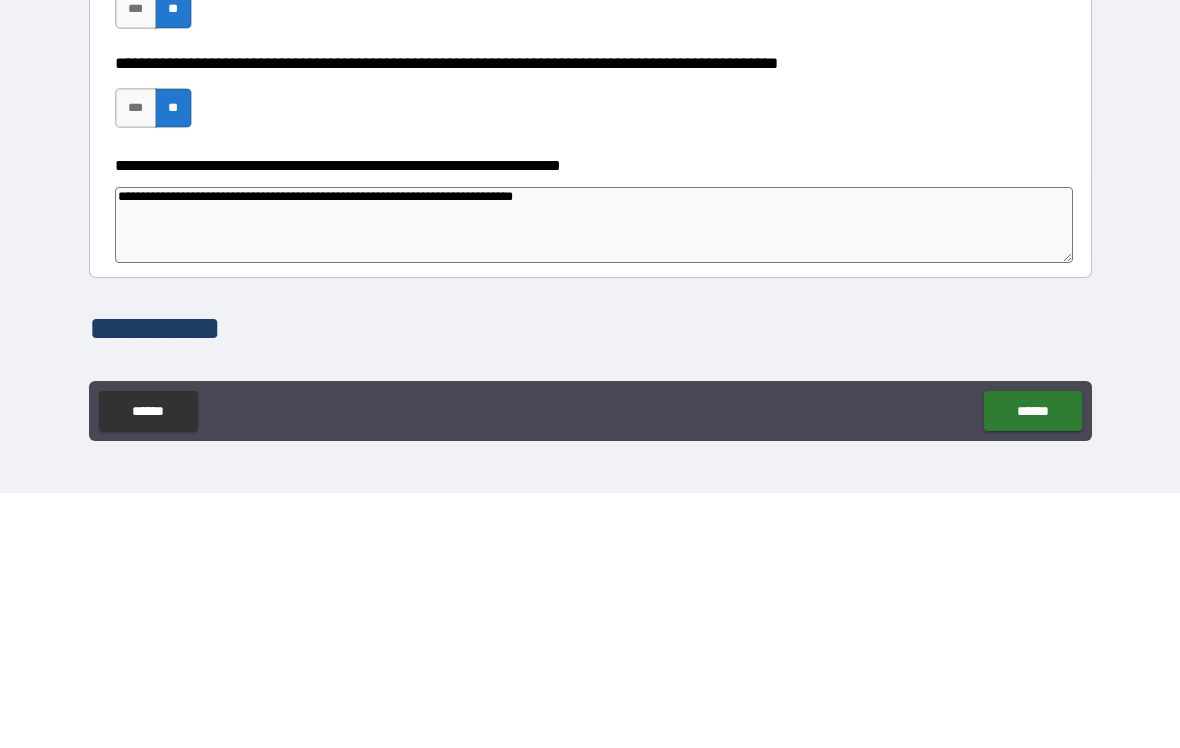 type on "*" 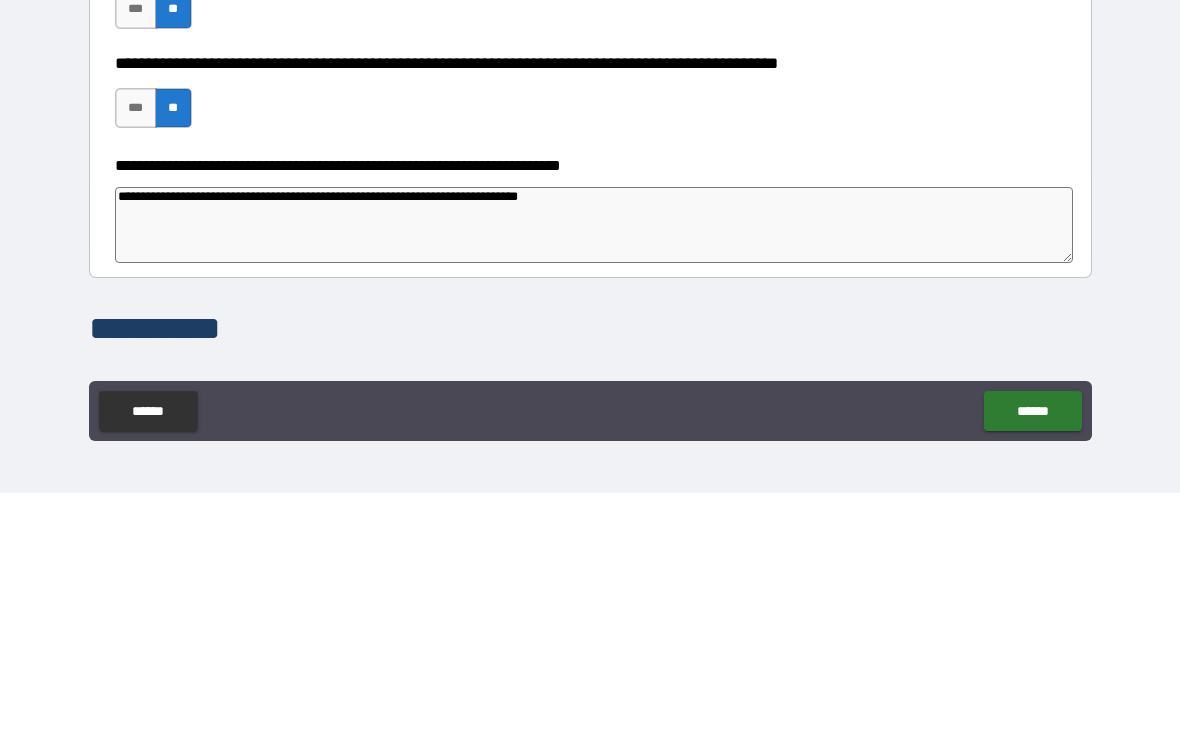 type on "*" 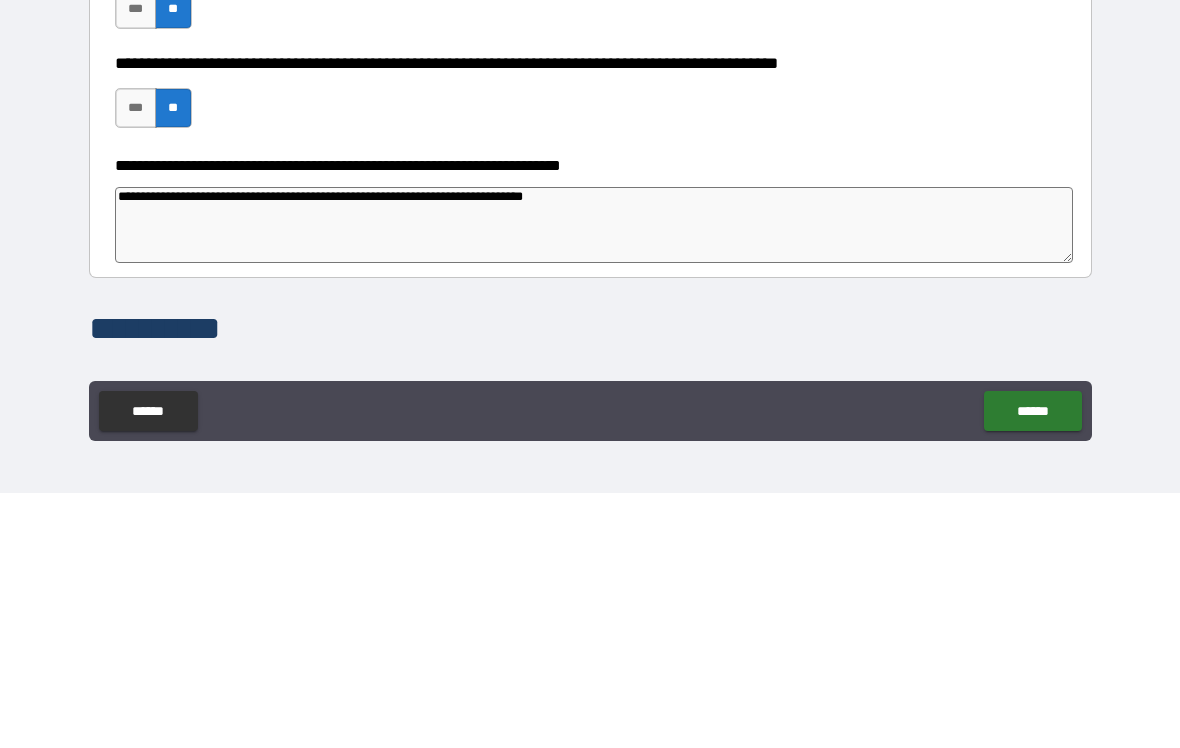 type on "*" 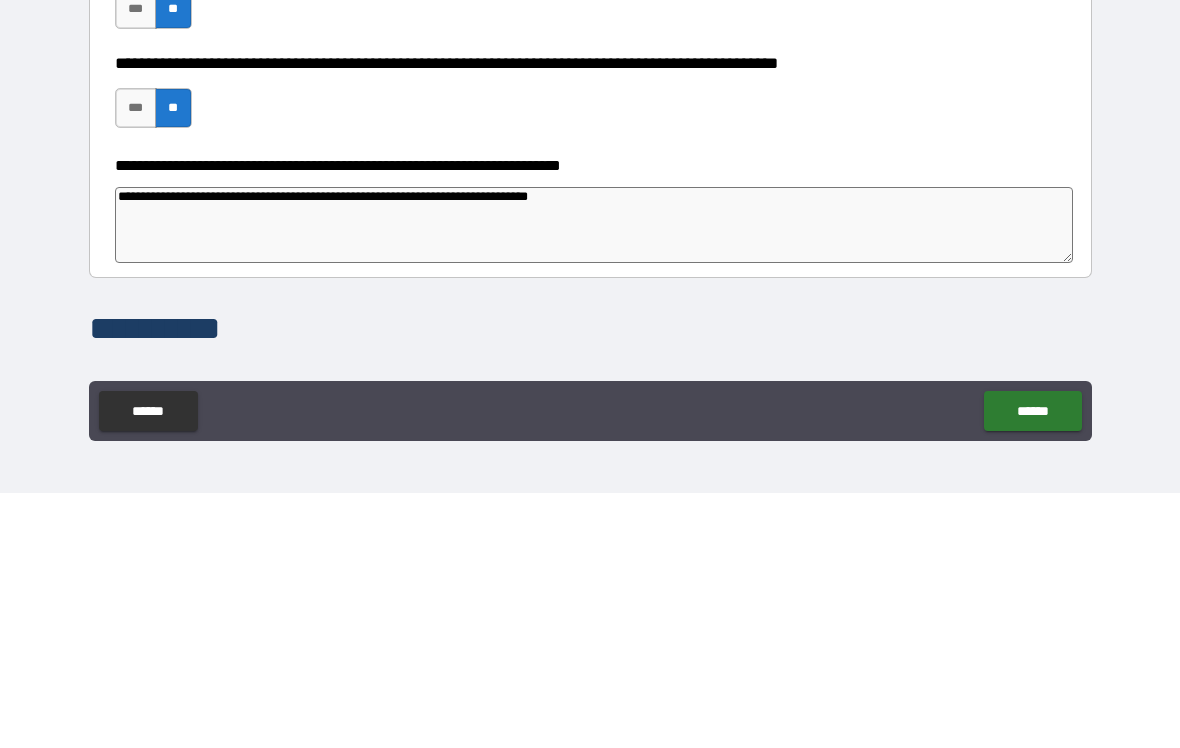 type on "*" 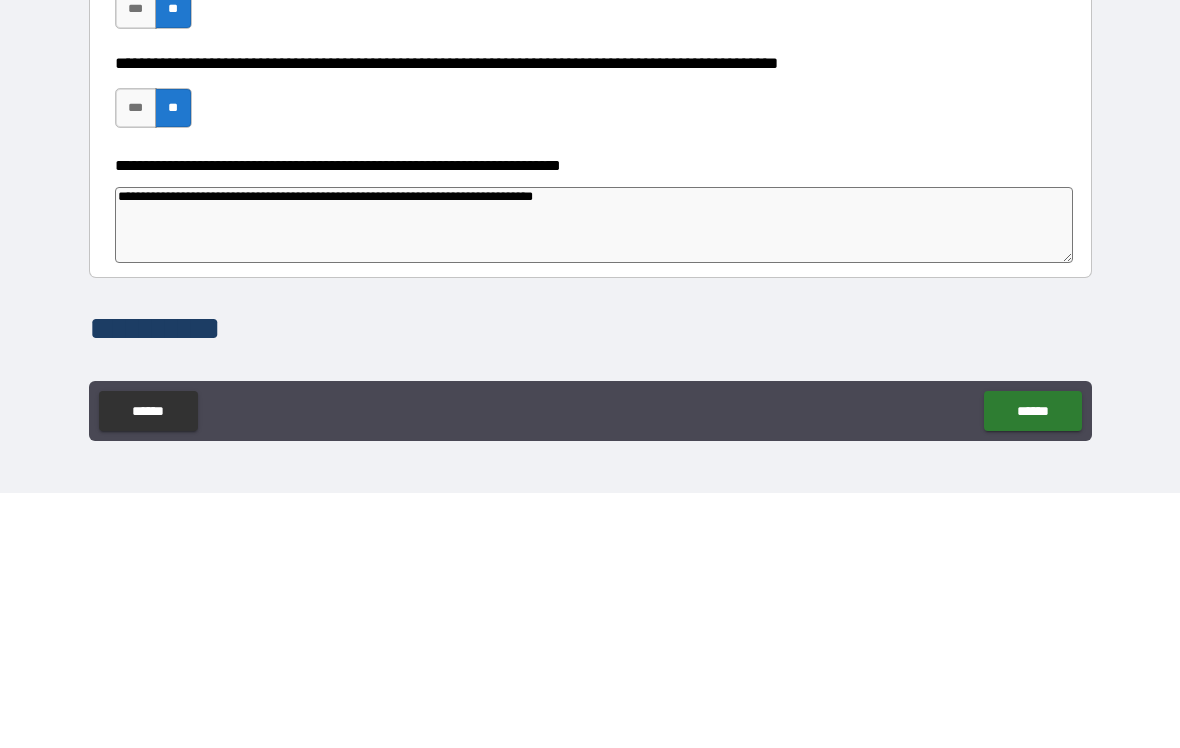 type on "*" 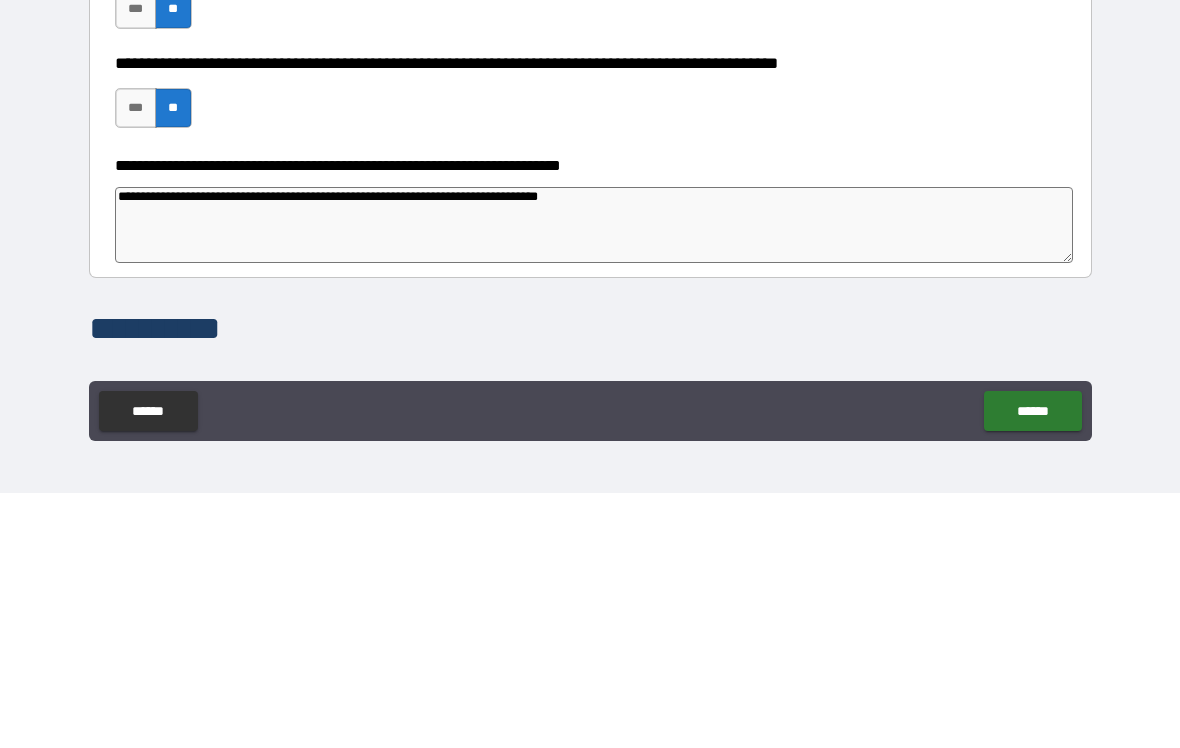 type on "*" 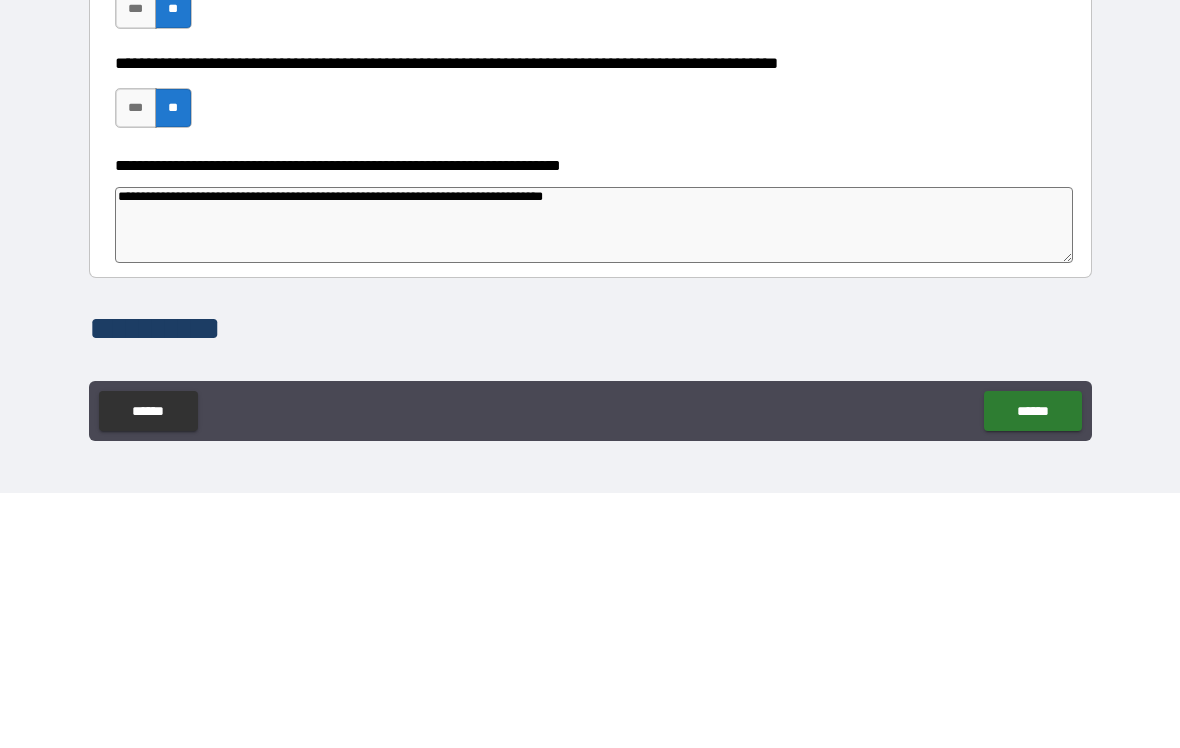 type on "*" 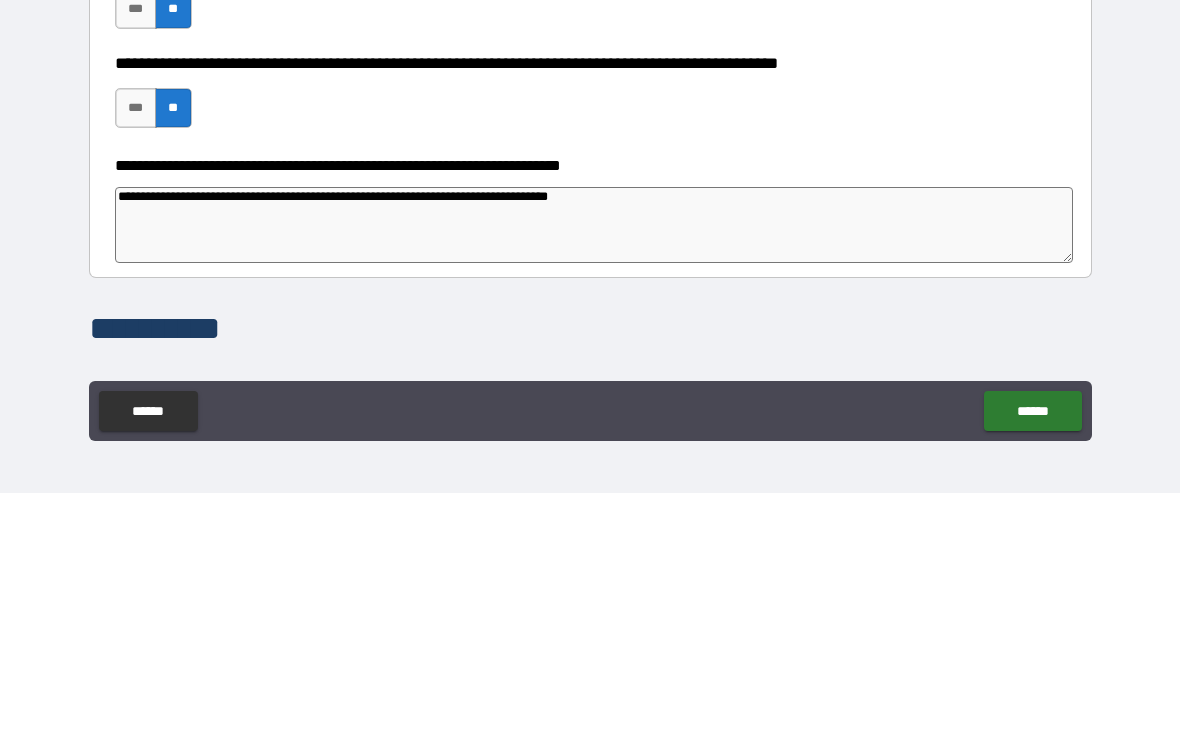 type on "*" 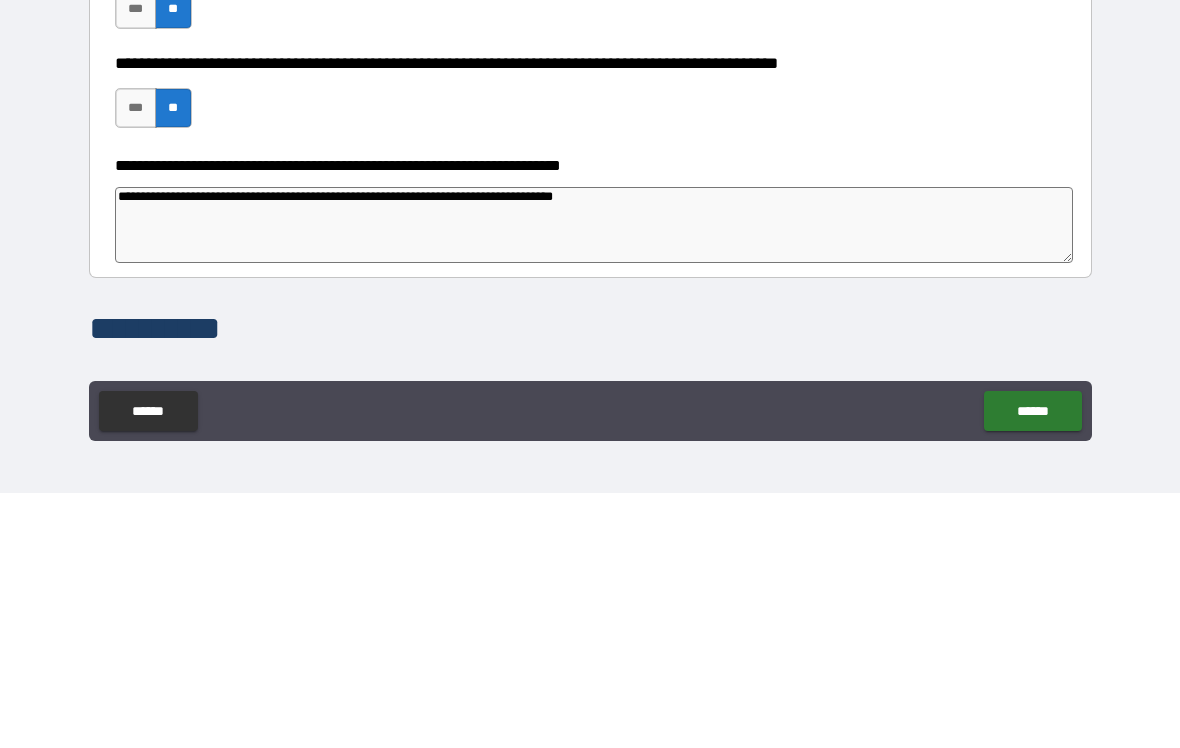 type on "*" 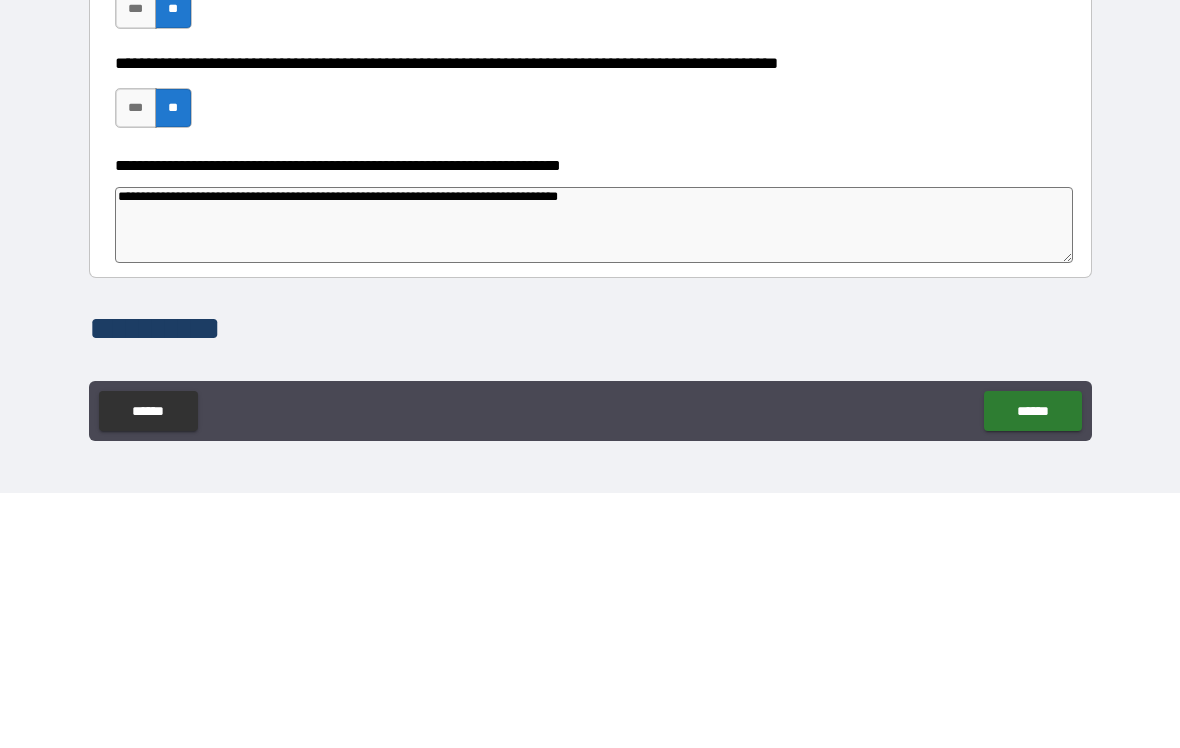 type on "*" 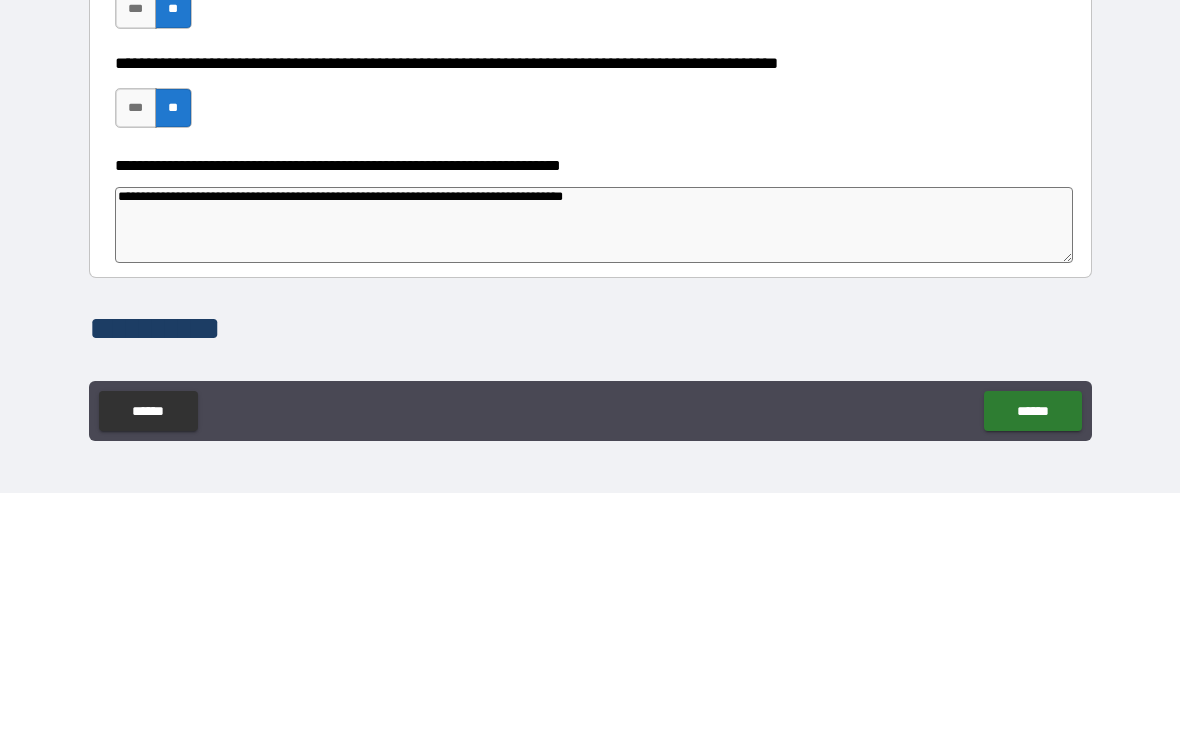type on "*" 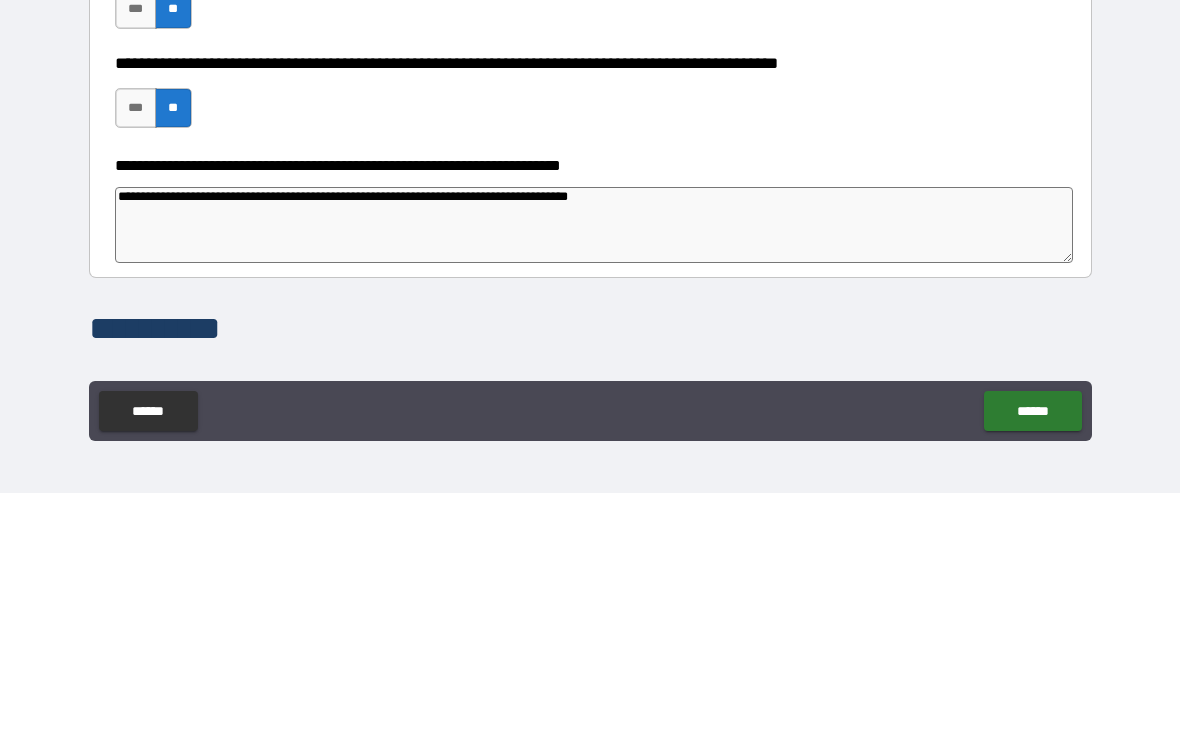 type on "*" 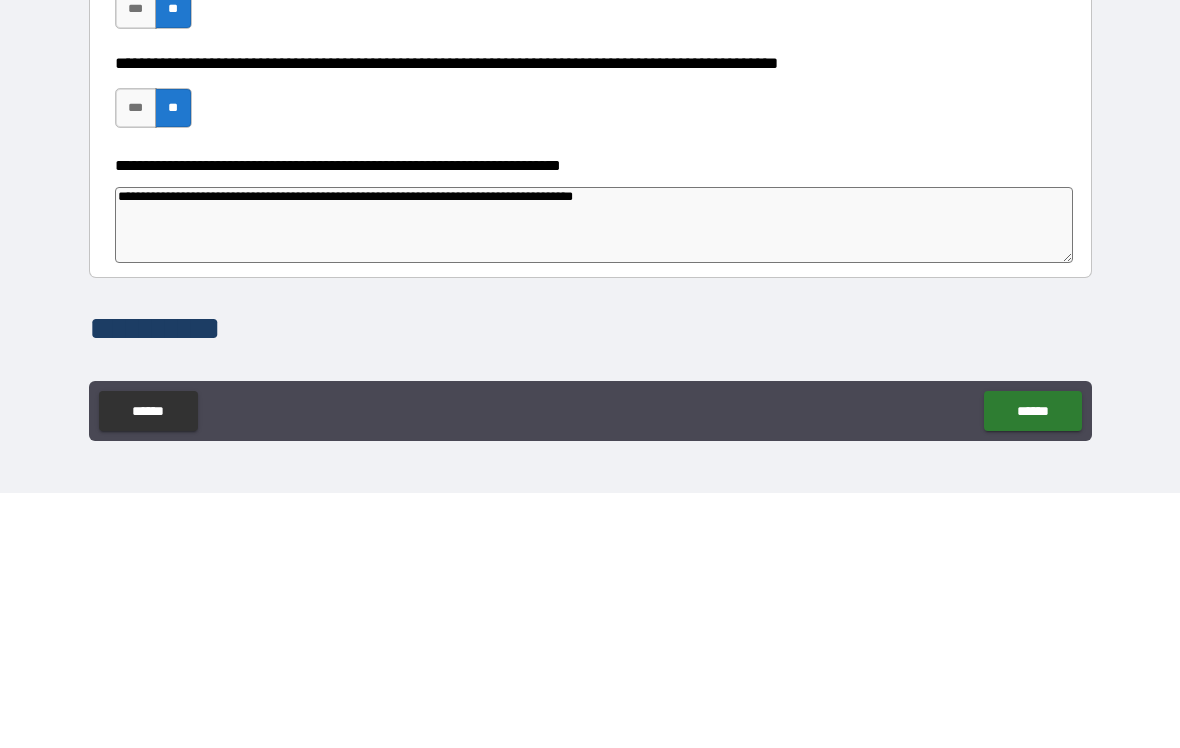 type on "*" 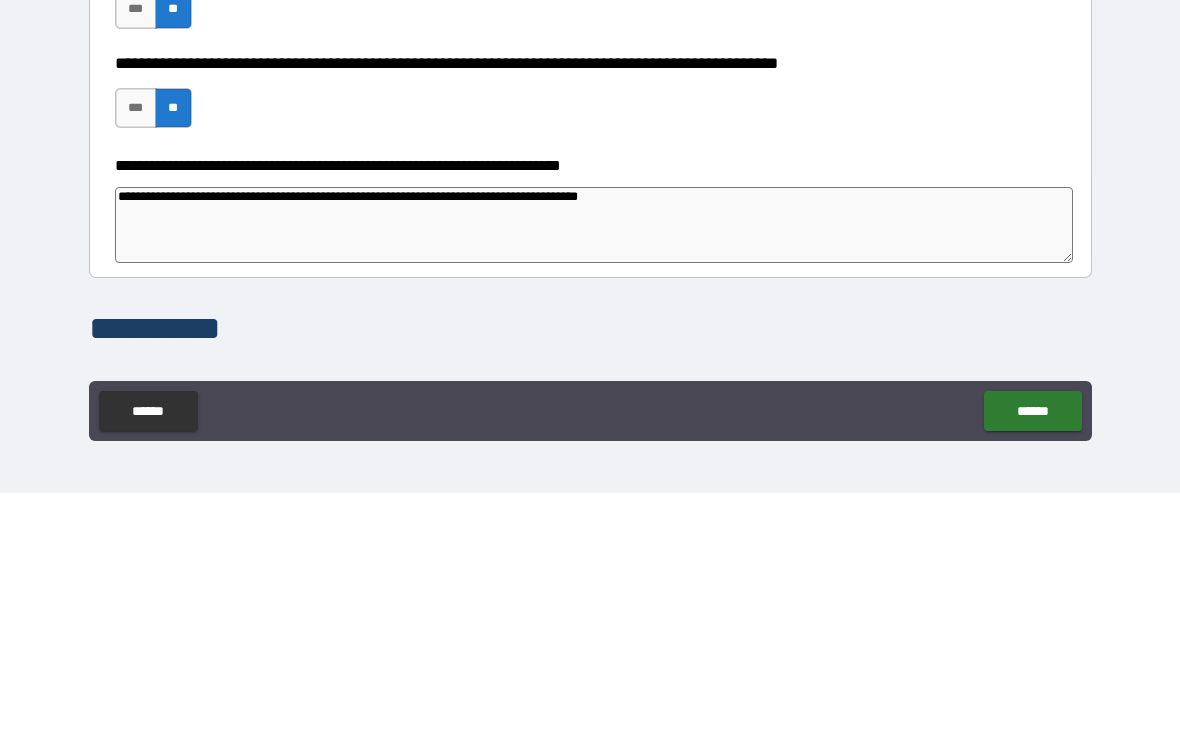 type on "*" 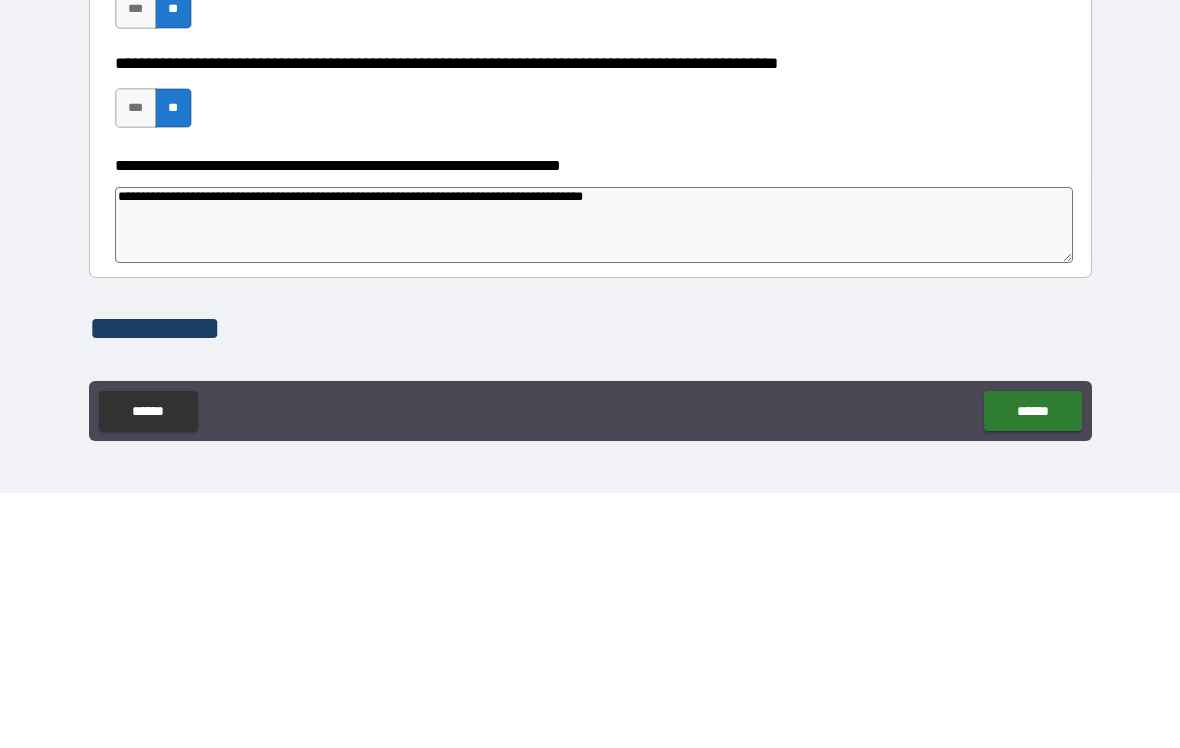 type on "**********" 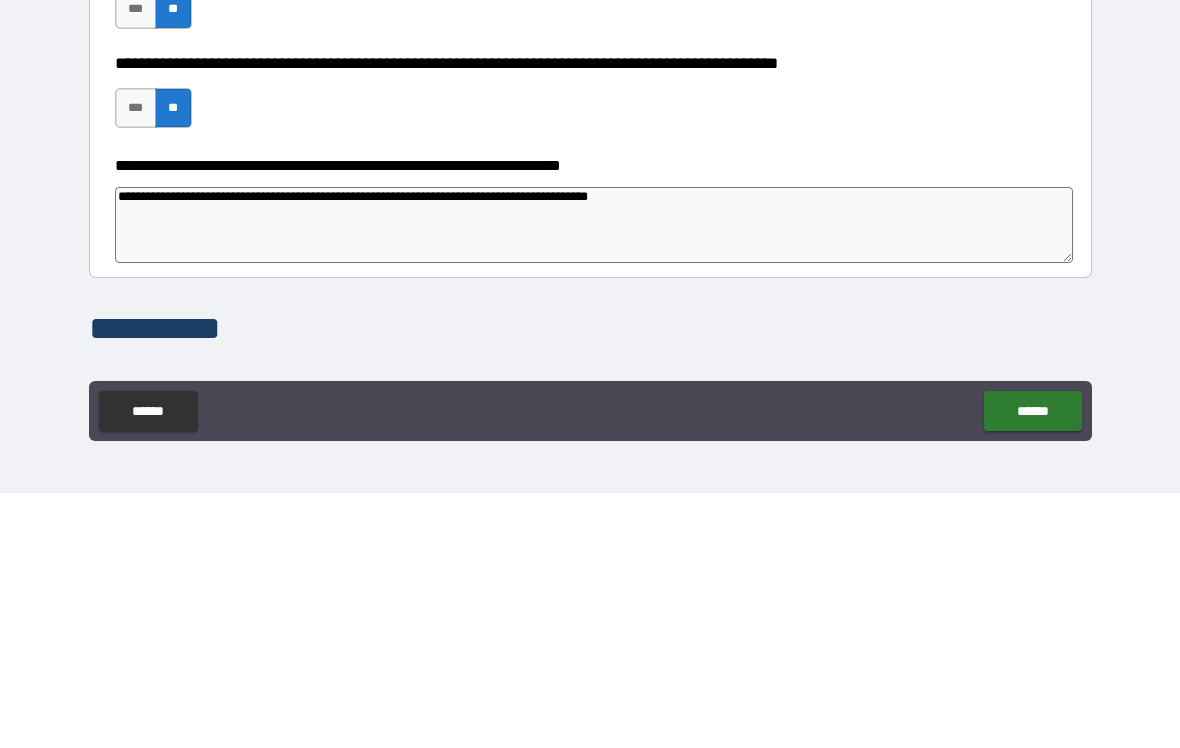 type on "*" 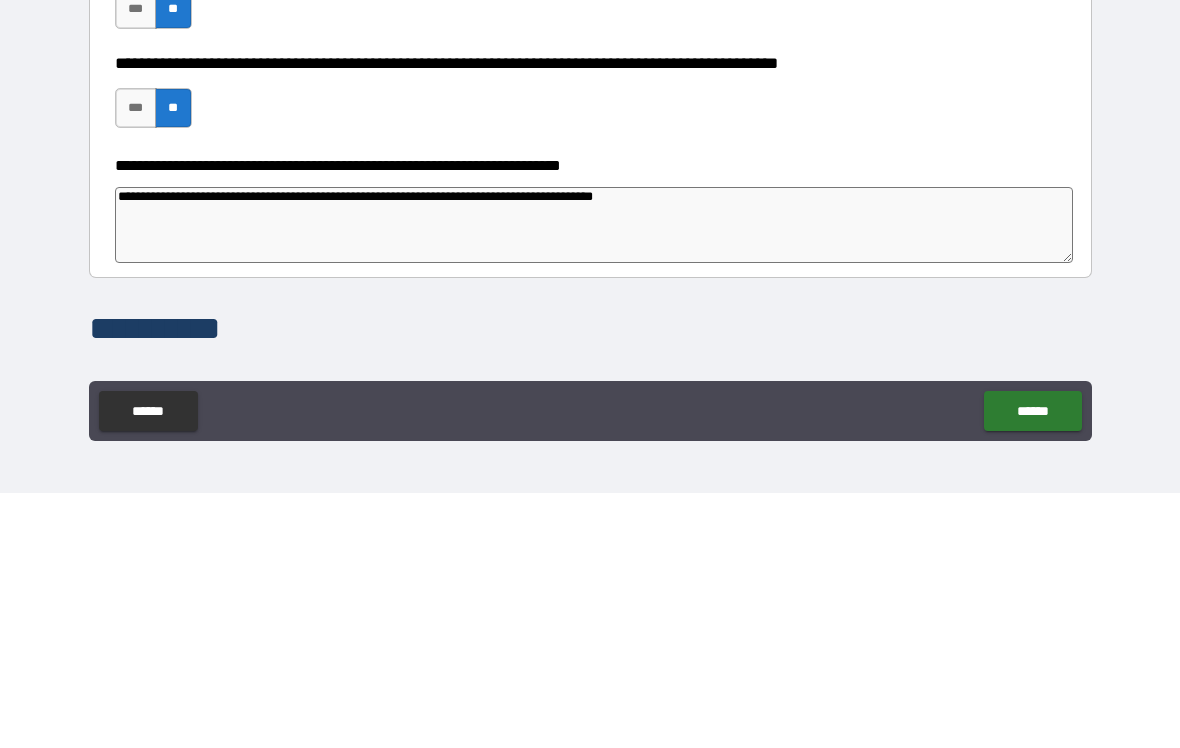 type on "*" 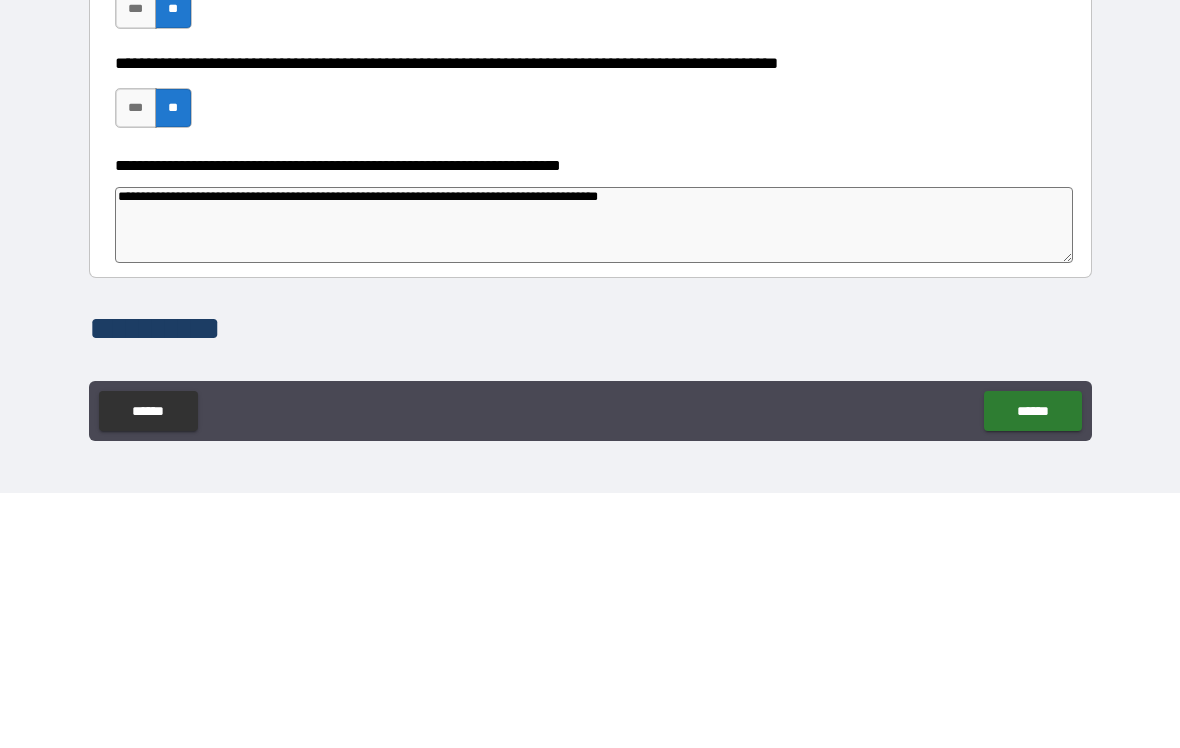 type on "*" 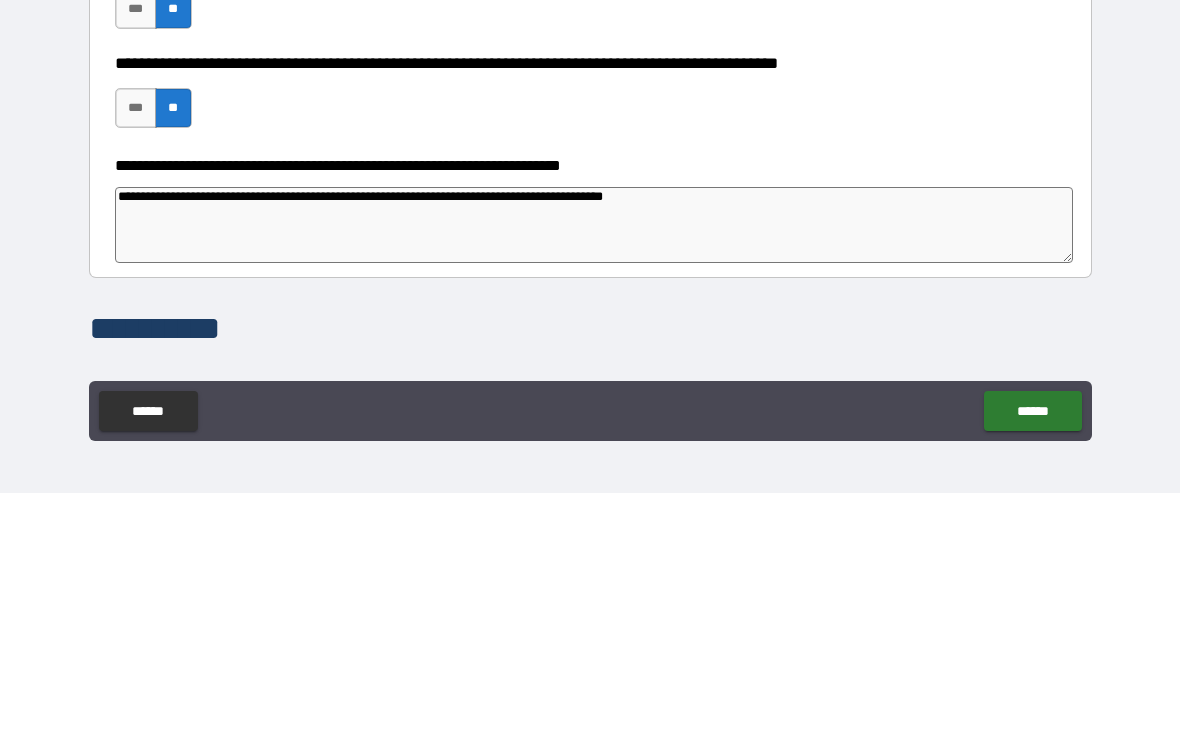 type on "*" 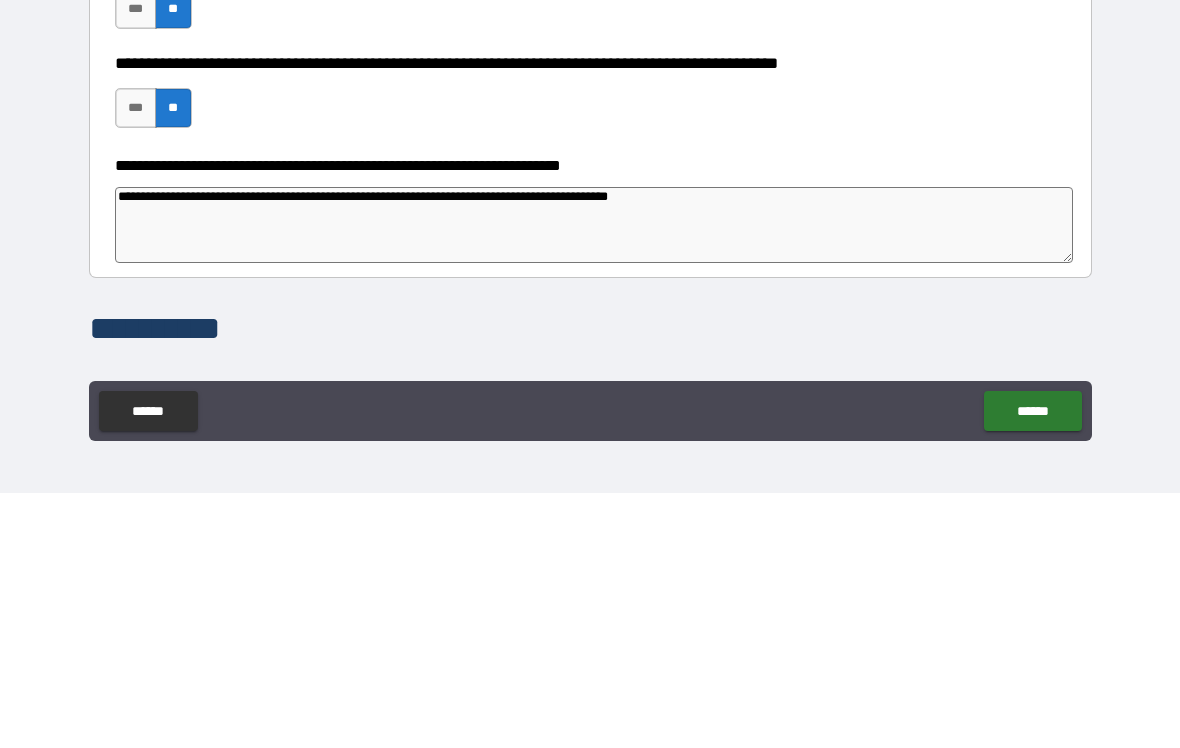type on "*" 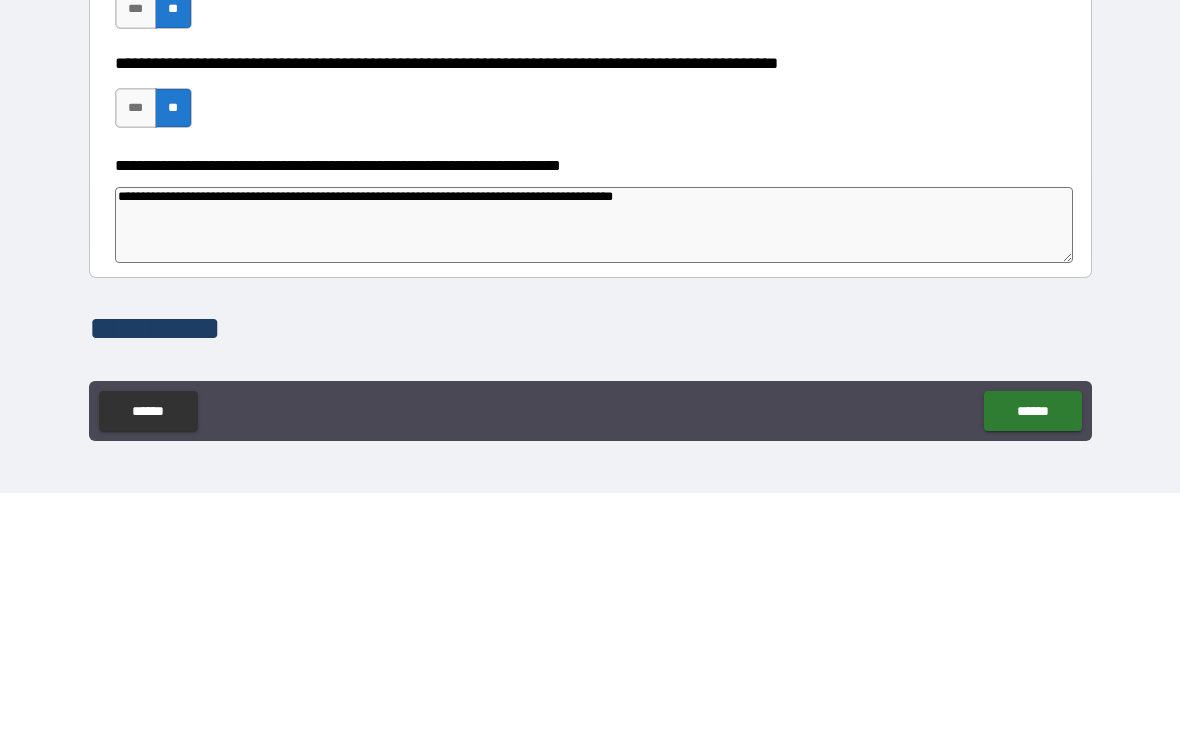 type 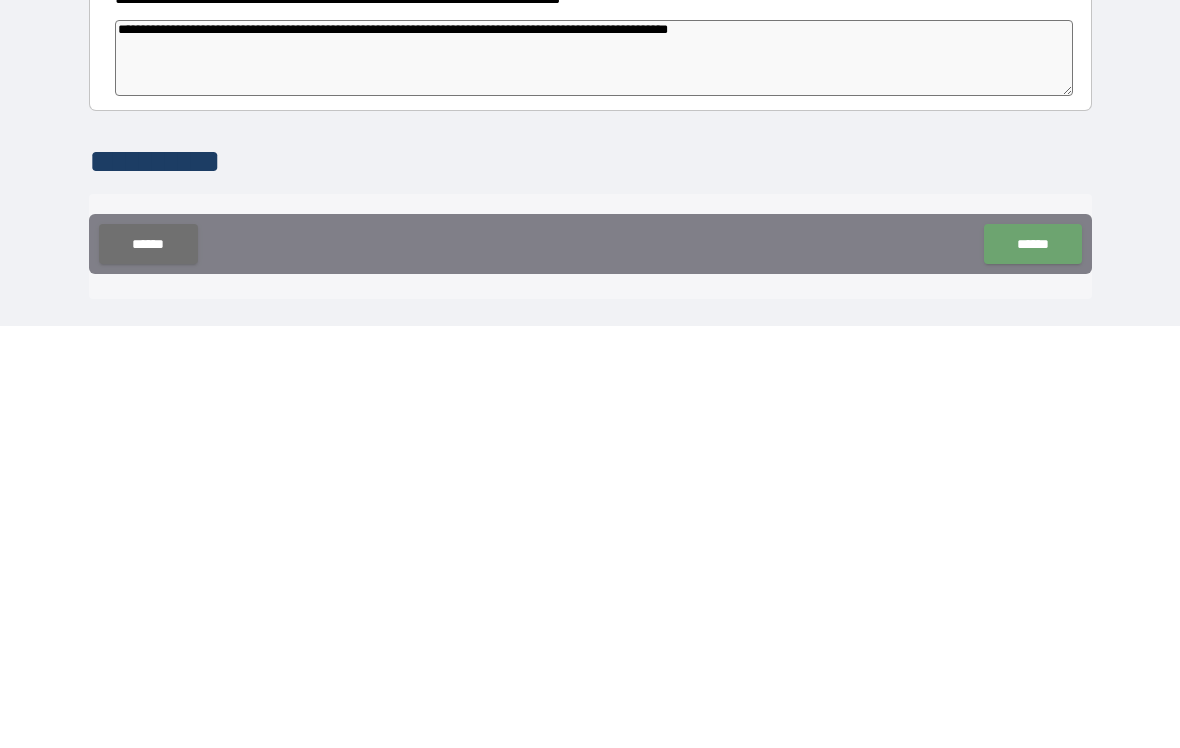 click on "******" at bounding box center (1032, 666) 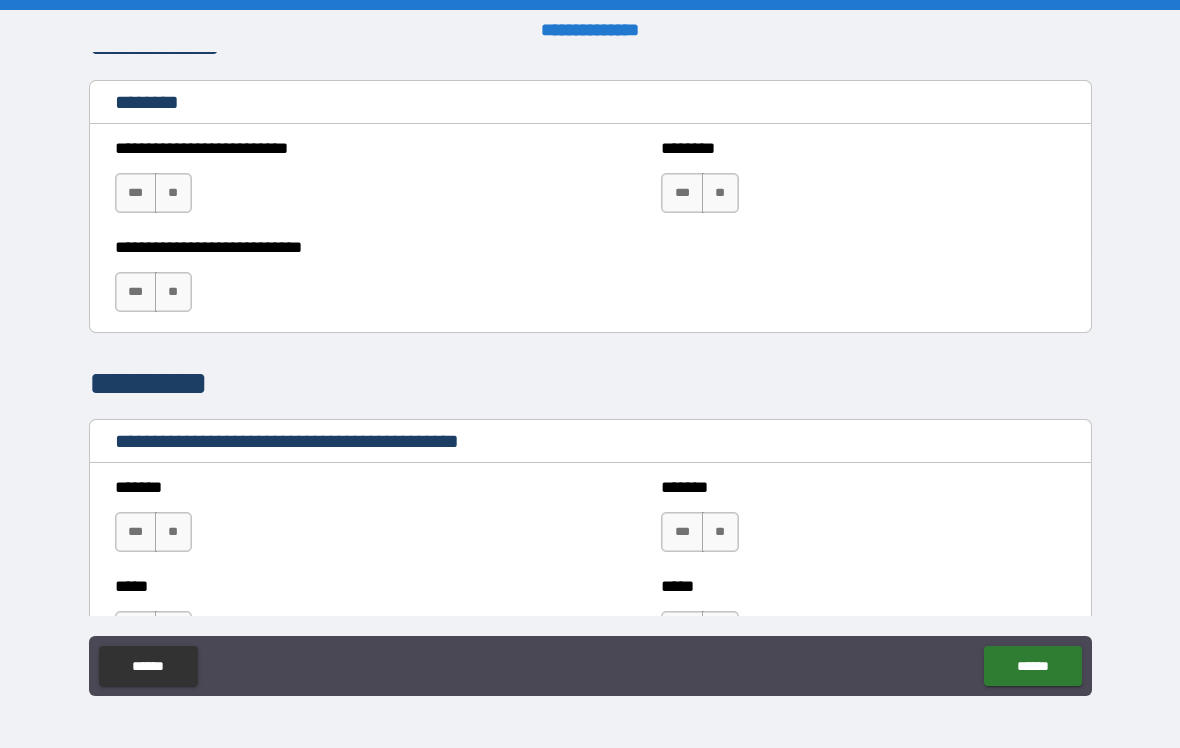 scroll, scrollTop: 1233, scrollLeft: 0, axis: vertical 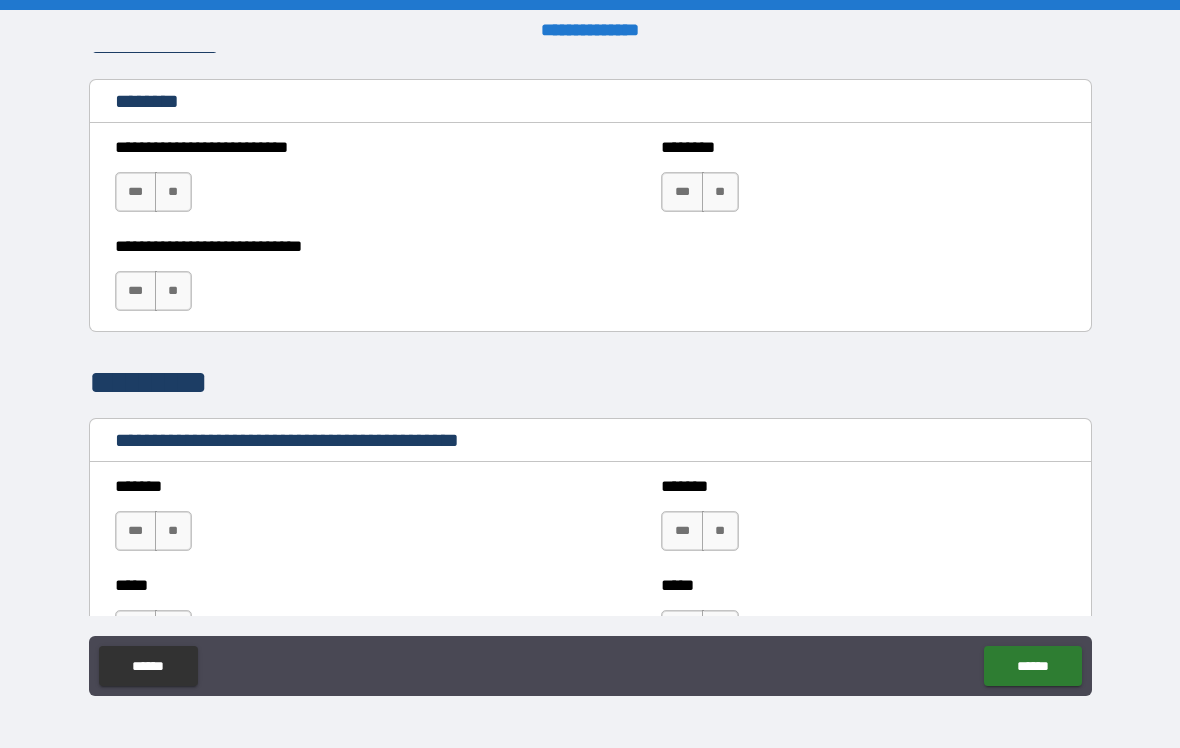 click on "**" at bounding box center [173, 531] 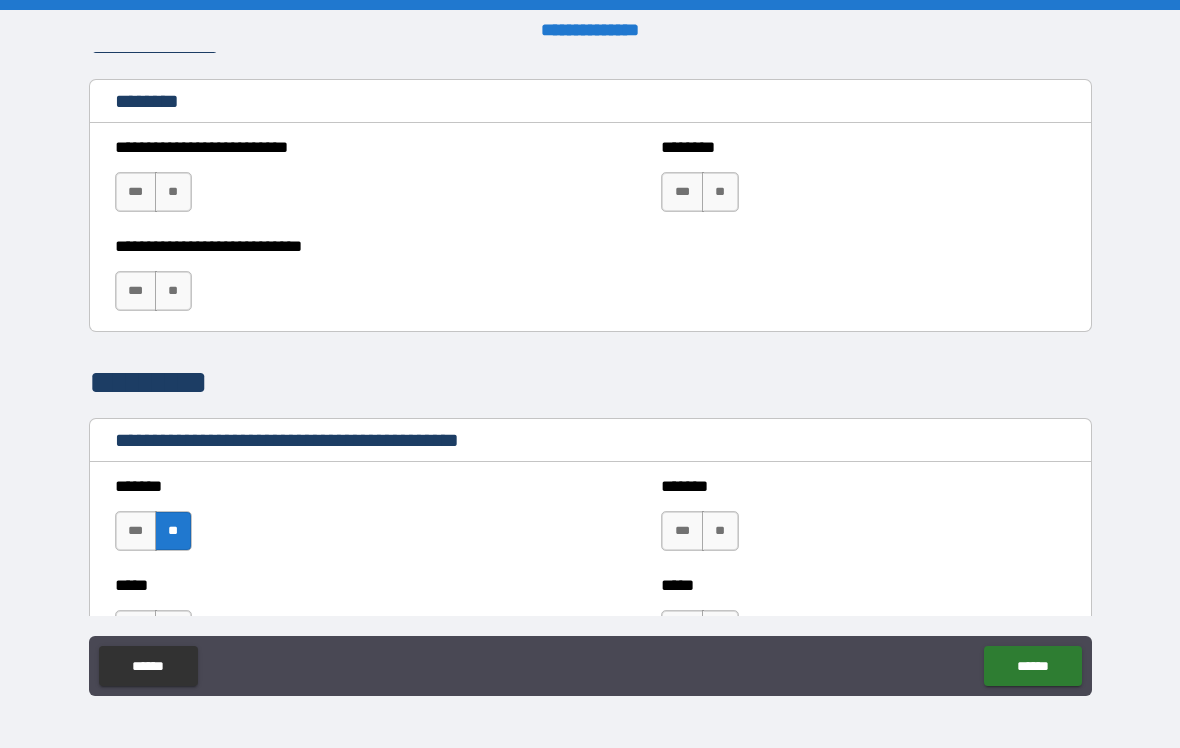 click on "**" at bounding box center [720, 531] 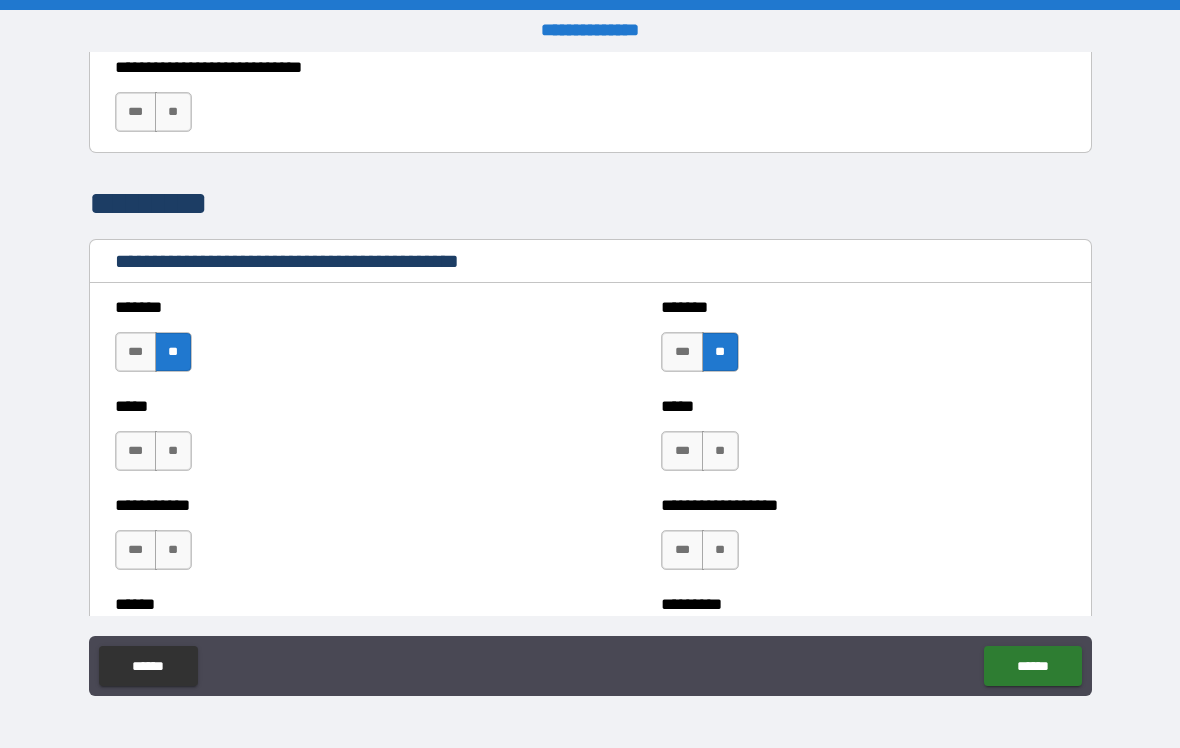scroll, scrollTop: 1414, scrollLeft: 0, axis: vertical 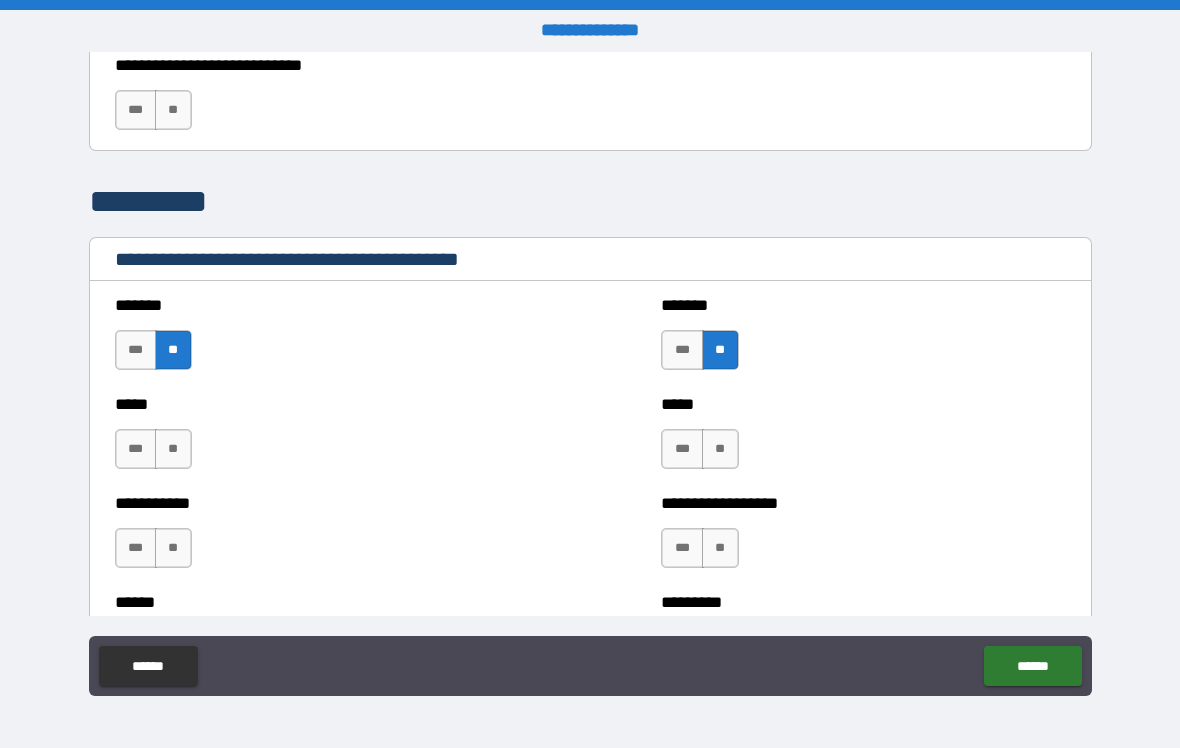click on "**" at bounding box center (173, 449) 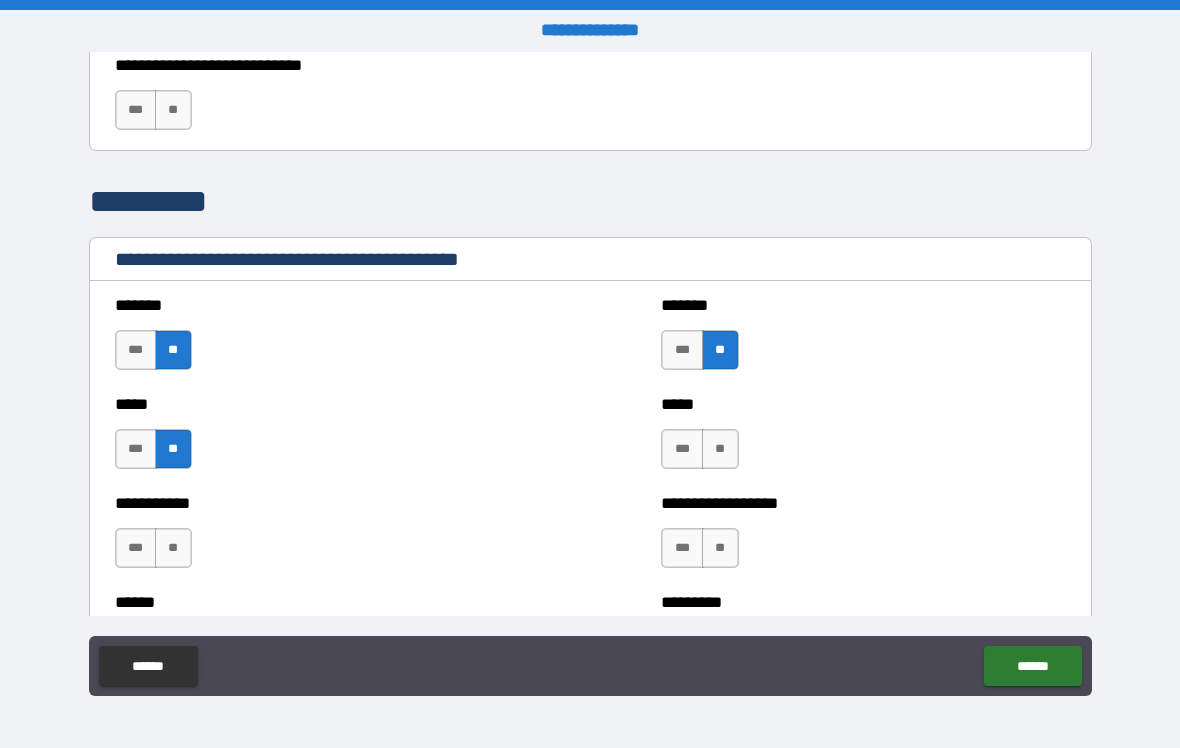 click on "**" at bounding box center [173, 548] 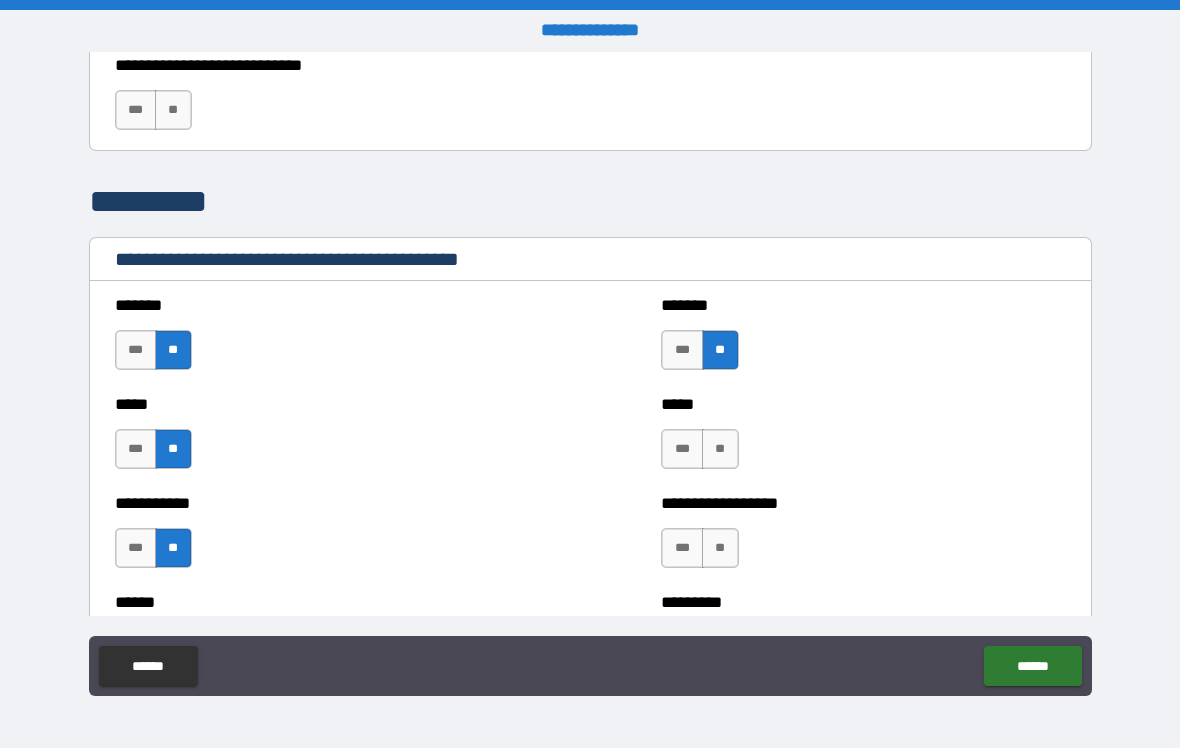 click on "**" at bounding box center [720, 449] 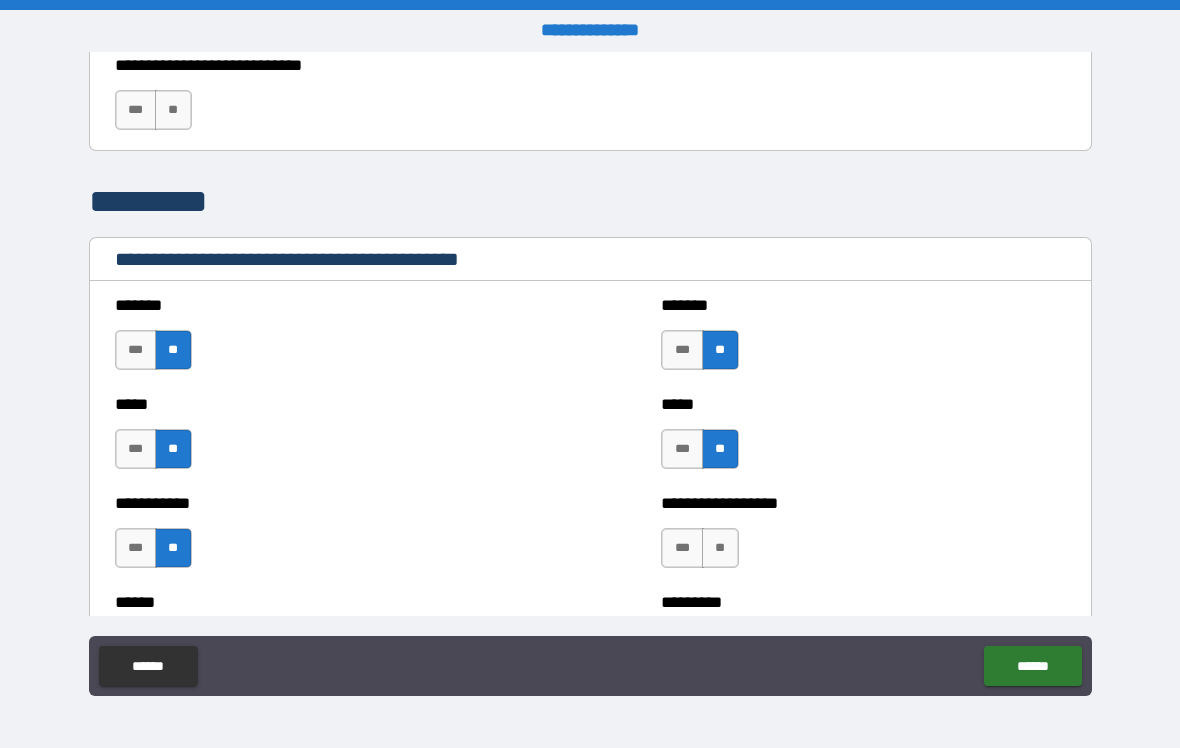 click on "**" at bounding box center [720, 548] 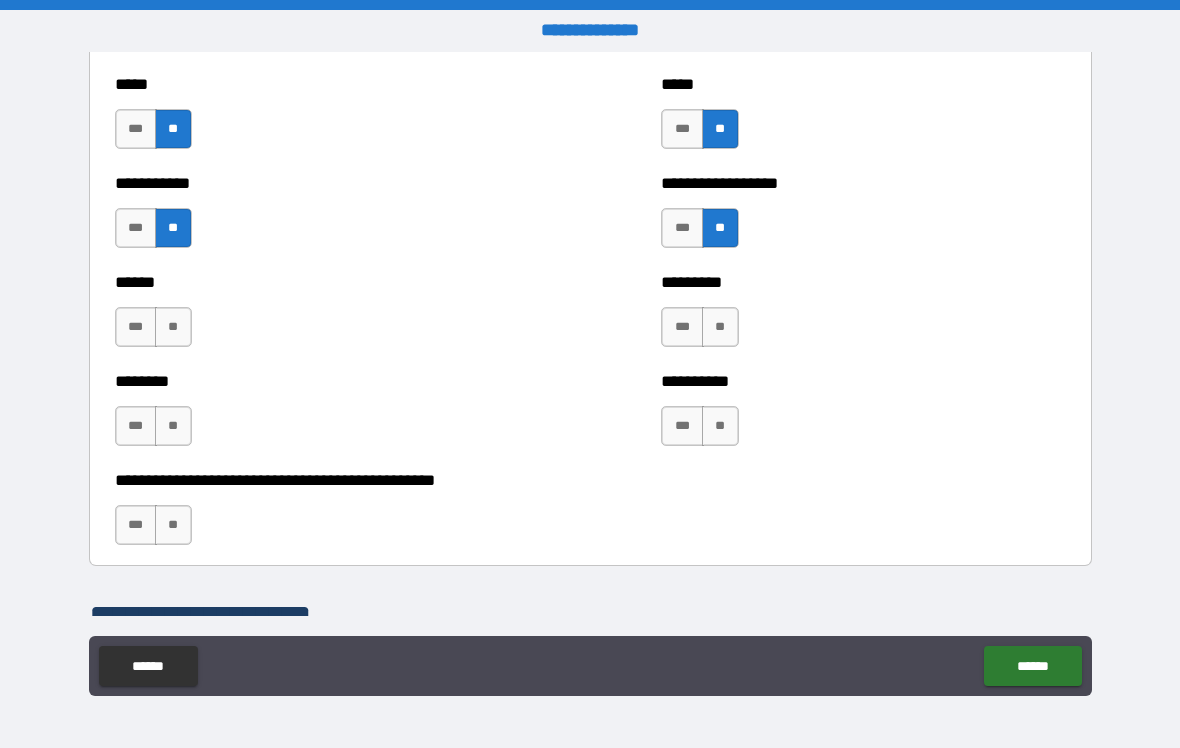 scroll, scrollTop: 1739, scrollLeft: 0, axis: vertical 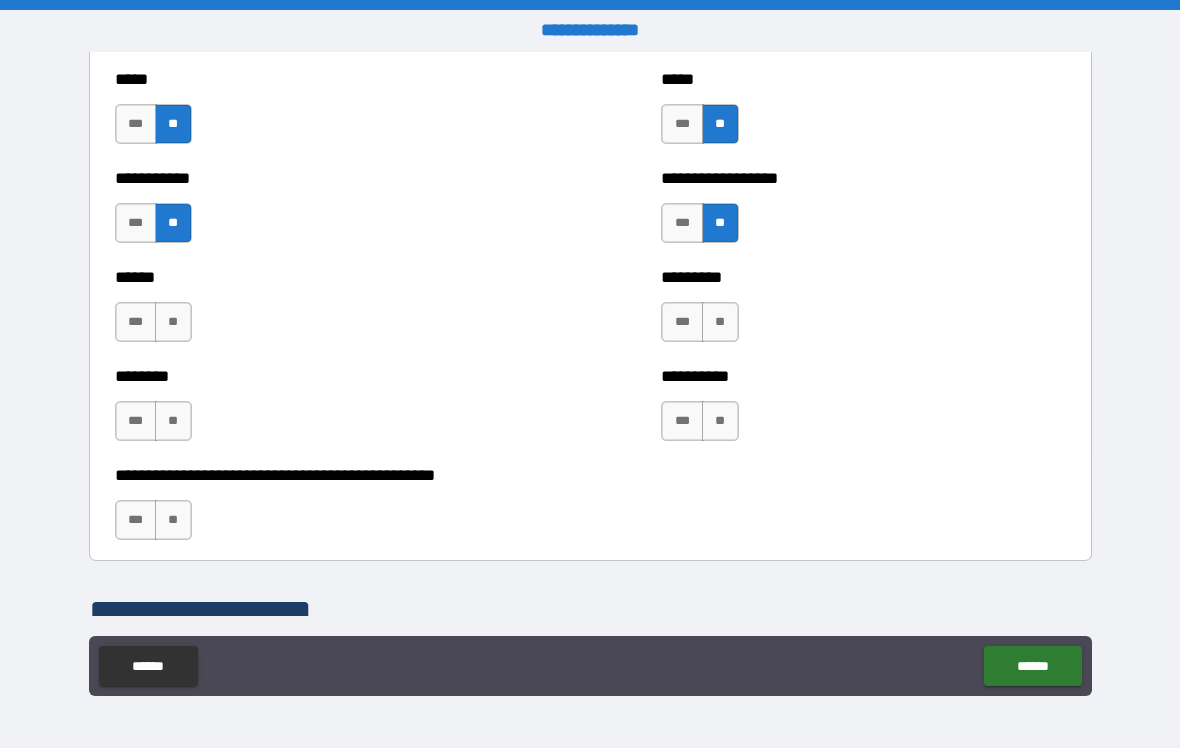 click on "**" at bounding box center [173, 322] 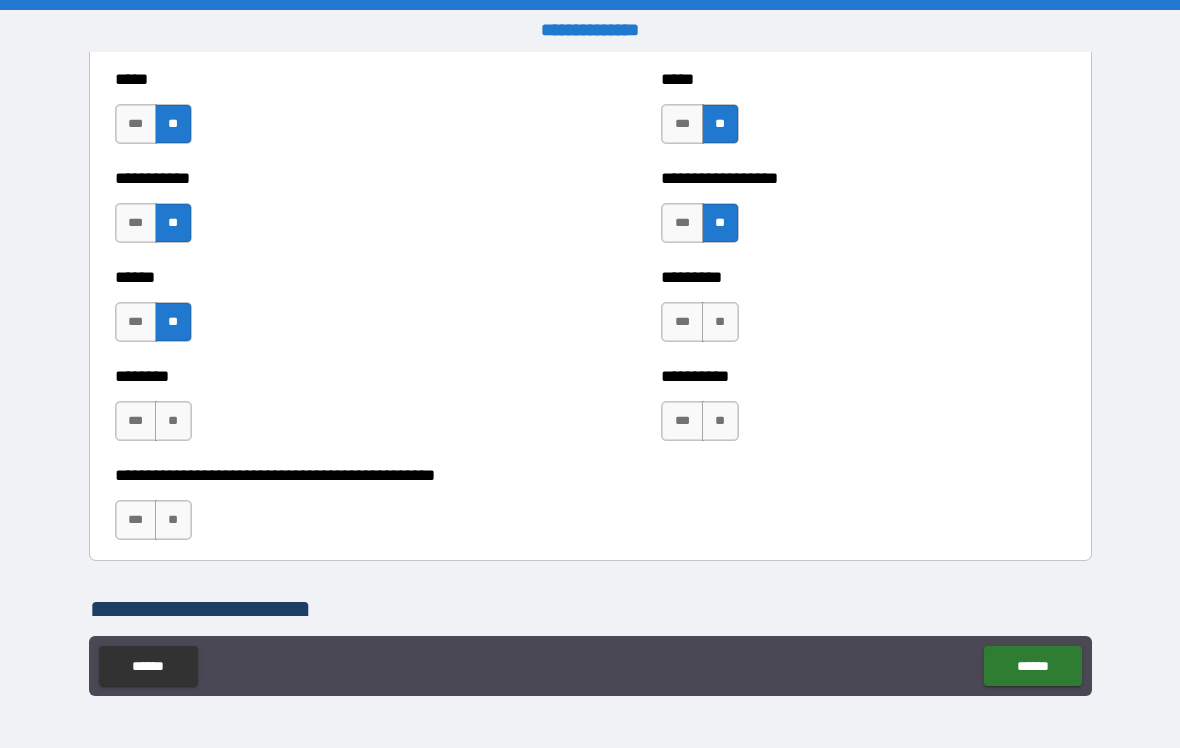 click on "***" at bounding box center (136, 421) 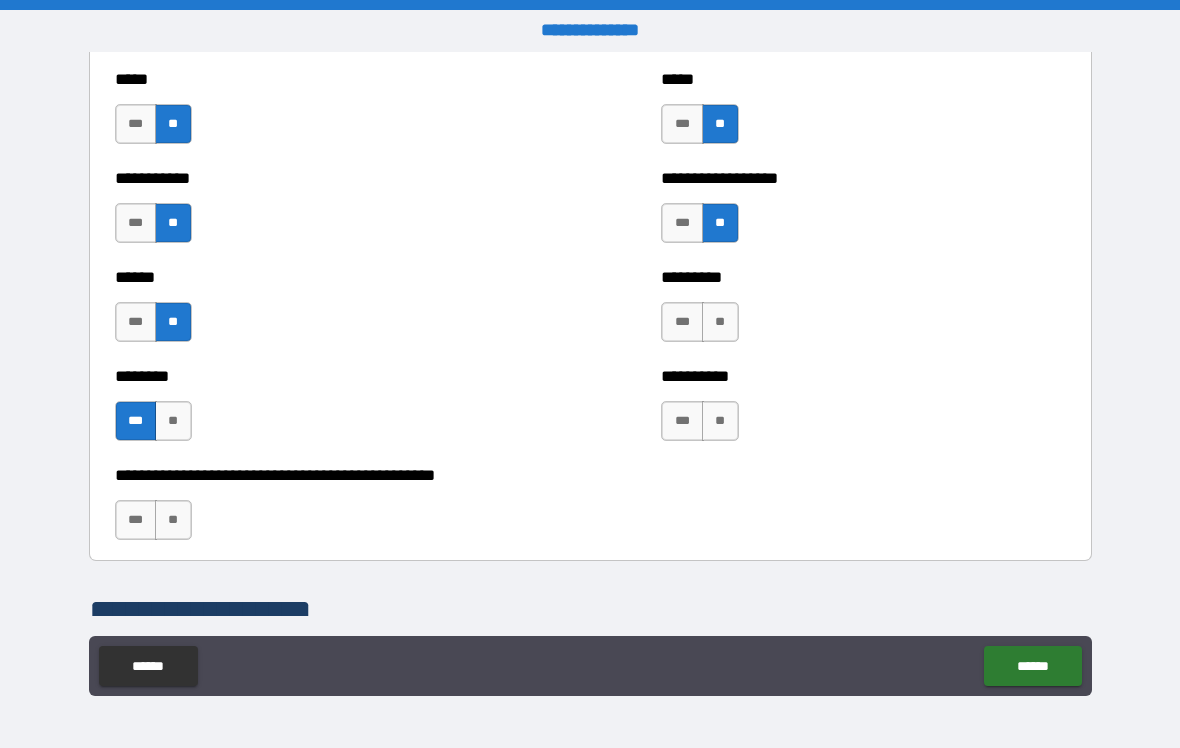 click on "**" at bounding box center (720, 322) 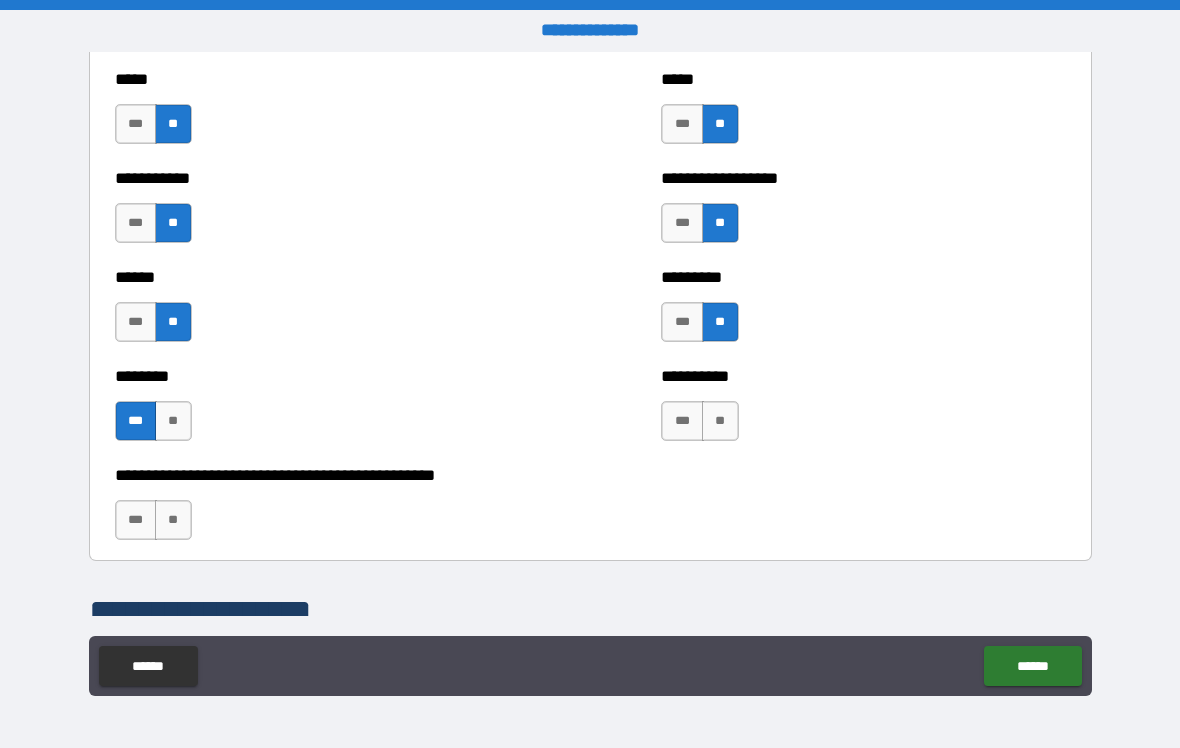 click on "**" at bounding box center [720, 421] 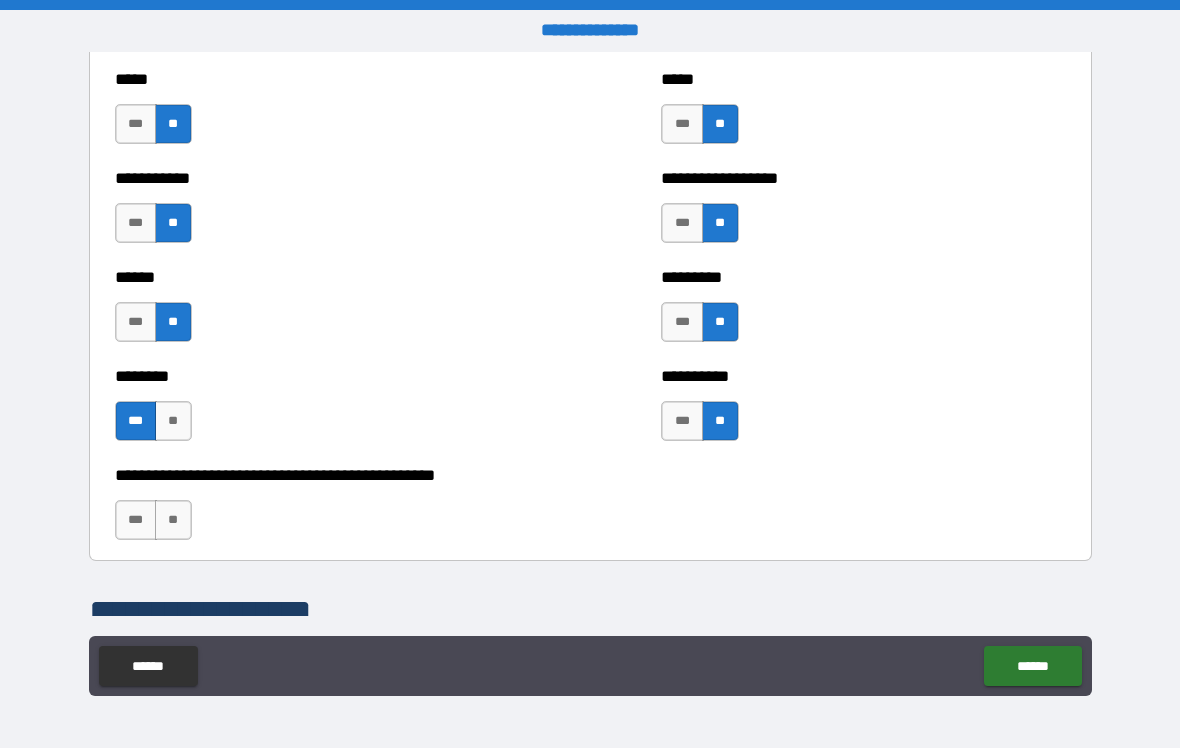 click on "***" at bounding box center (136, 520) 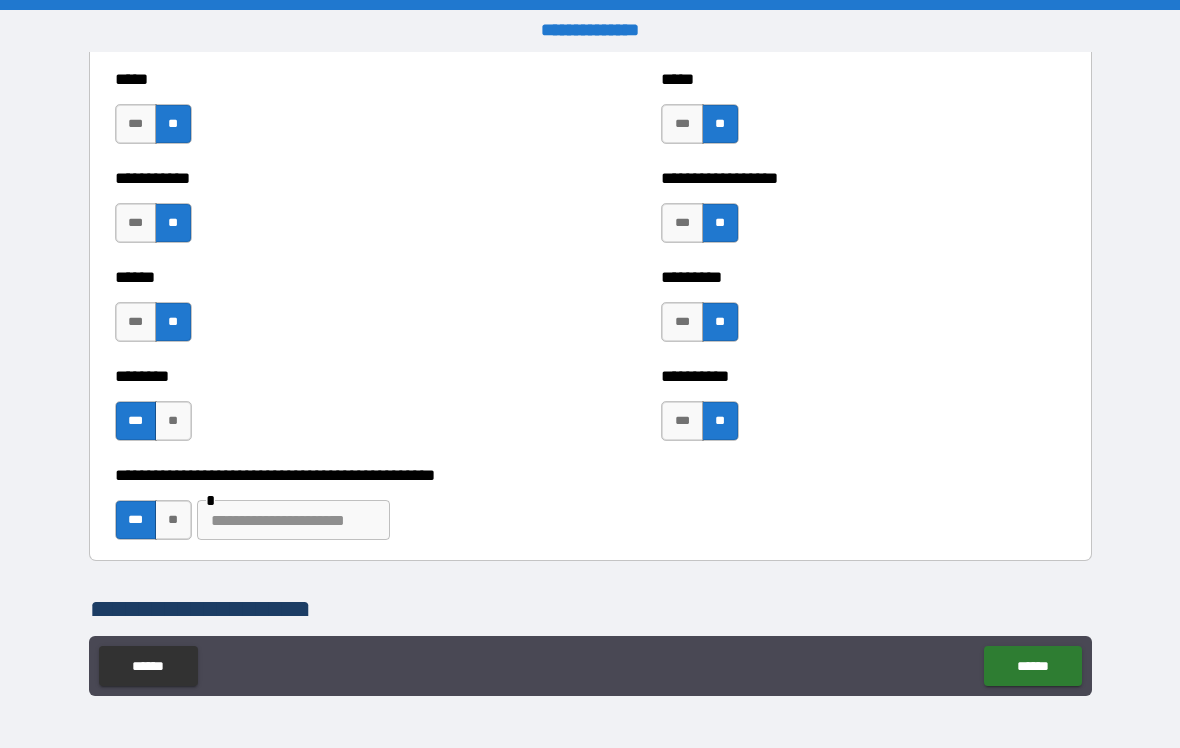 click at bounding box center (293, 520) 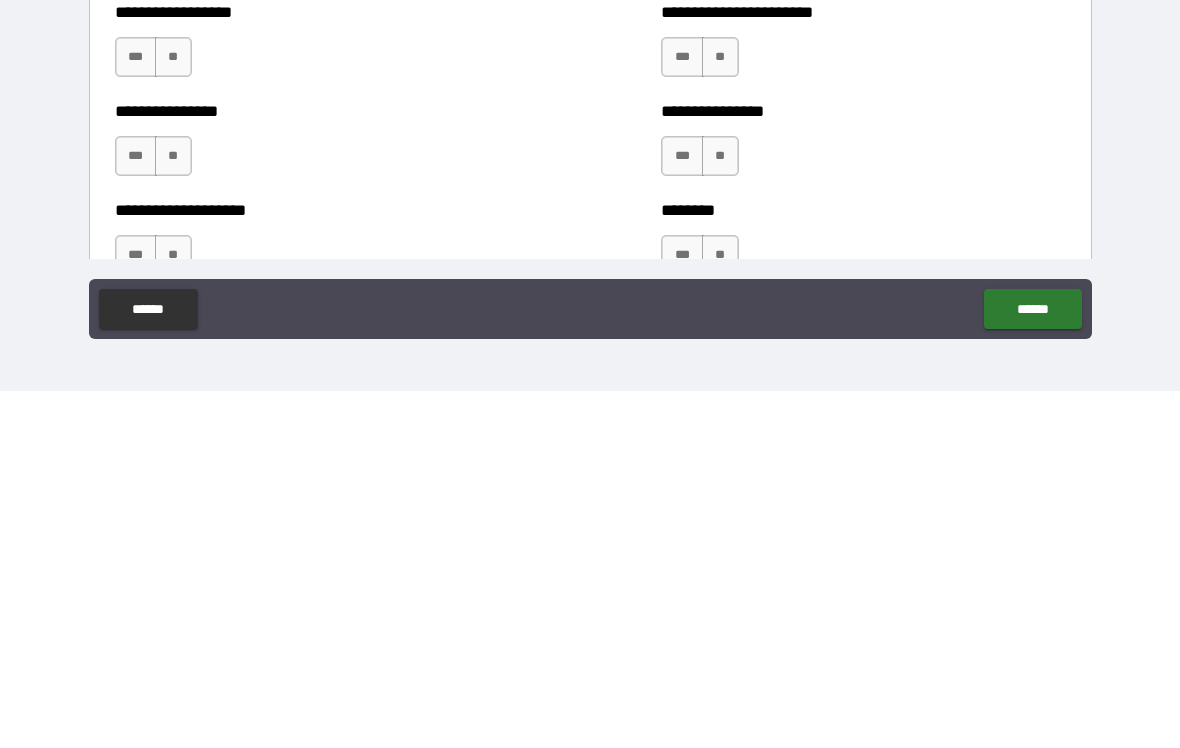 scroll, scrollTop: 2086, scrollLeft: 0, axis: vertical 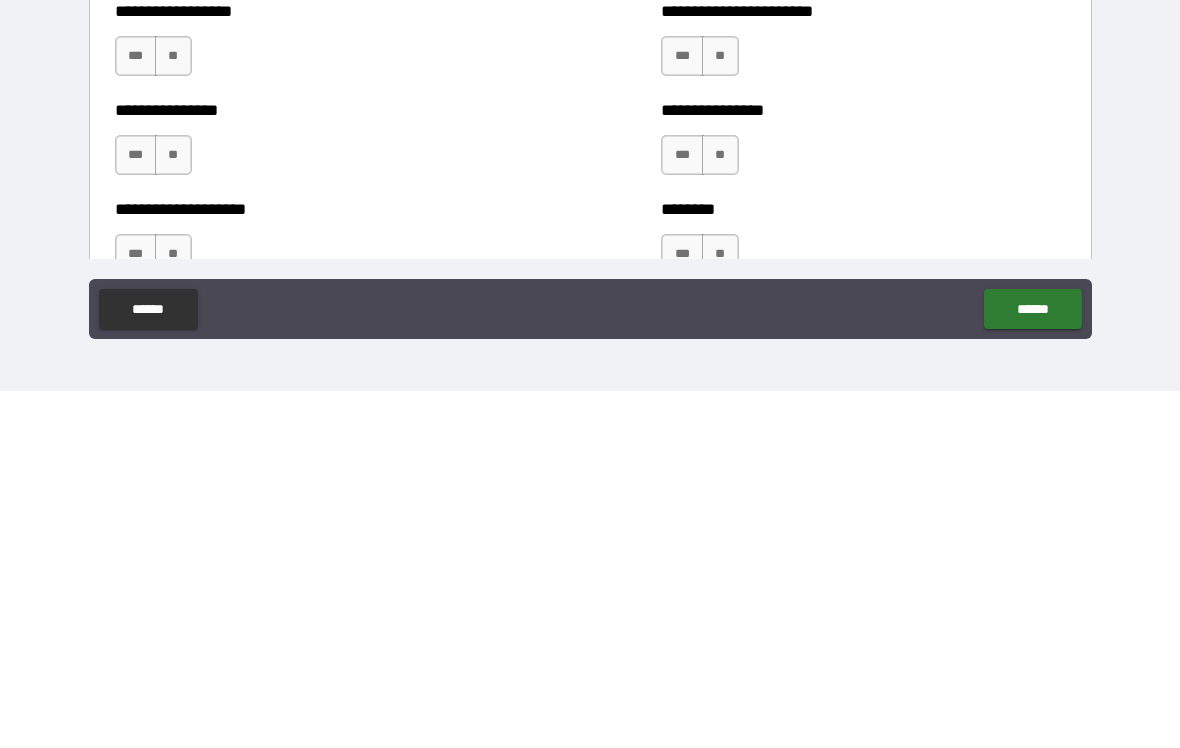 click on "**" at bounding box center [173, 413] 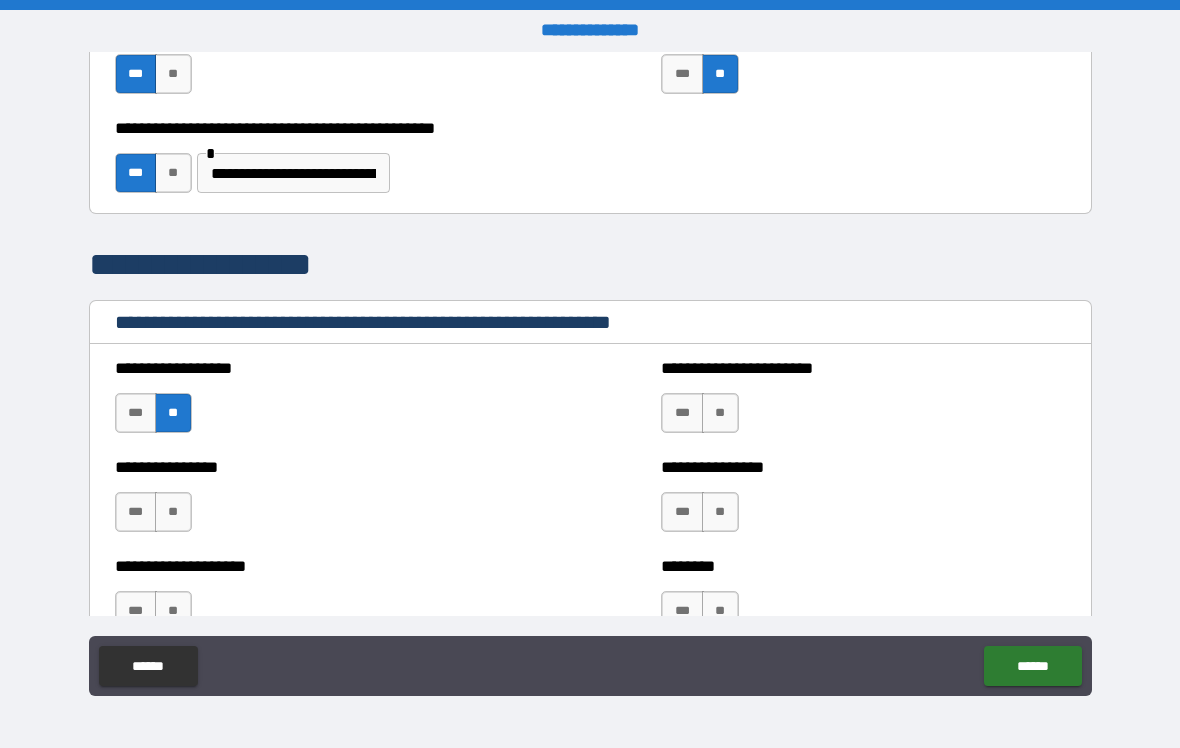 click on "**" at bounding box center [720, 413] 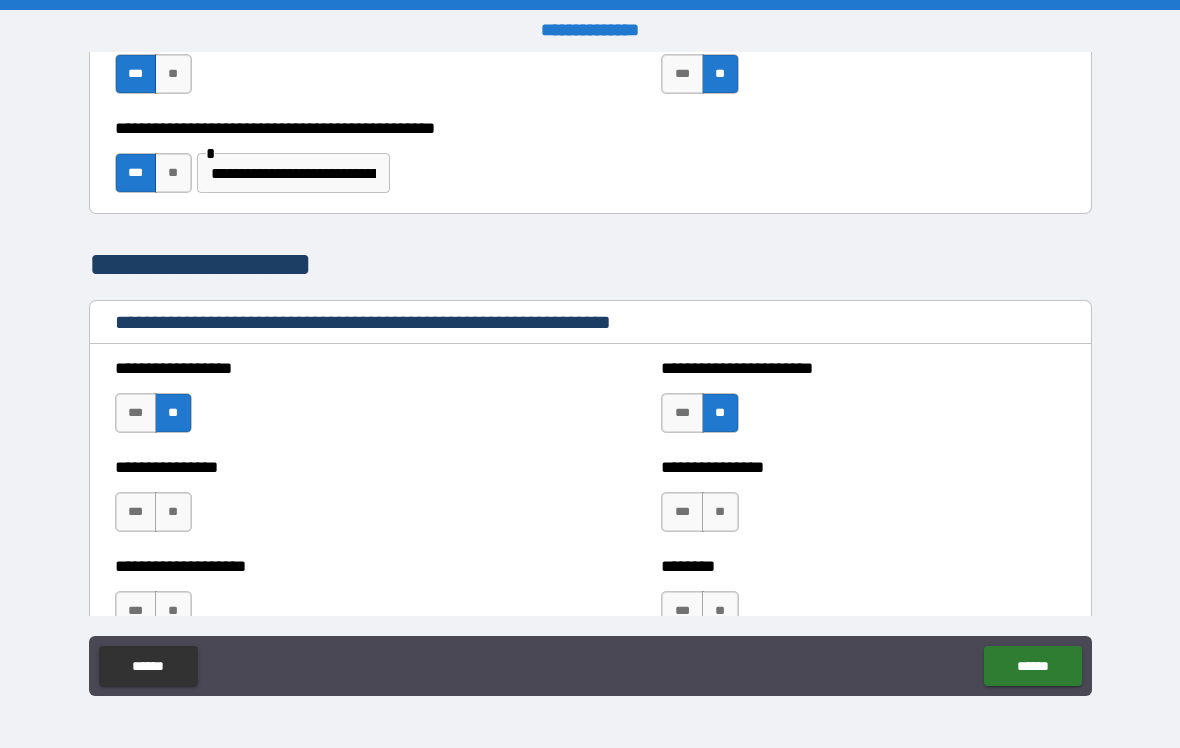 click on "**" at bounding box center [720, 512] 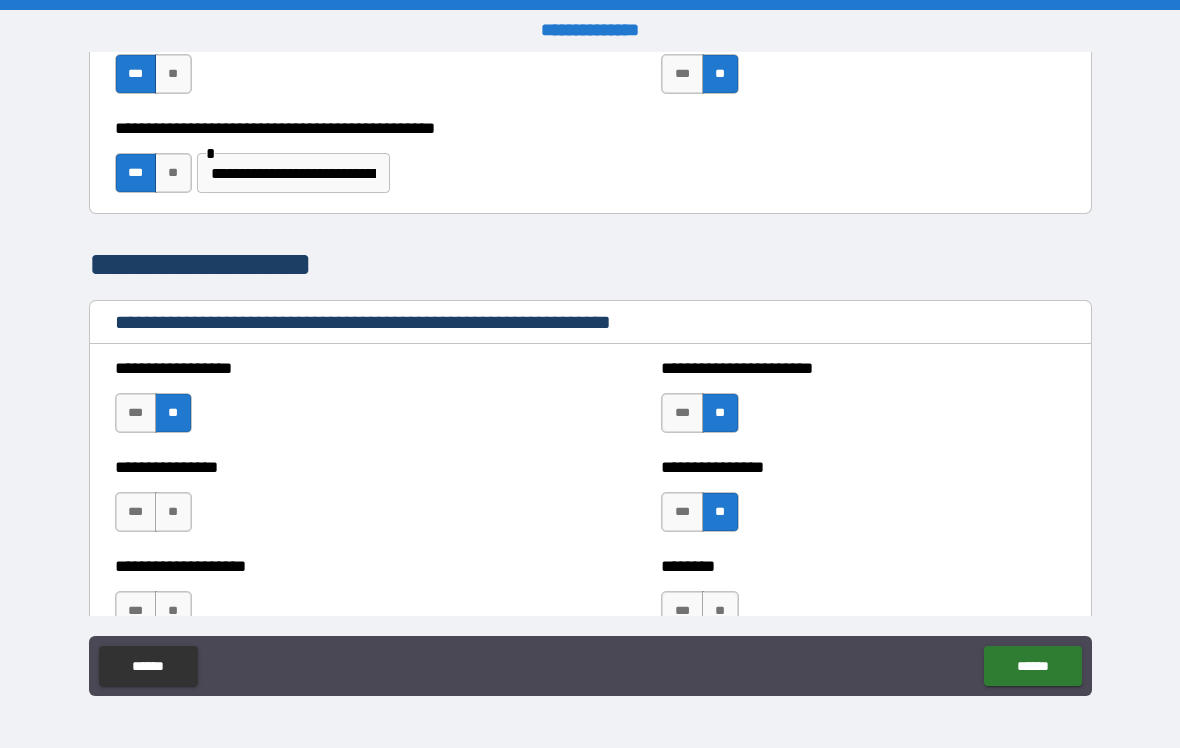 click on "***" at bounding box center (682, 611) 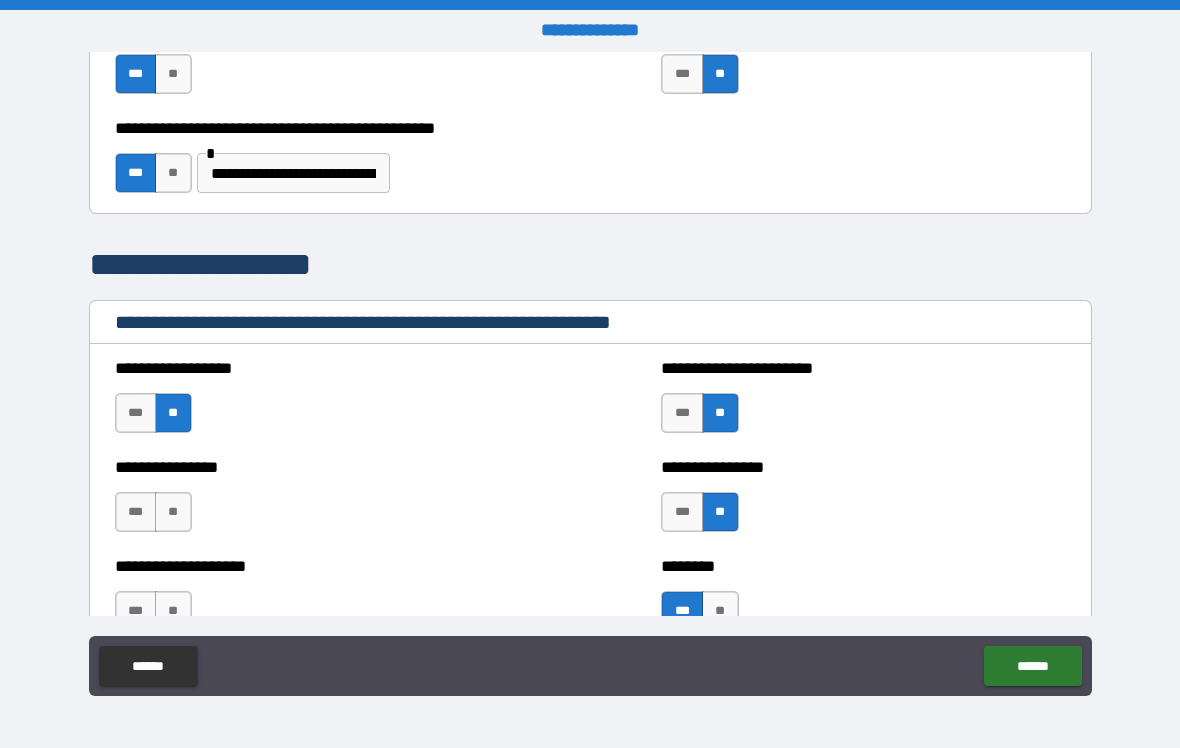 click on "**" at bounding box center [173, 611] 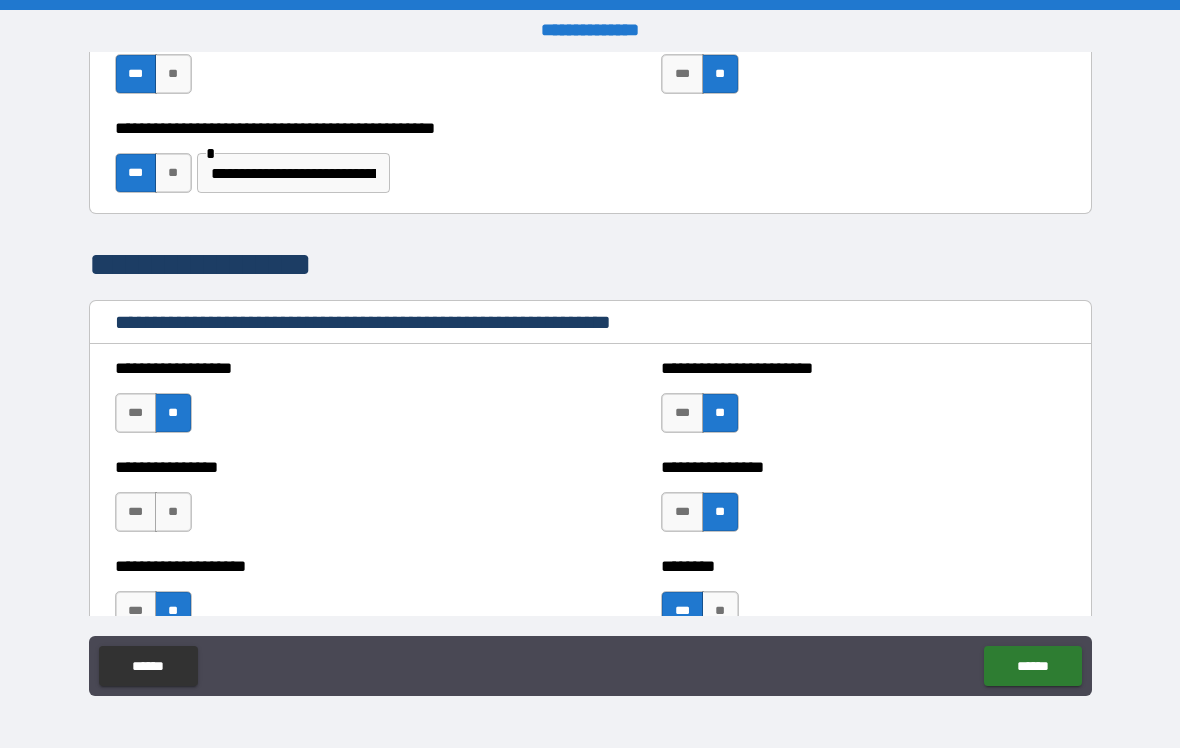 click on "***" at bounding box center [136, 512] 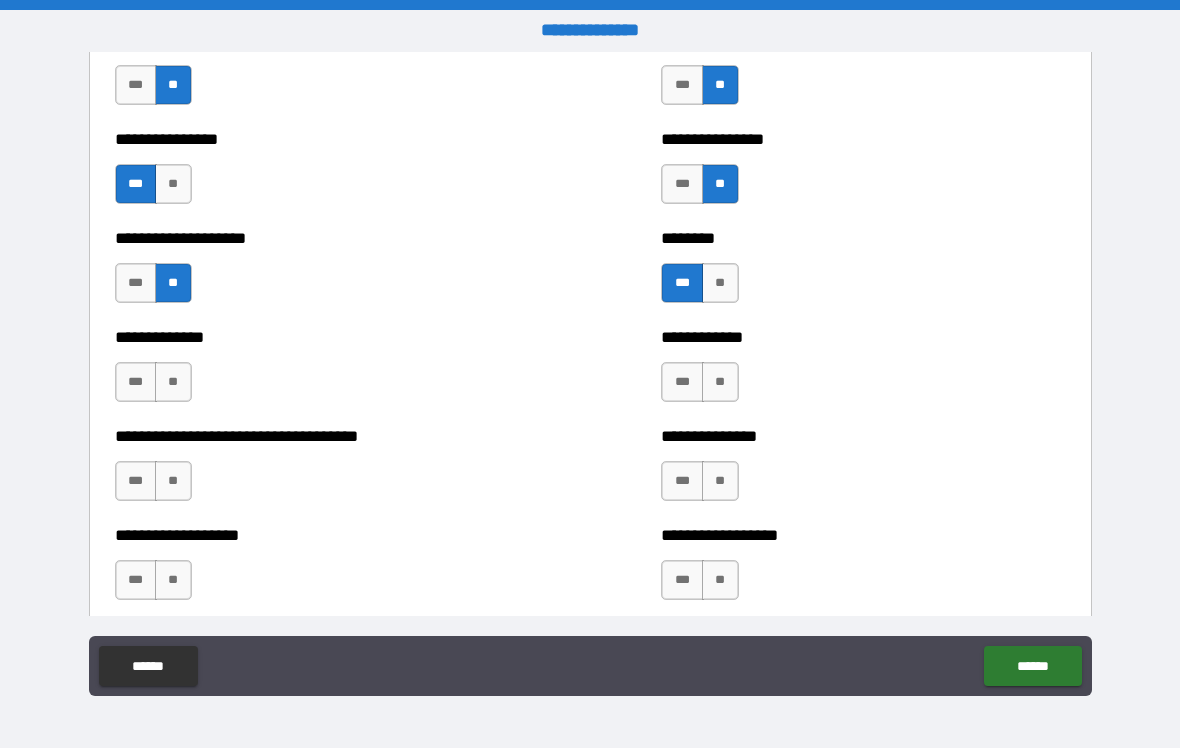 scroll, scrollTop: 2415, scrollLeft: 0, axis: vertical 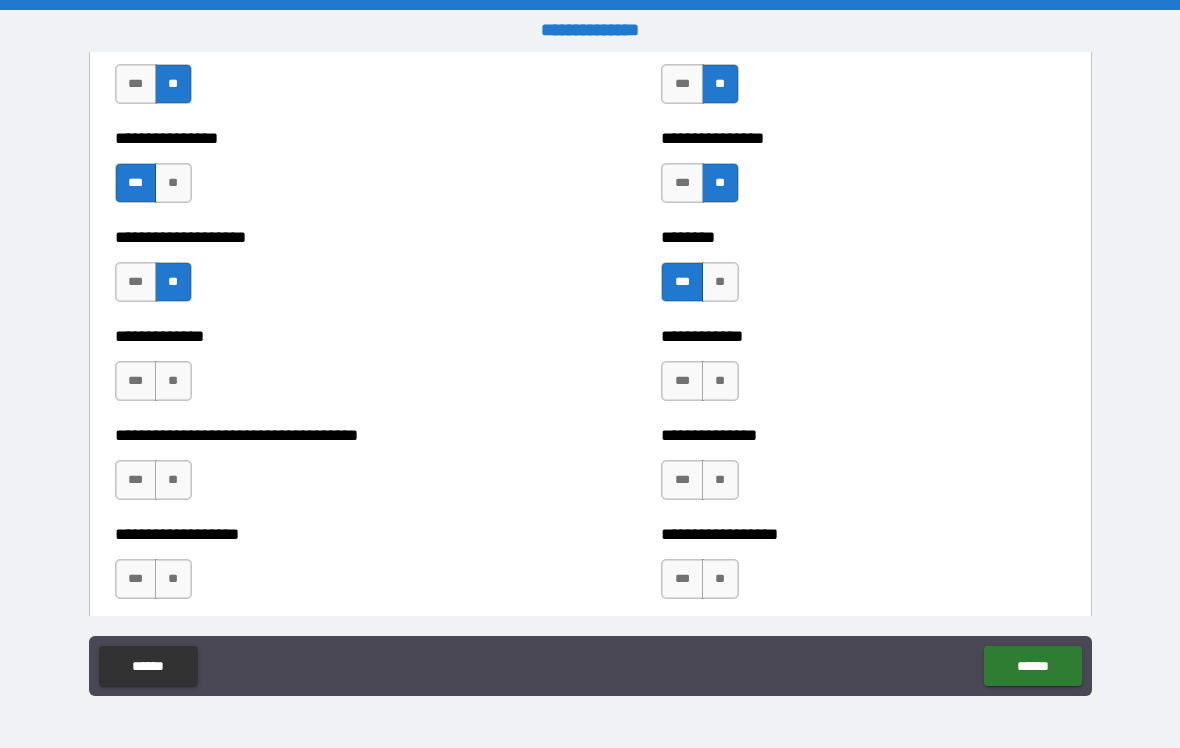 click on "**" at bounding box center (173, 381) 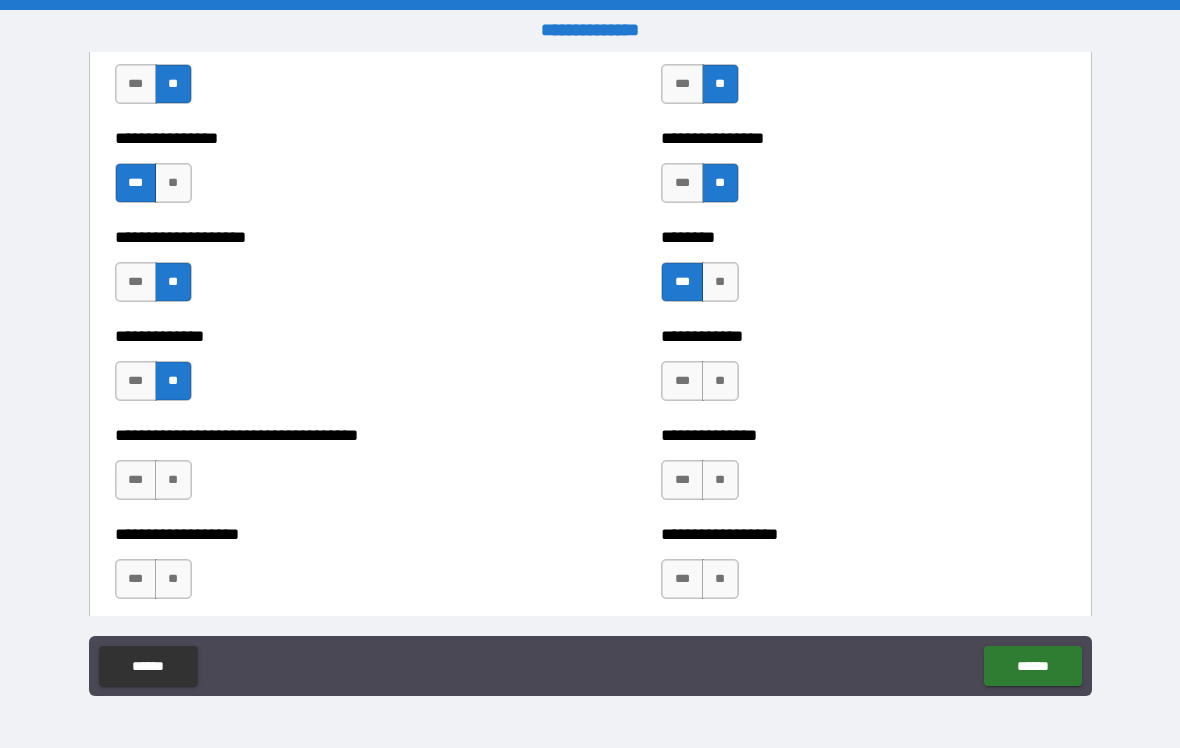 click on "**" at bounding box center (173, 480) 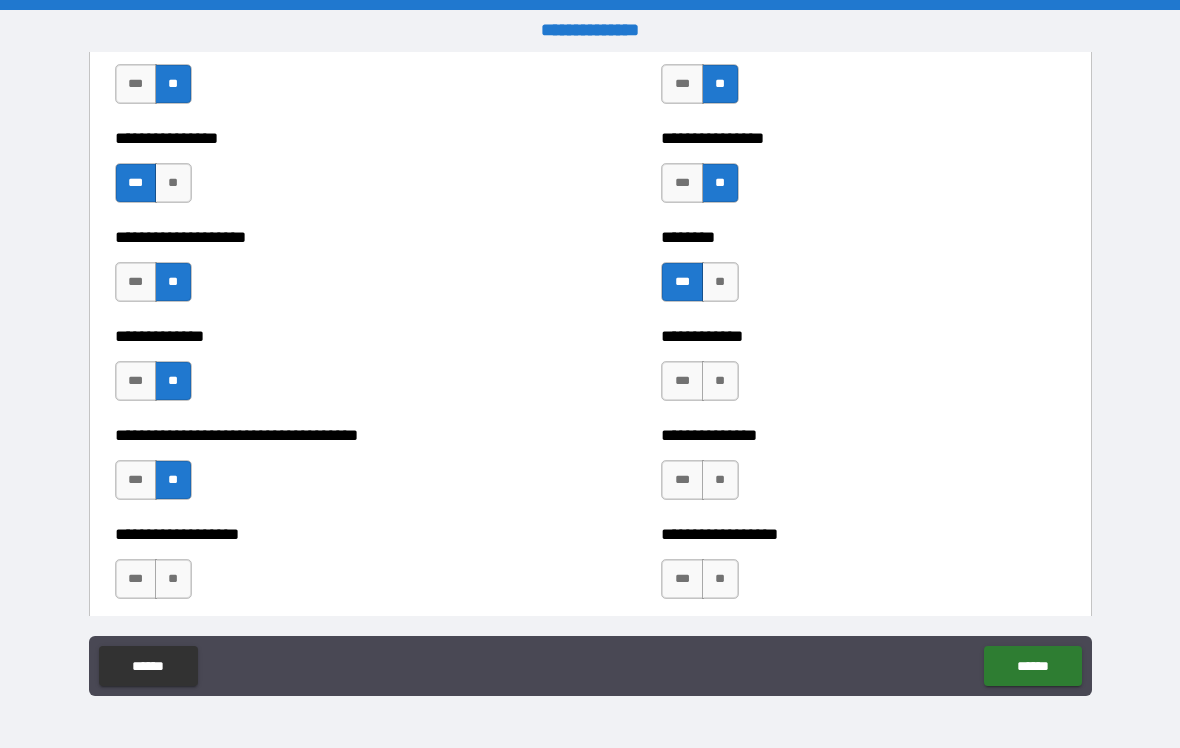 click on "**" at bounding box center (173, 579) 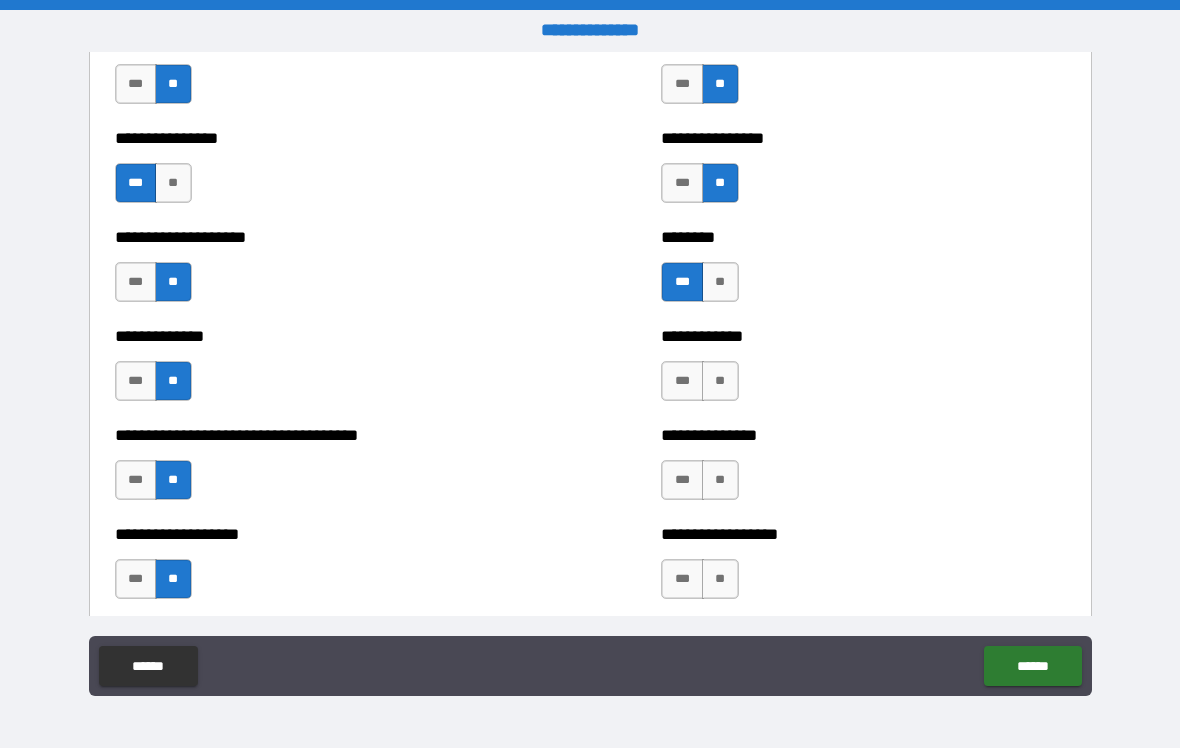 click on "**" at bounding box center (720, 381) 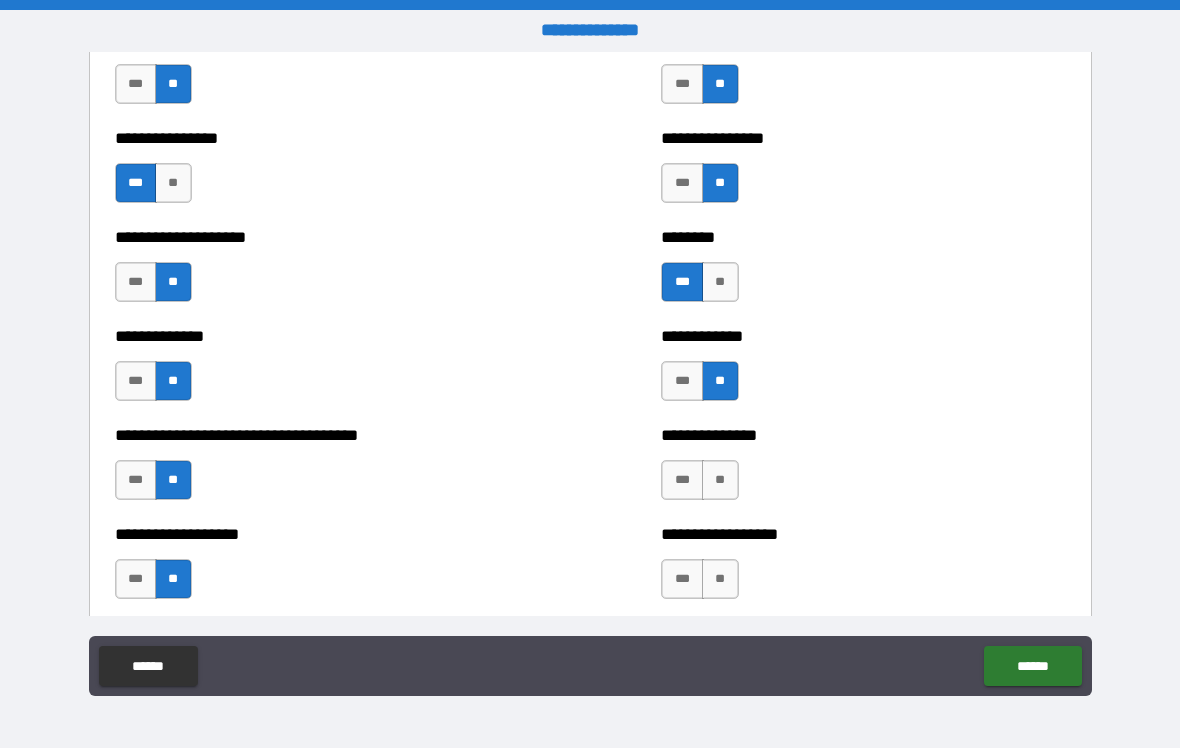 click on "**" at bounding box center [720, 480] 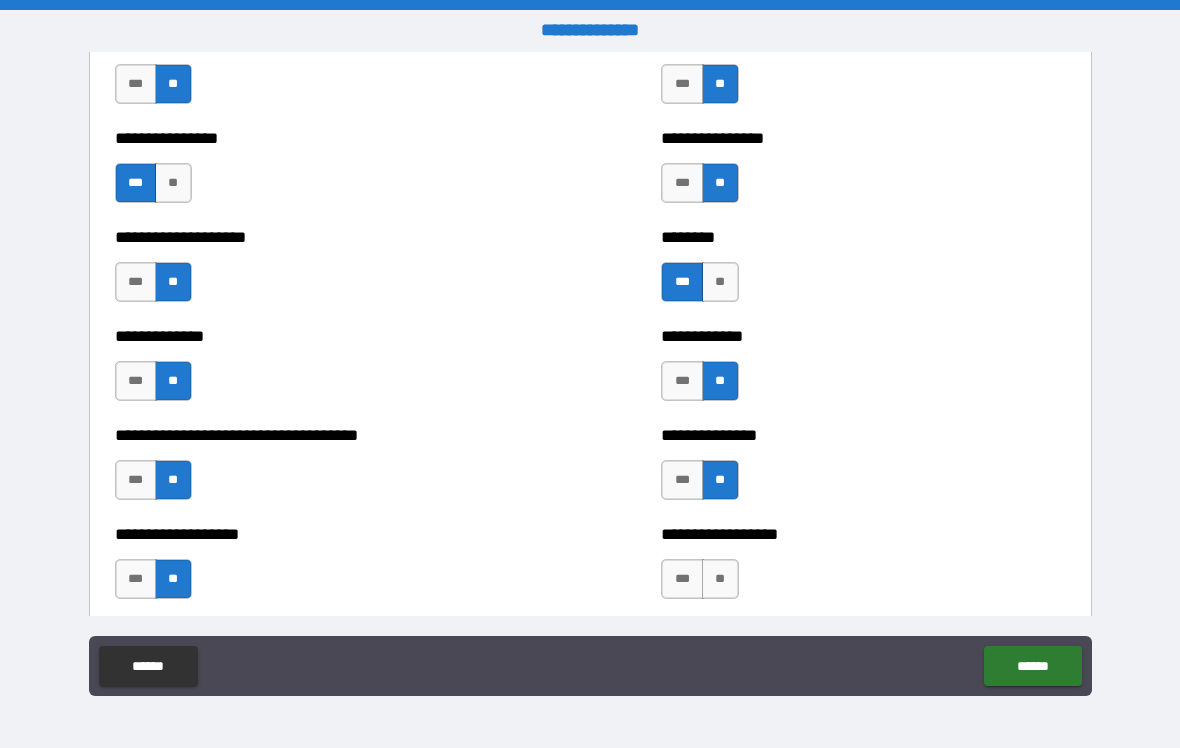 click on "**" at bounding box center (720, 579) 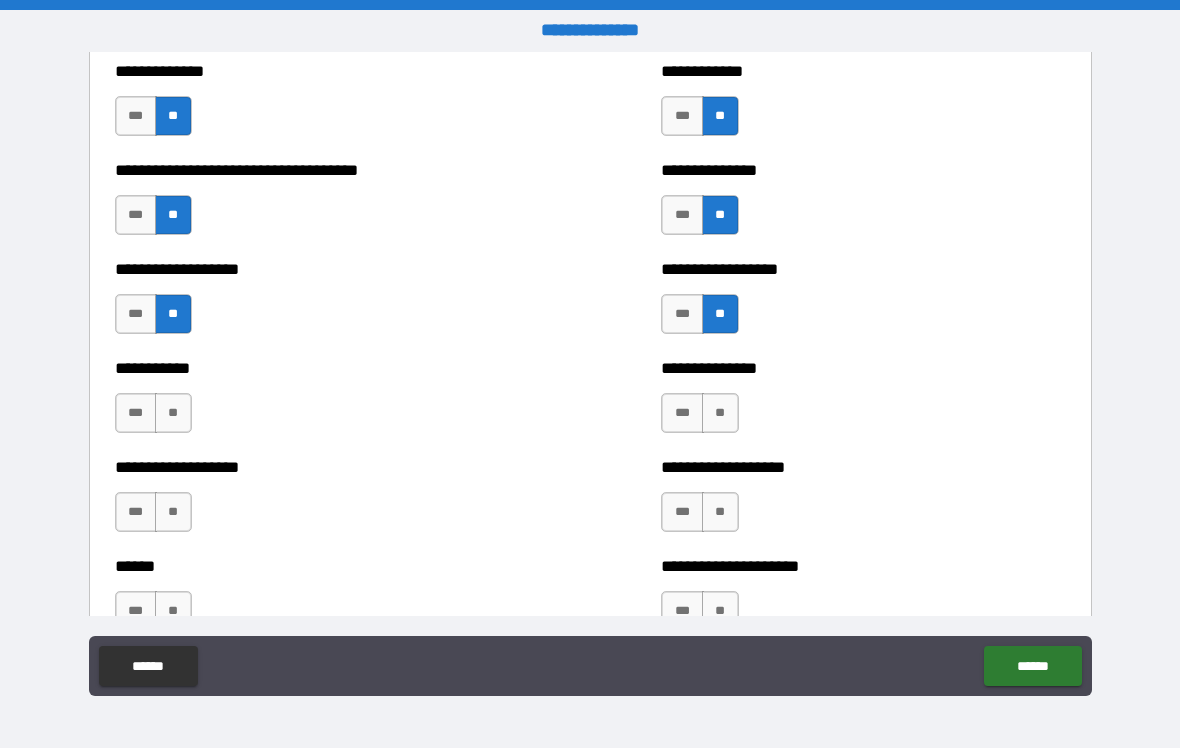 scroll, scrollTop: 2692, scrollLeft: 0, axis: vertical 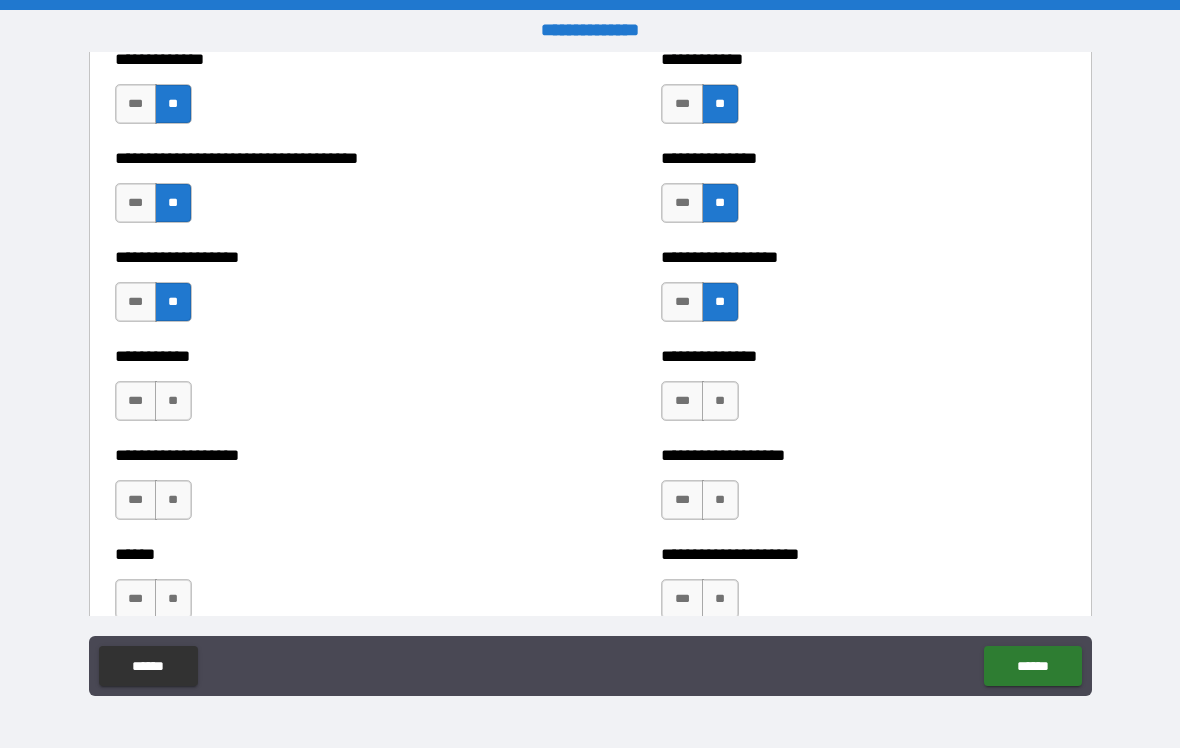 click on "**" at bounding box center (173, 401) 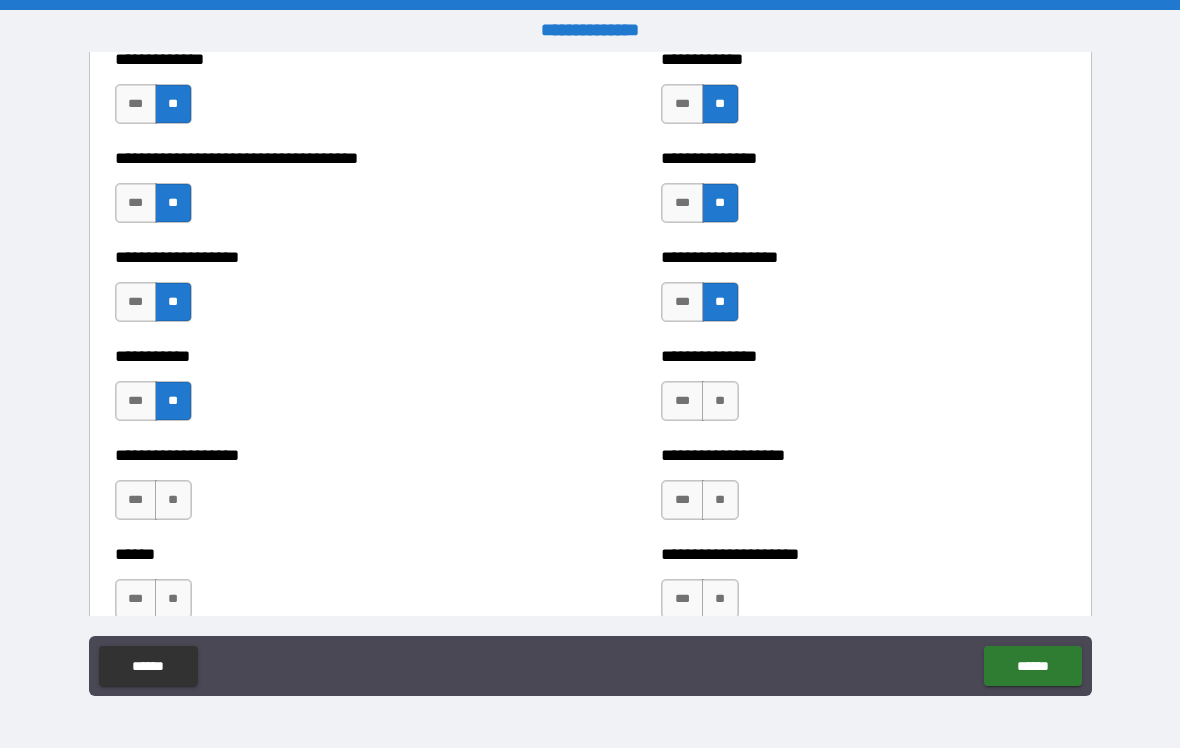 click on "**" at bounding box center (173, 500) 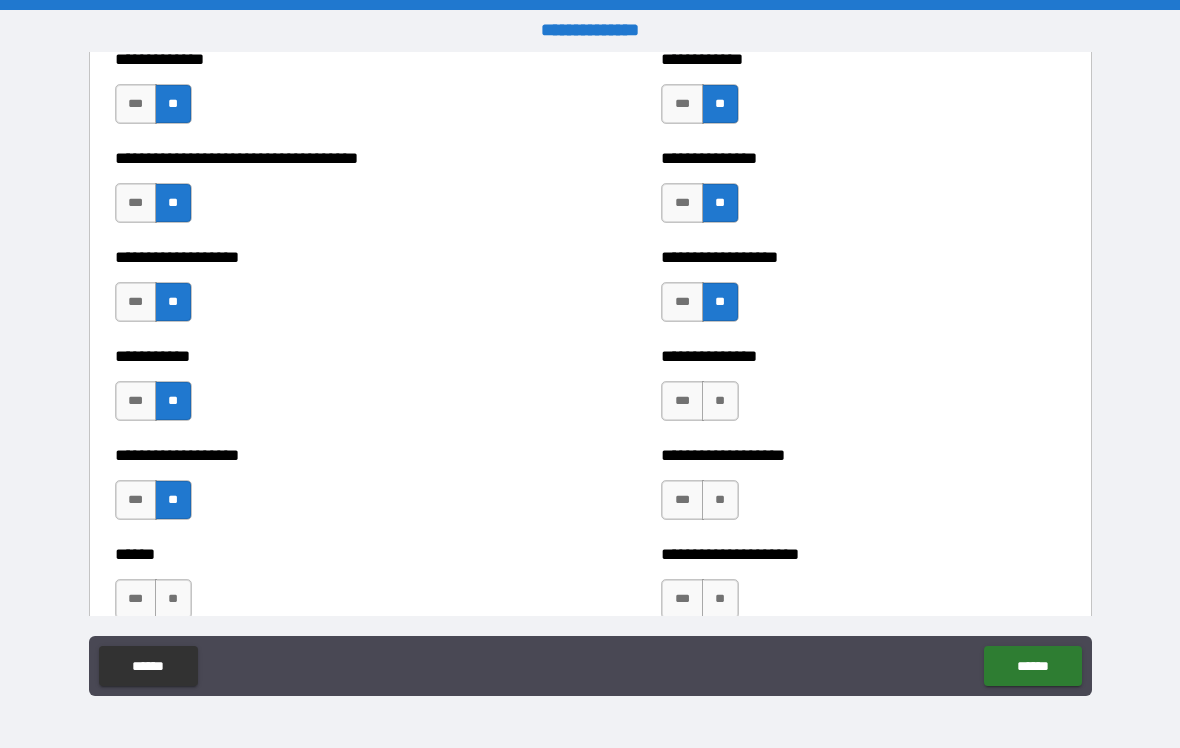 click on "**" at bounding box center [173, 599] 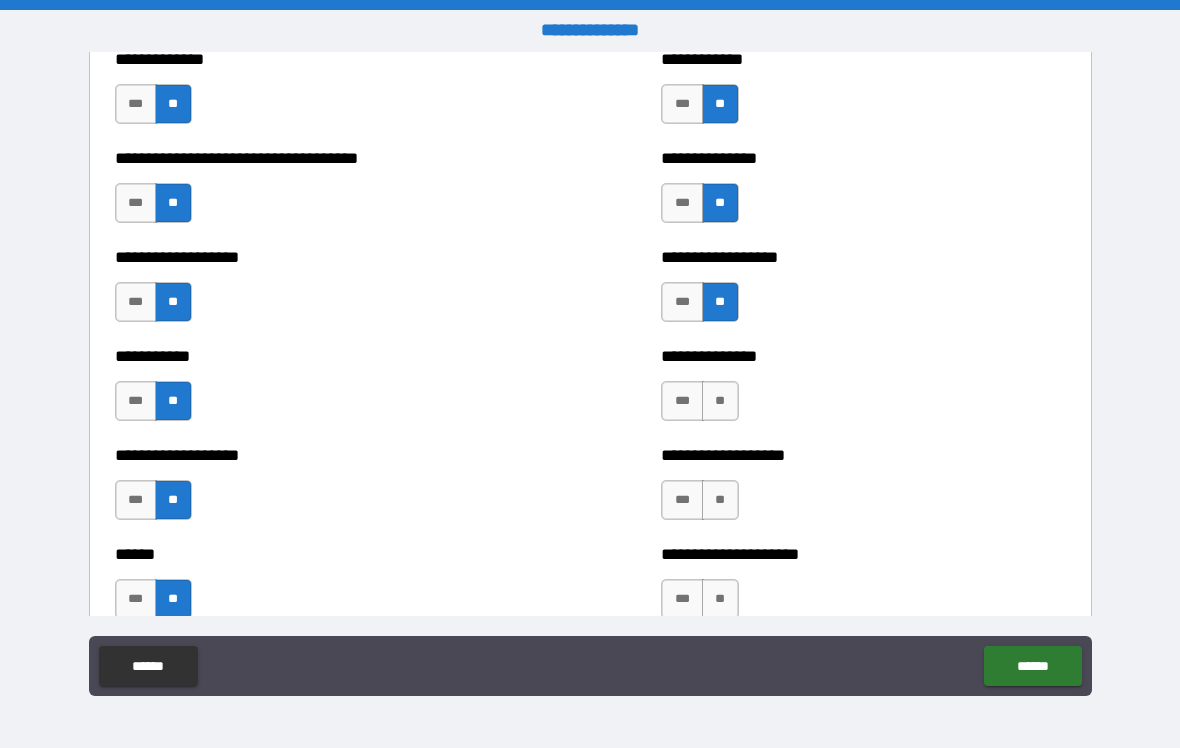 click on "**" at bounding box center (720, 401) 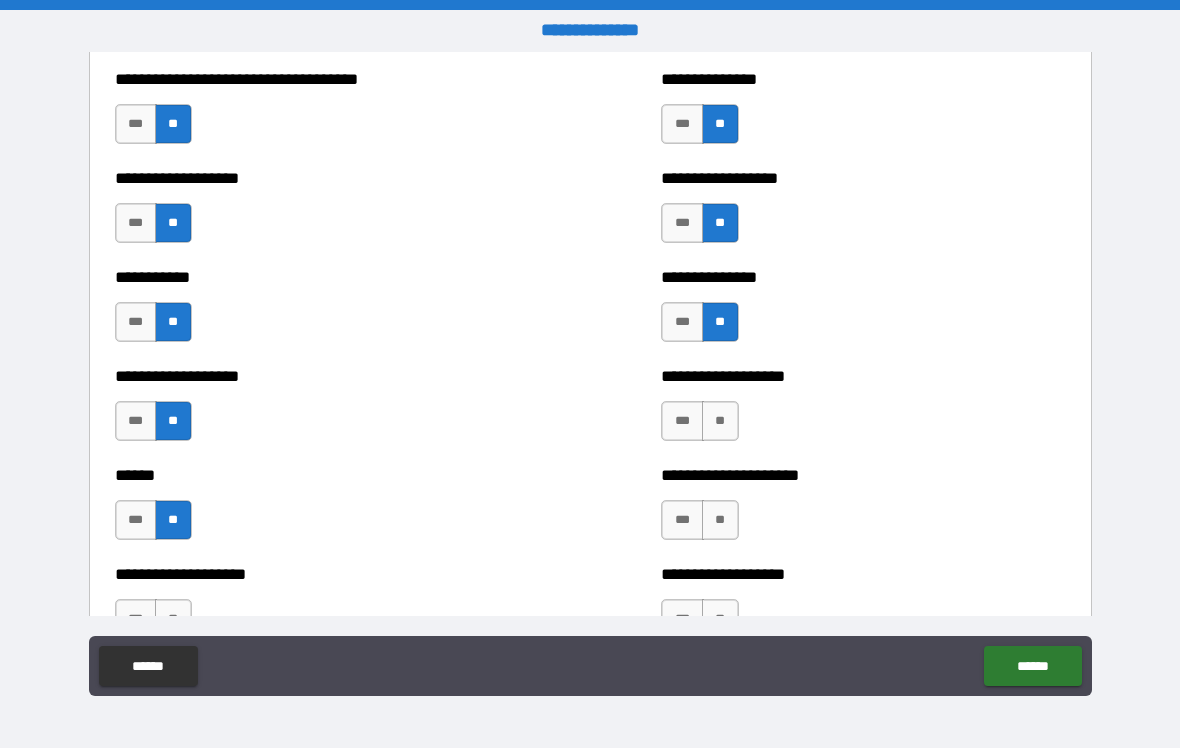 scroll, scrollTop: 2775, scrollLeft: 0, axis: vertical 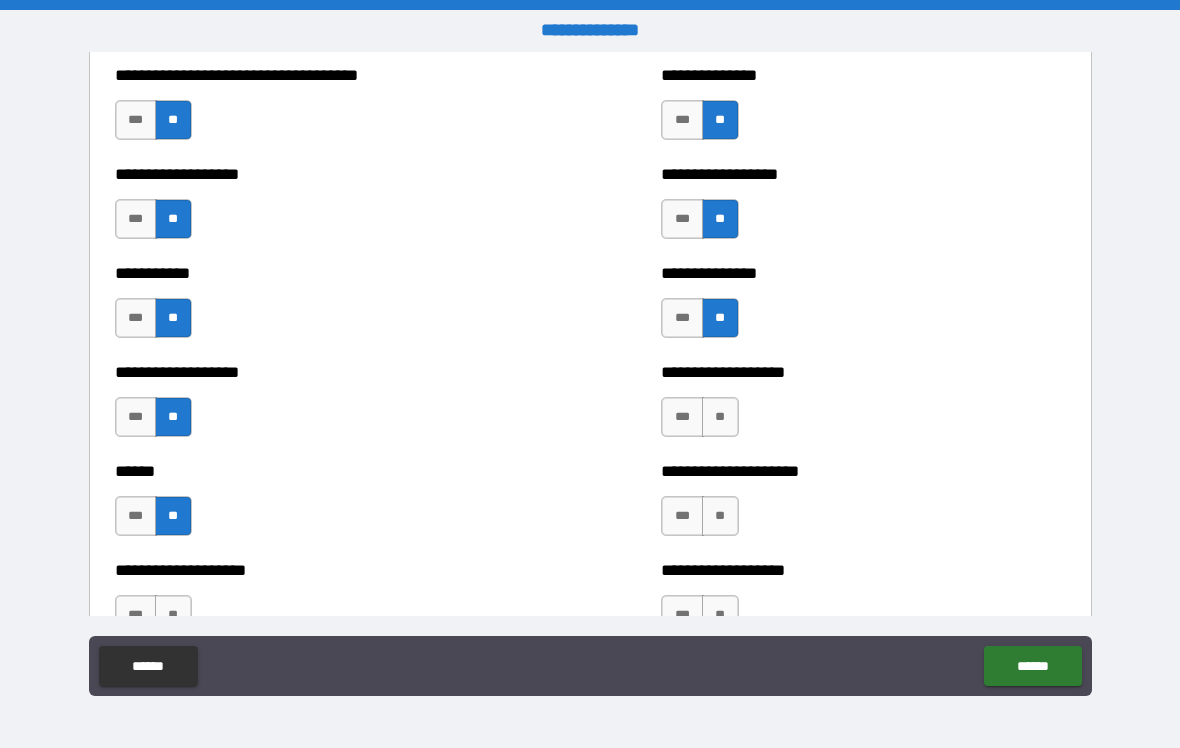 click on "**" at bounding box center (720, 417) 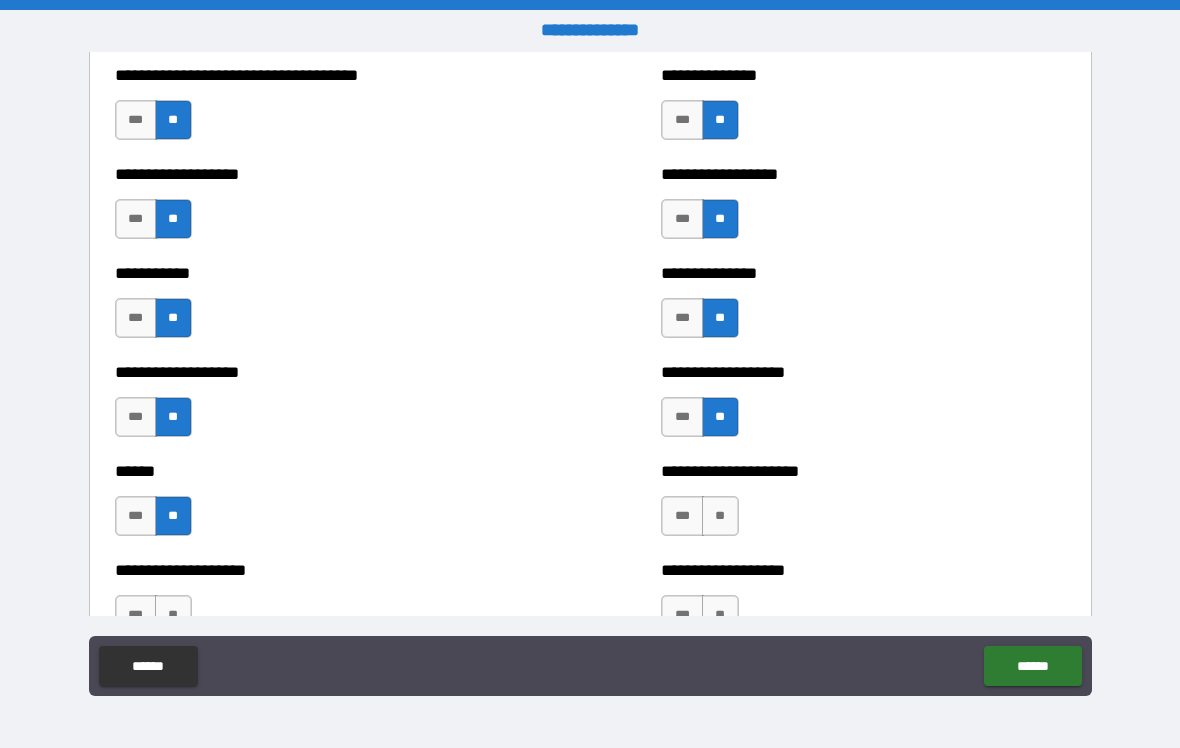 click on "**" at bounding box center [720, 516] 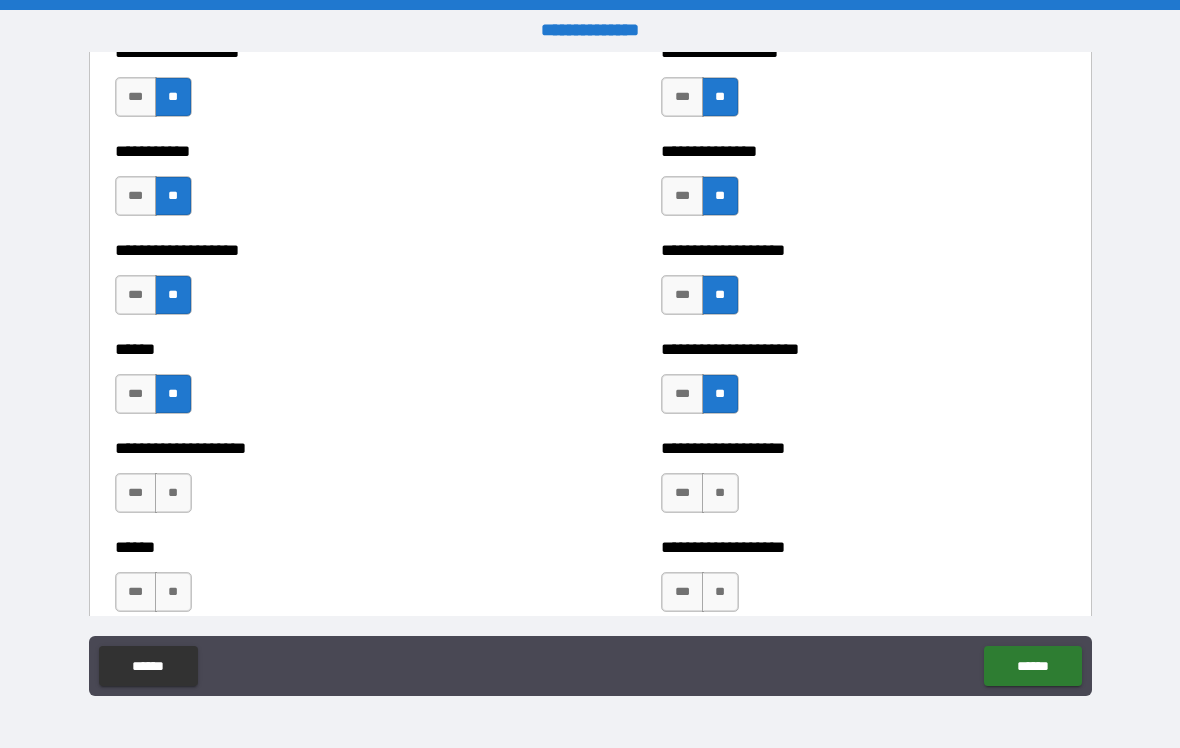 scroll, scrollTop: 2907, scrollLeft: 0, axis: vertical 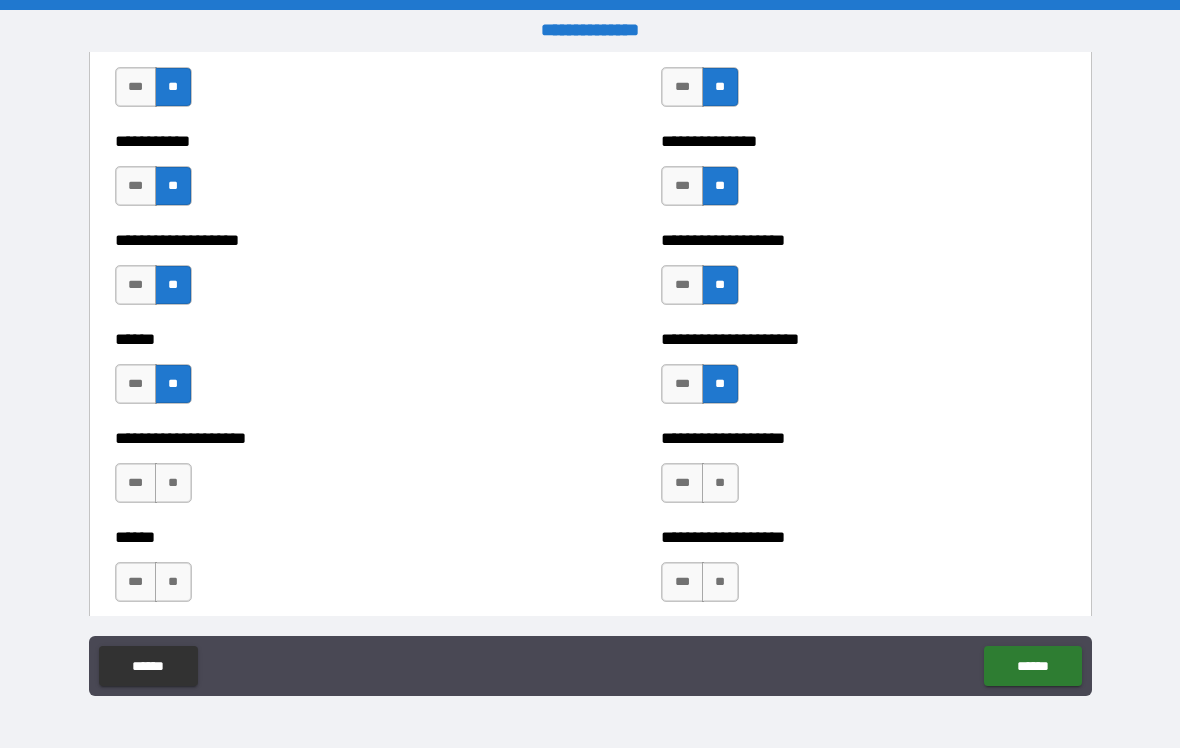 click on "**" at bounding box center (720, 483) 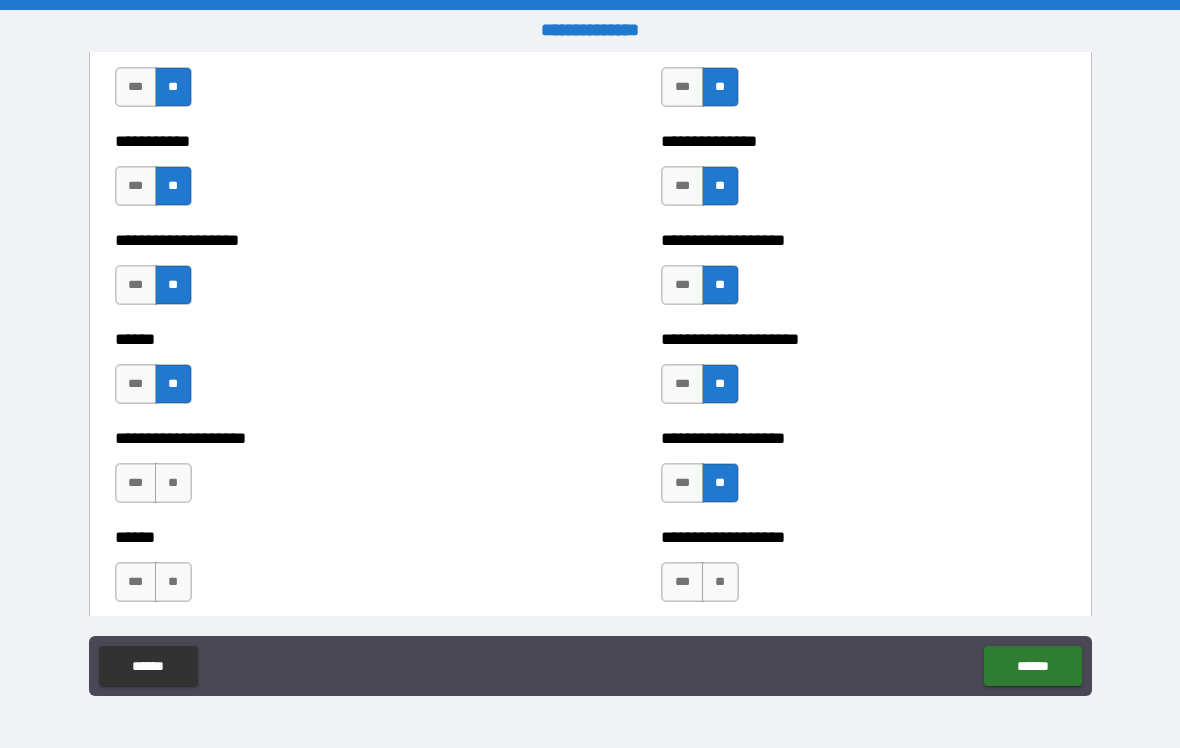 click on "**" at bounding box center [720, 582] 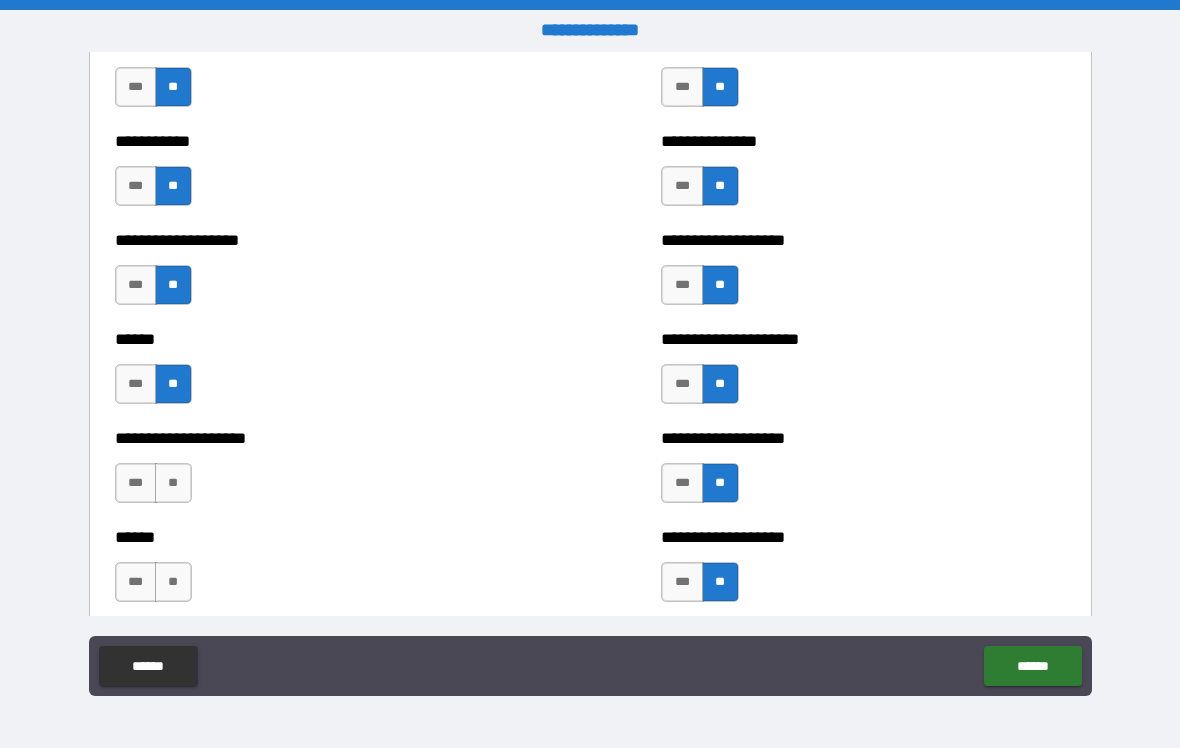 click on "**" at bounding box center [173, 483] 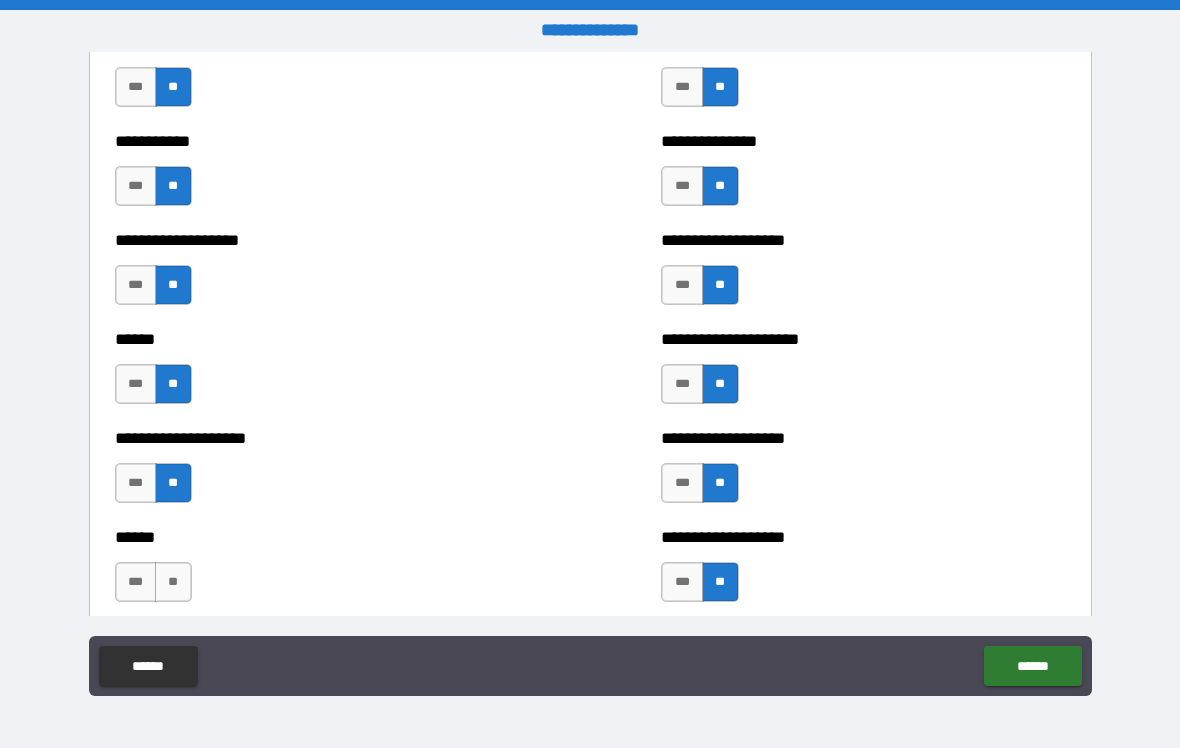 click on "**" at bounding box center [173, 582] 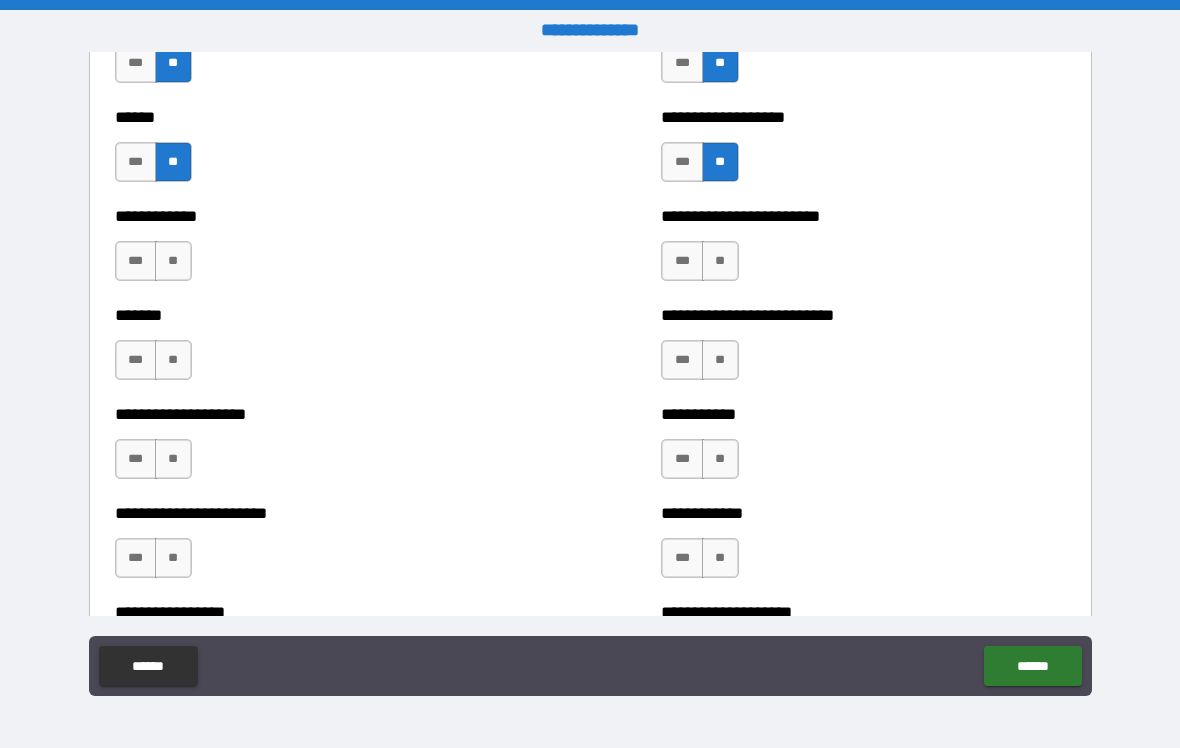 scroll, scrollTop: 3332, scrollLeft: 0, axis: vertical 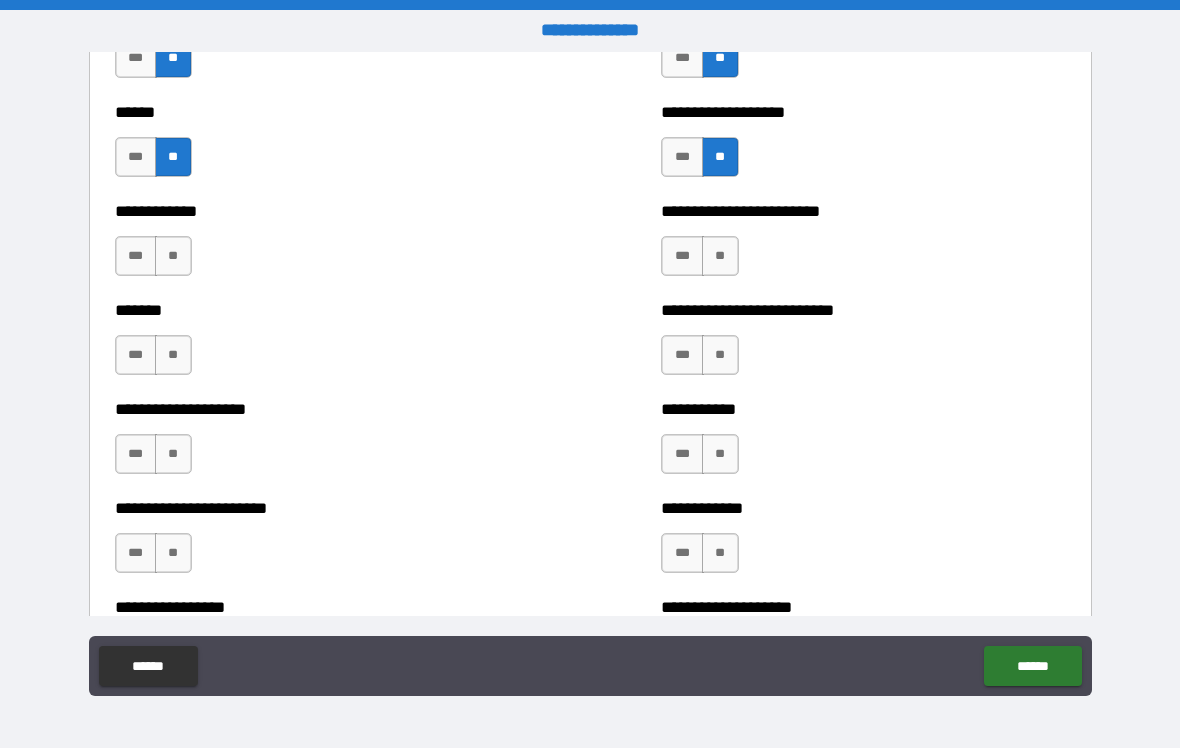 click on "**" at bounding box center (173, 256) 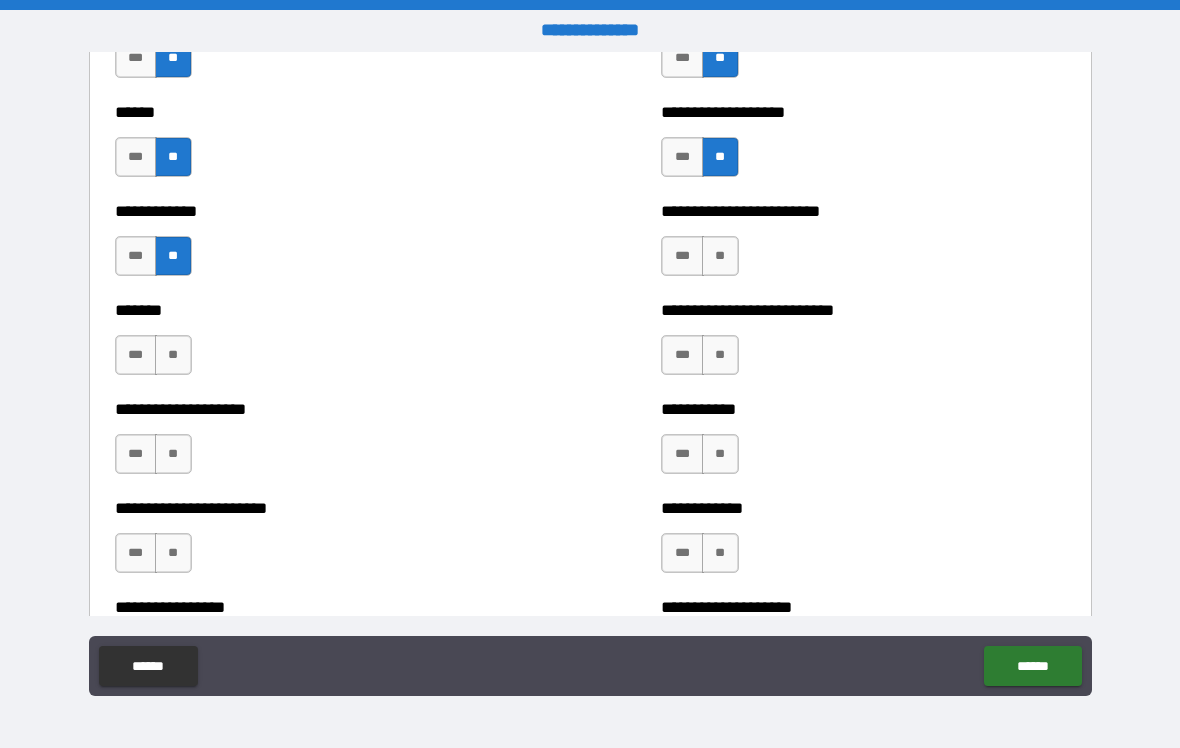 click on "***" at bounding box center [136, 355] 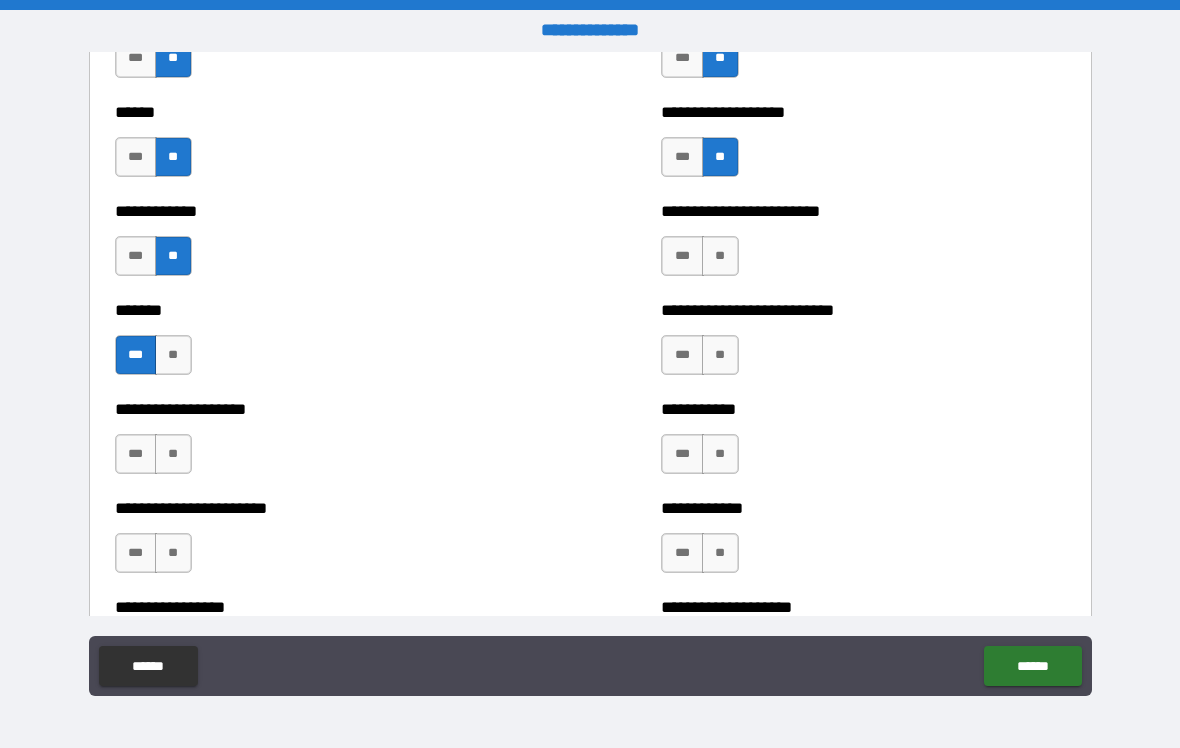 click on "**" at bounding box center [173, 454] 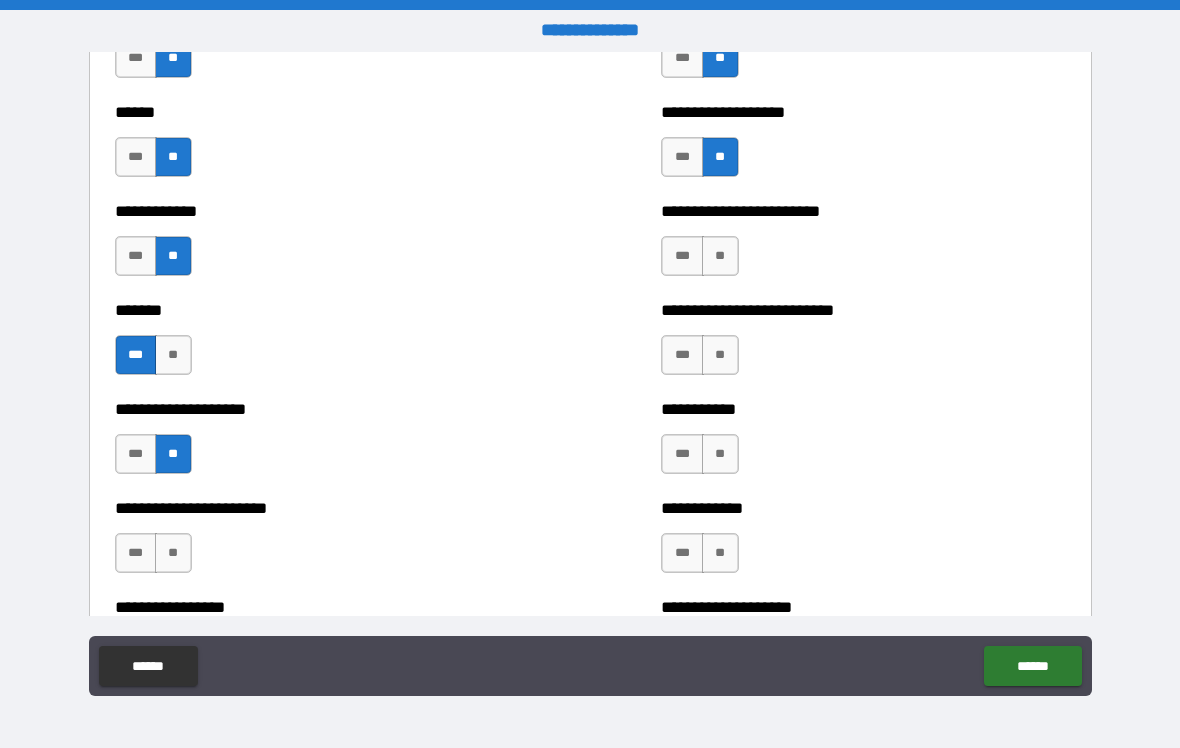 click on "**" at bounding box center (173, 553) 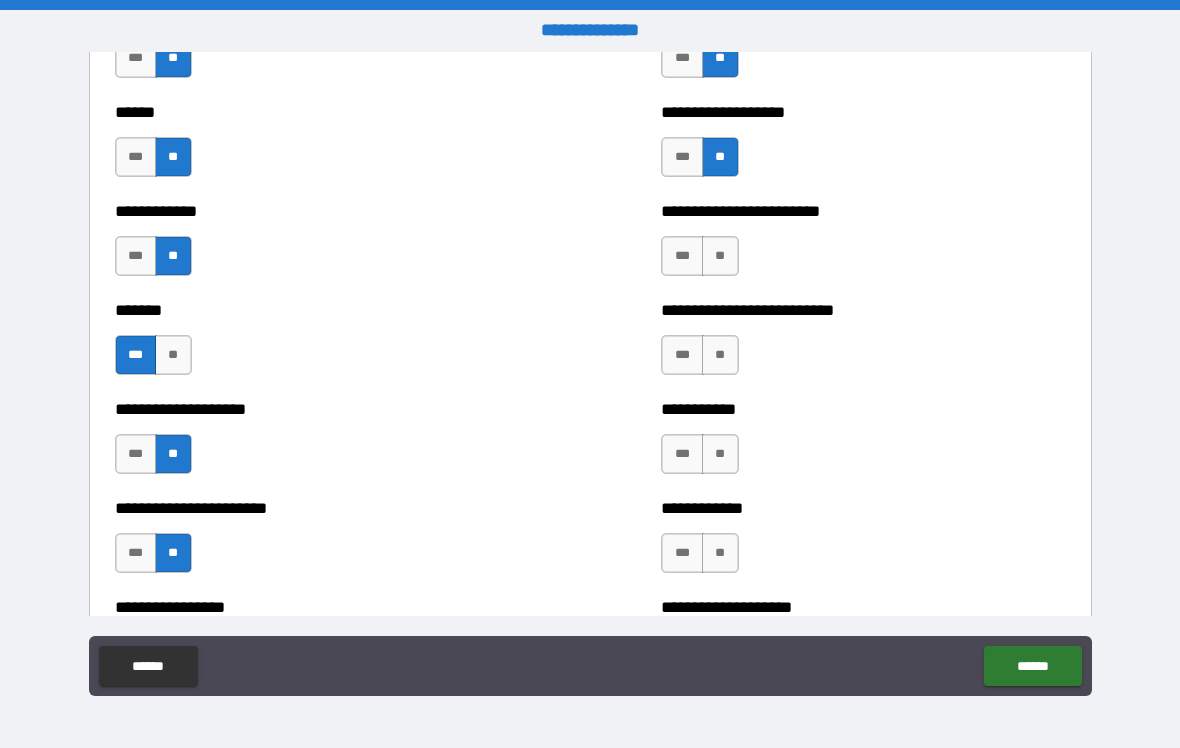 click on "***" at bounding box center (682, 256) 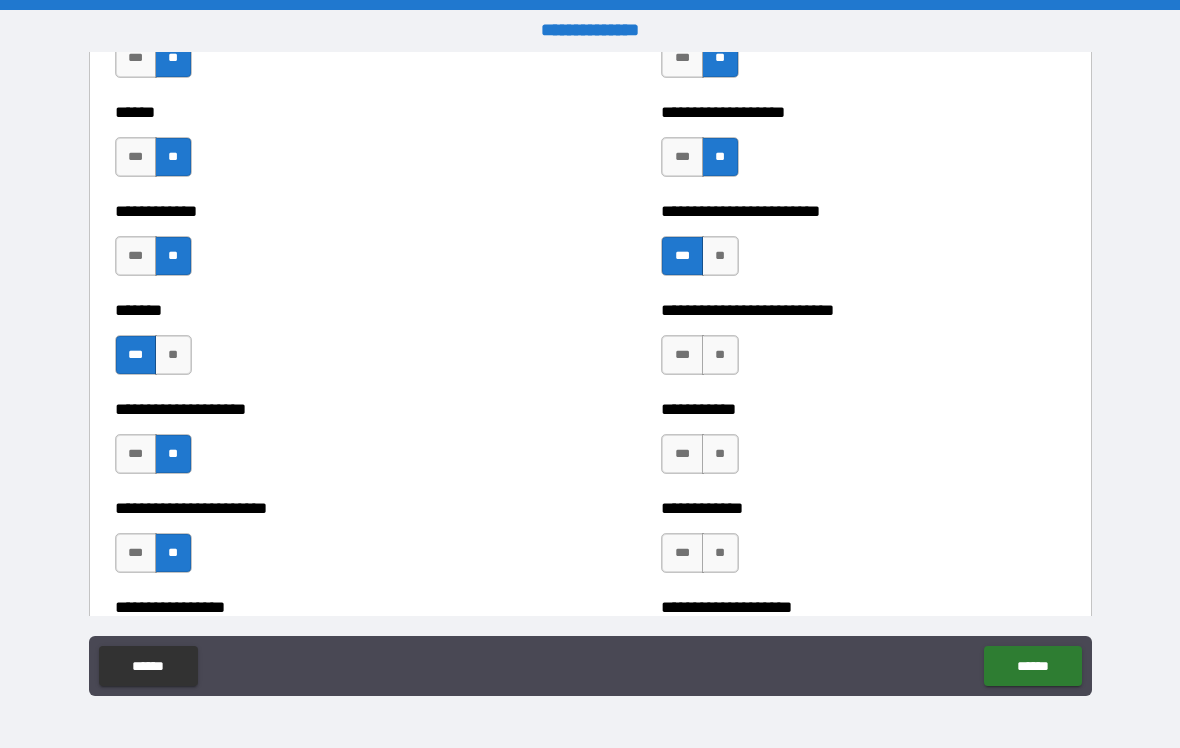 click on "***" at bounding box center [682, 355] 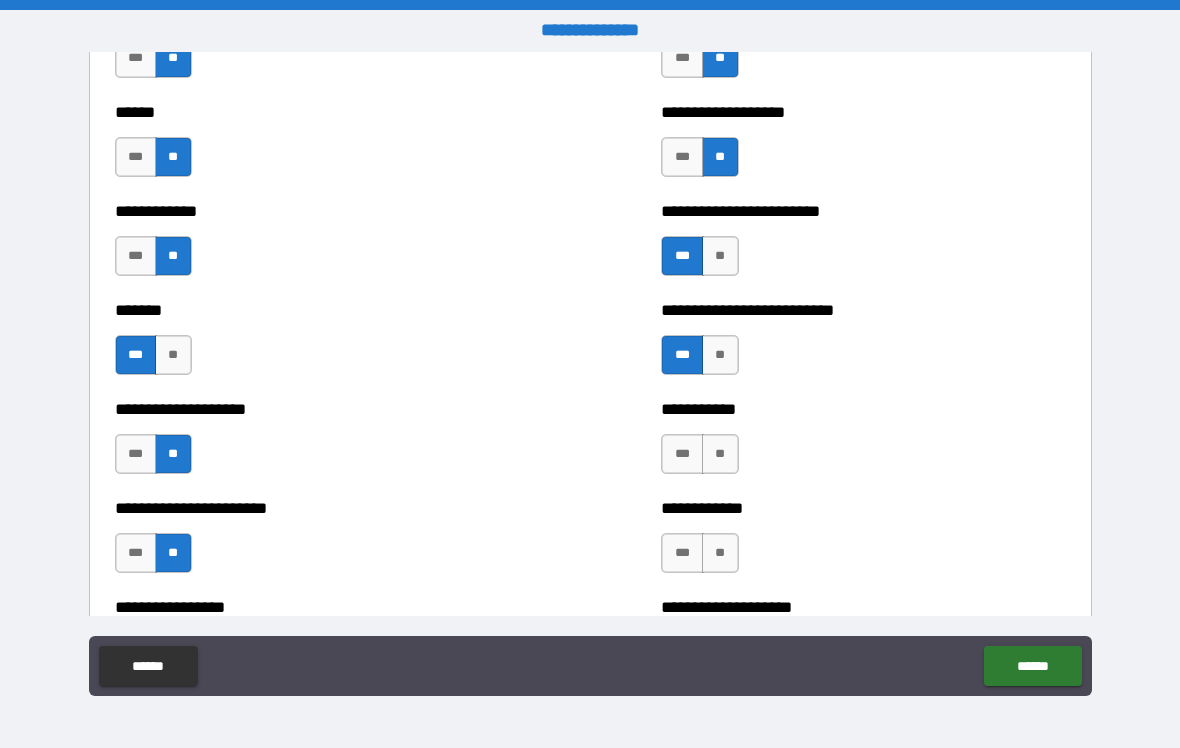 click on "**" at bounding box center (720, 454) 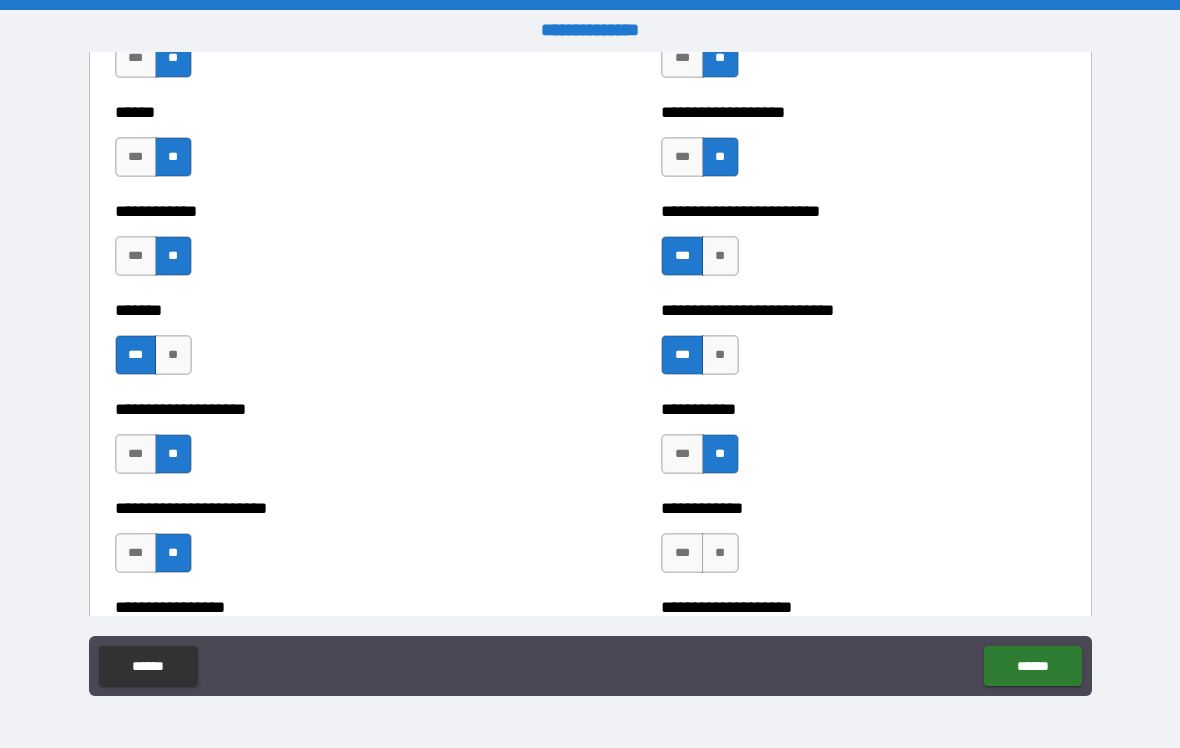 click on "**" at bounding box center (720, 553) 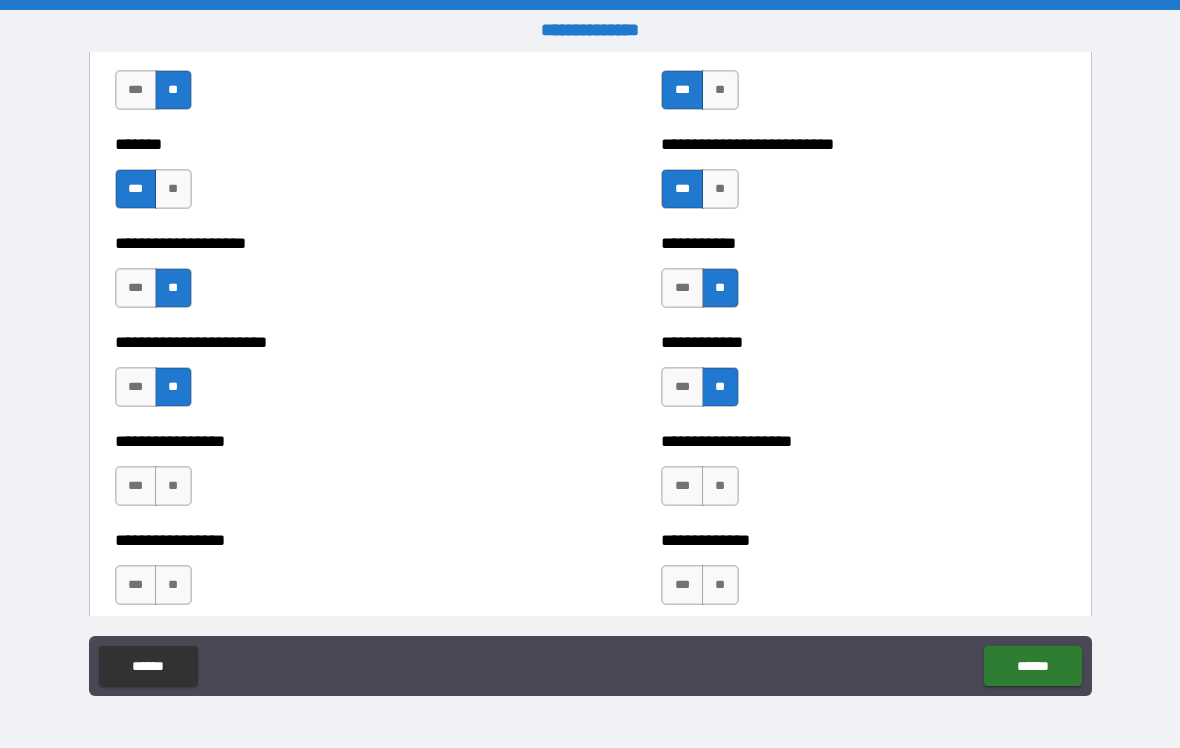 scroll, scrollTop: 3518, scrollLeft: 0, axis: vertical 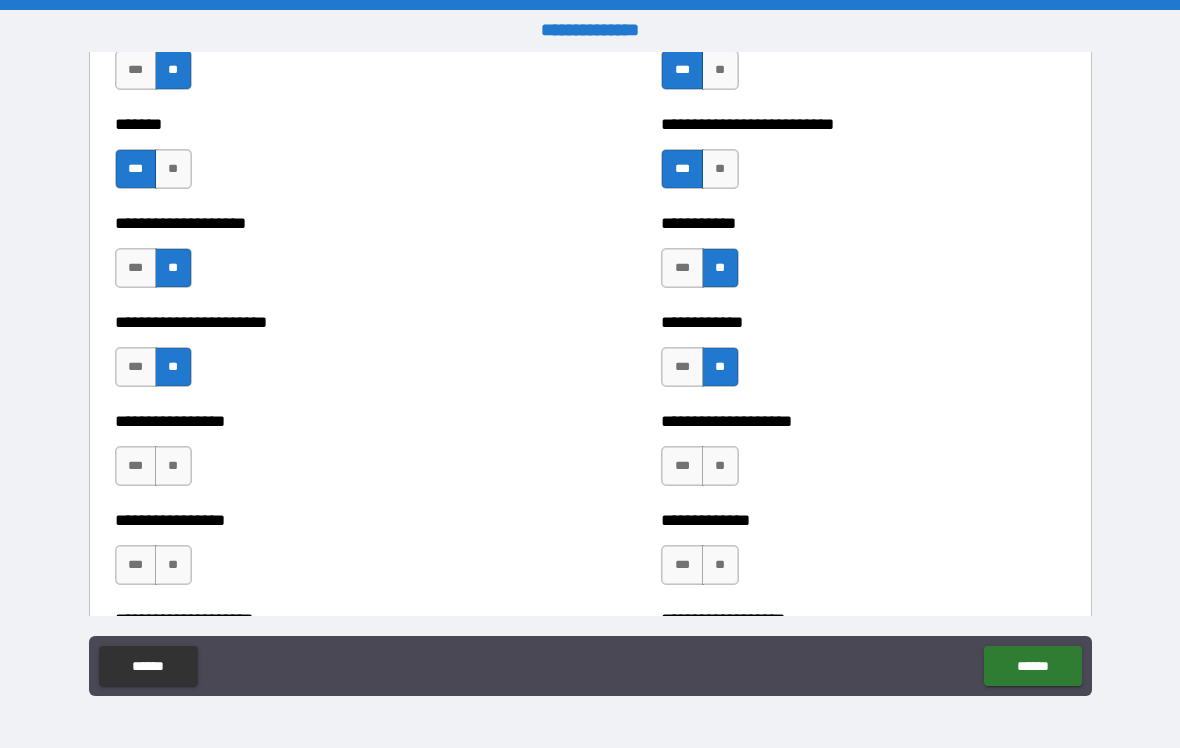 click on "***" at bounding box center (682, 466) 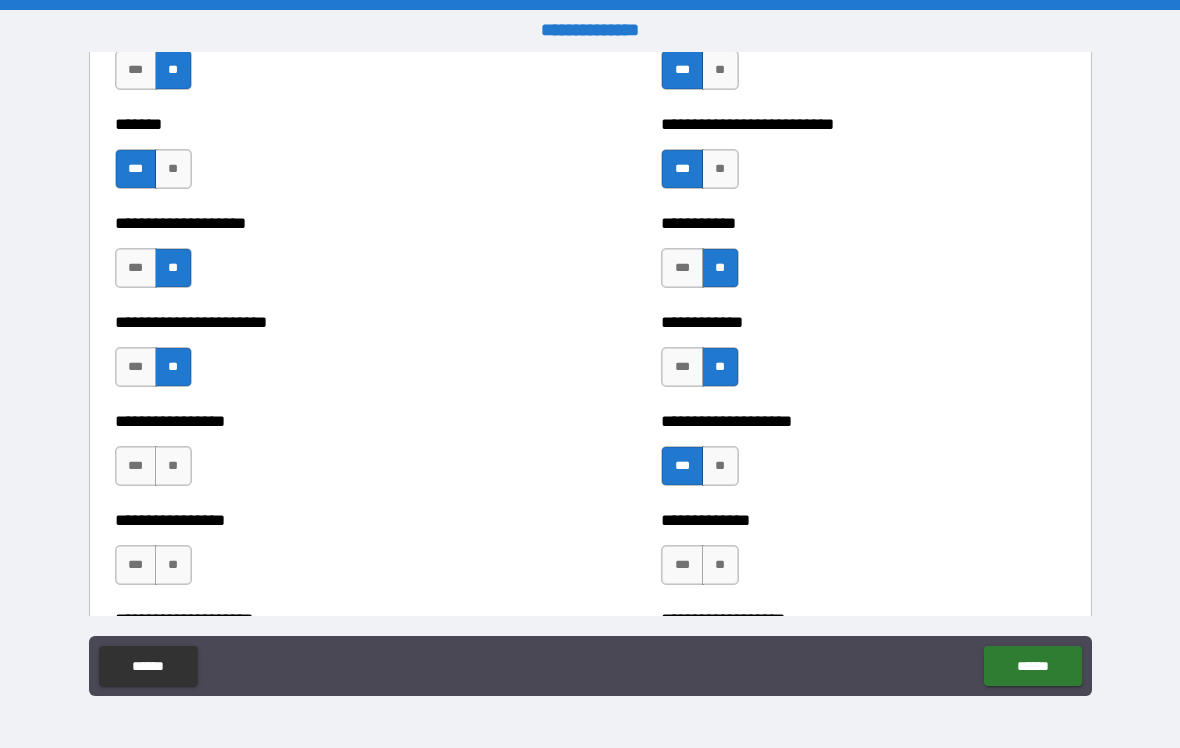 click on "***" at bounding box center (136, 466) 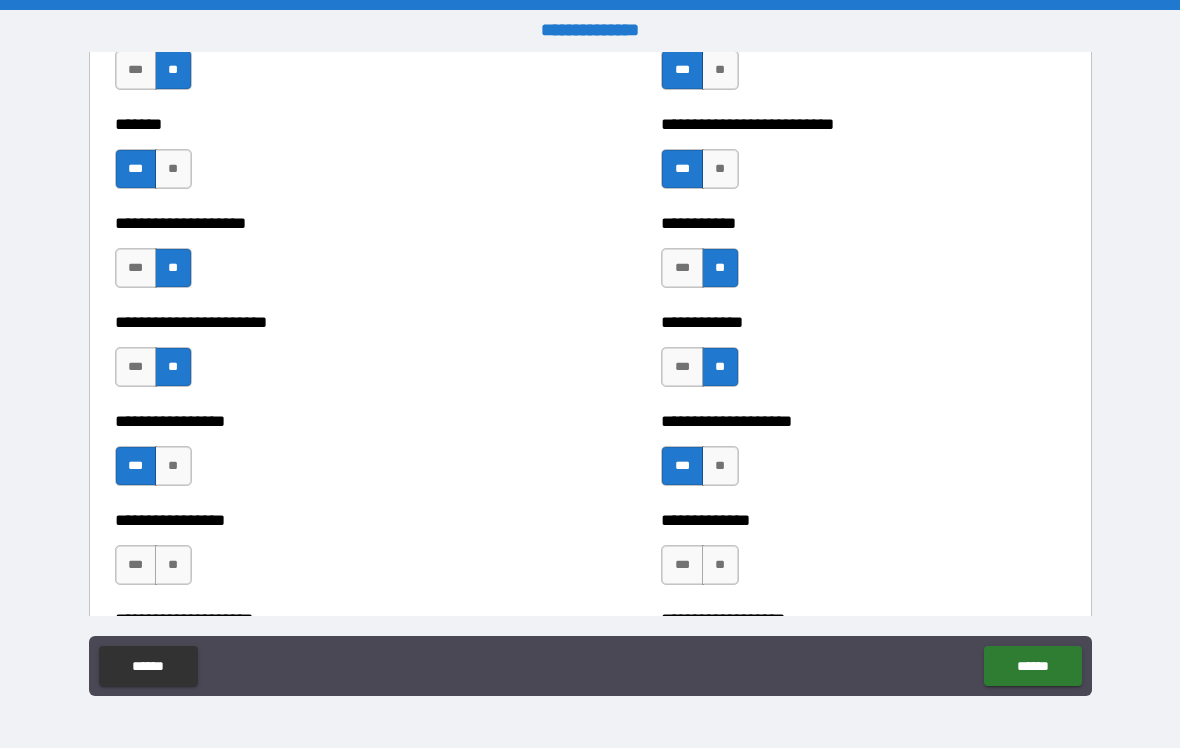 click on "**" at bounding box center [173, 565] 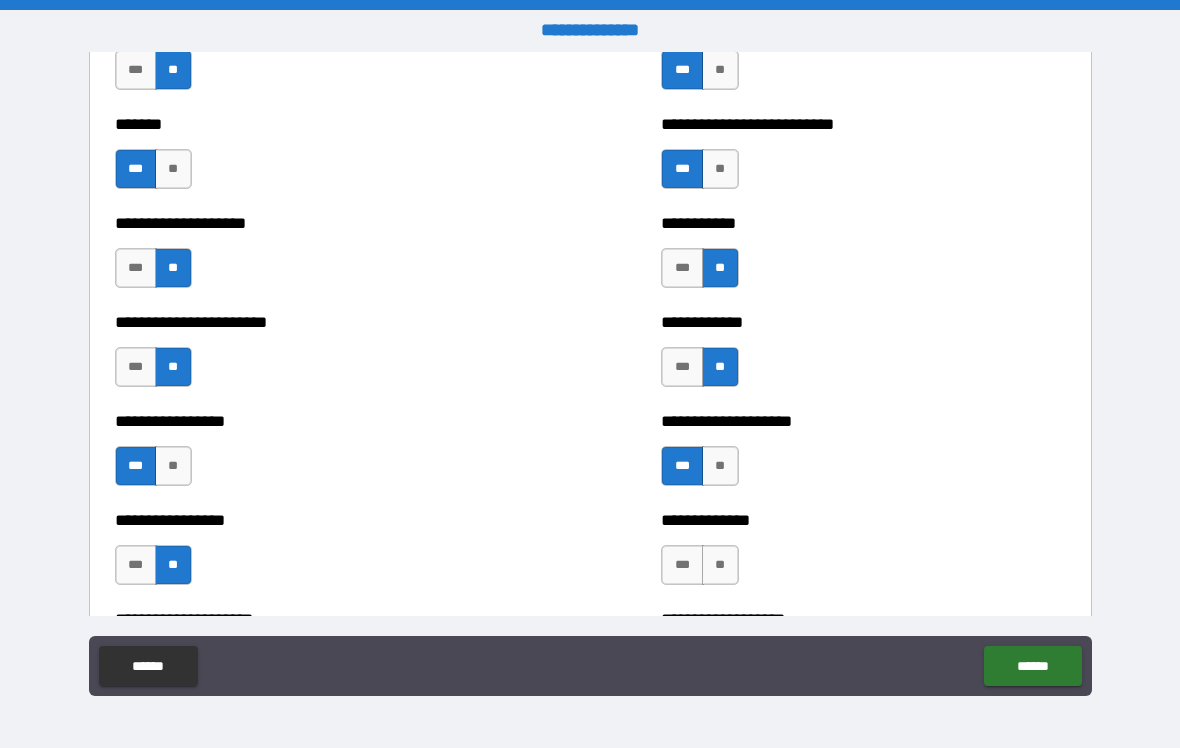 click on "**" at bounding box center (720, 565) 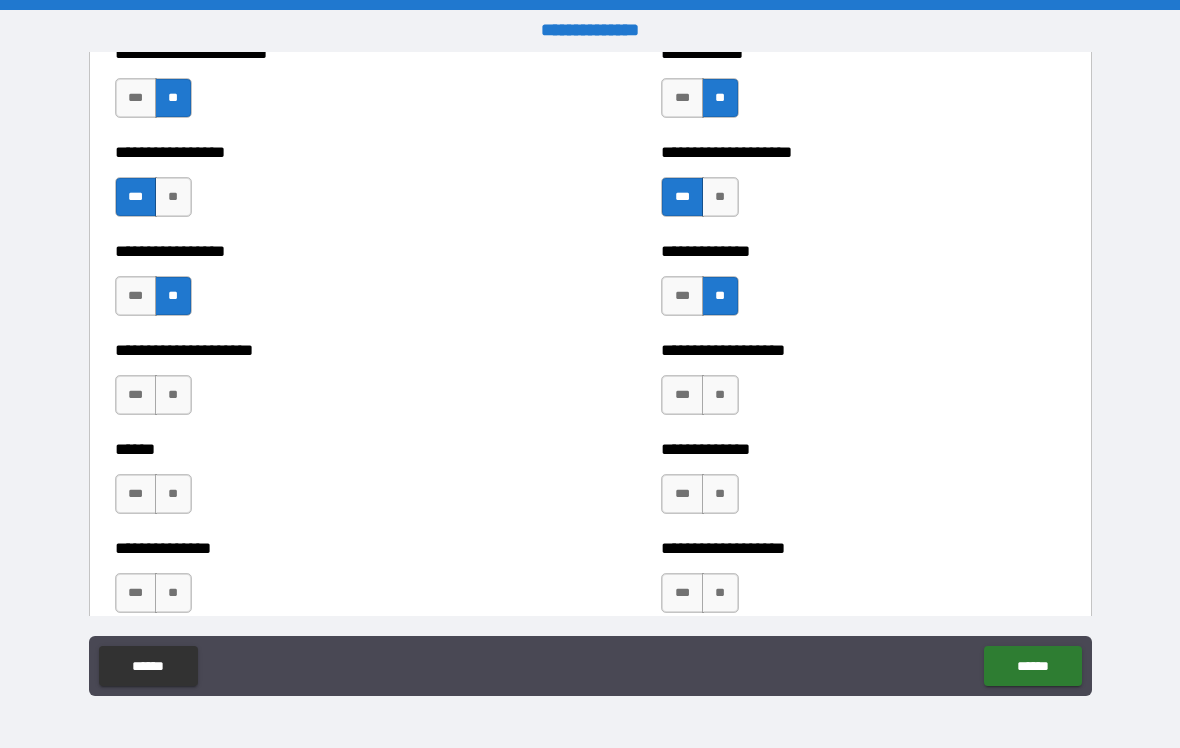 scroll, scrollTop: 3791, scrollLeft: 0, axis: vertical 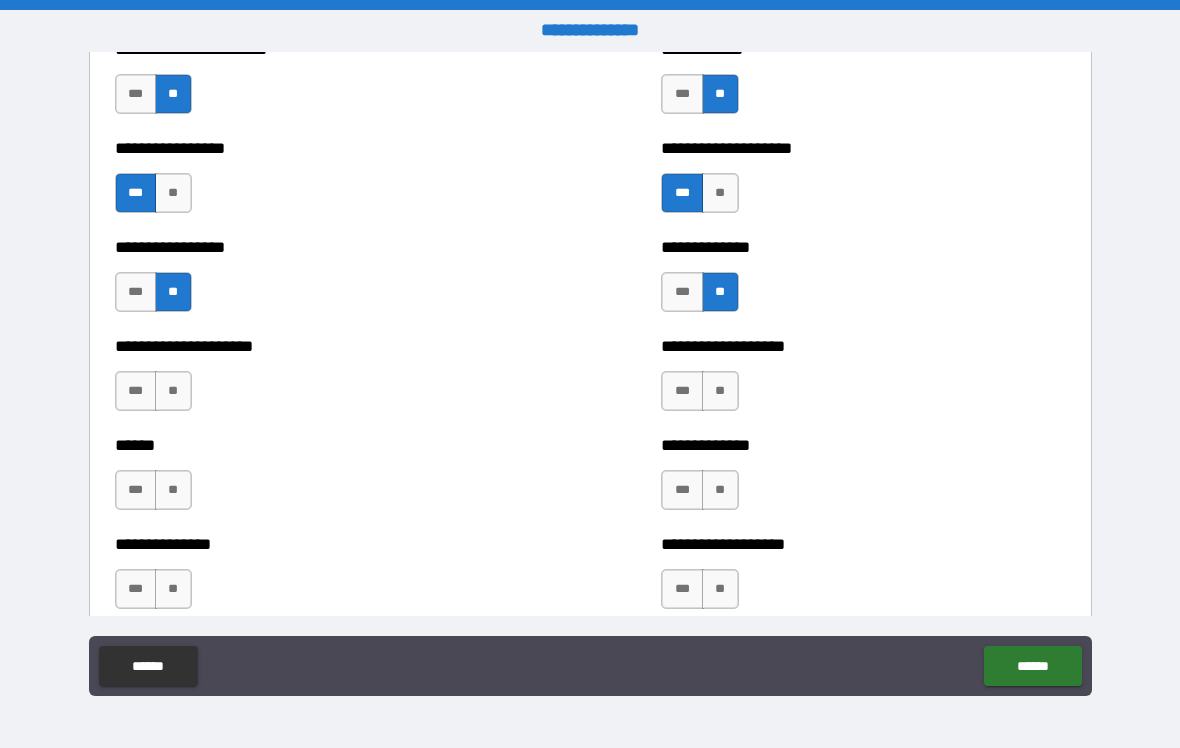 click on "**" at bounding box center (173, 391) 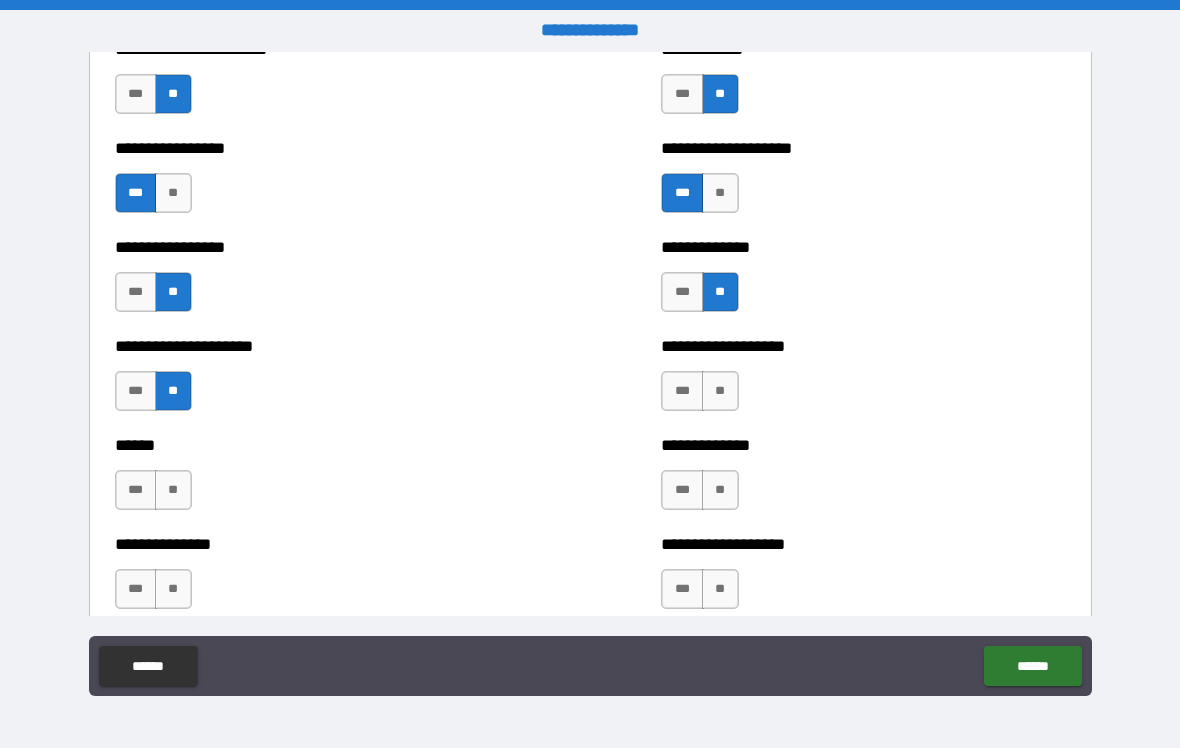 click on "**" at bounding box center (173, 490) 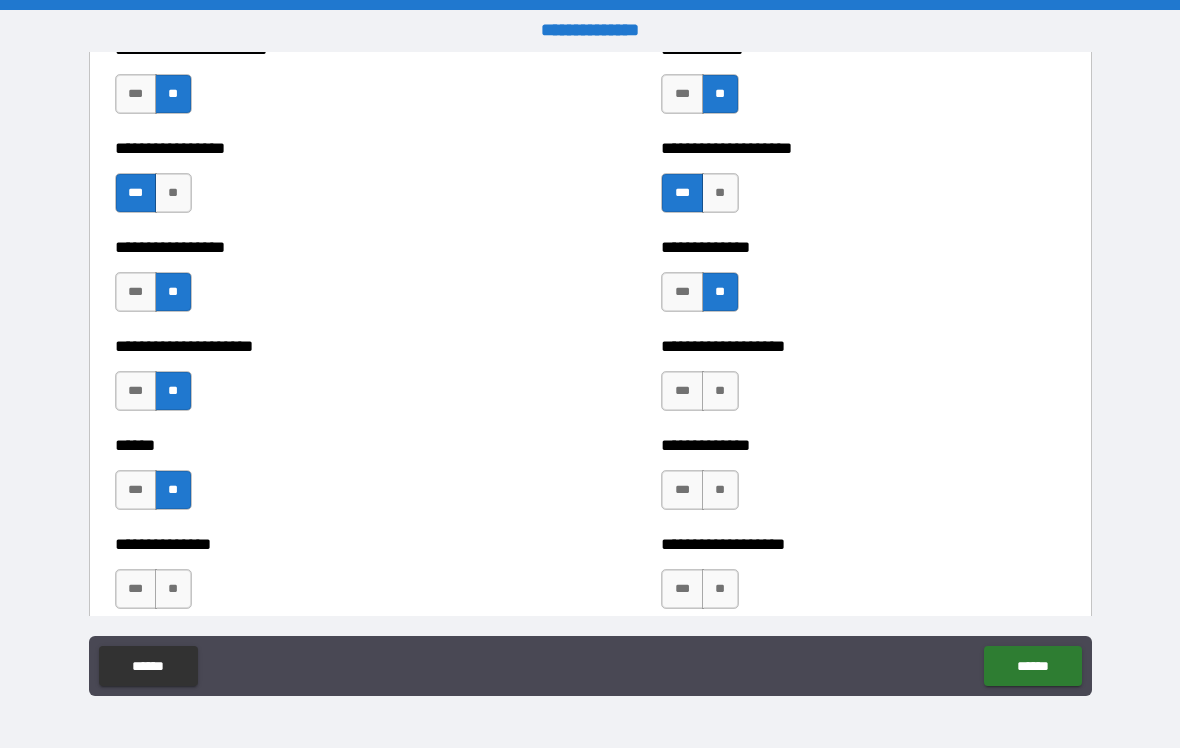 click on "**" at bounding box center (173, 589) 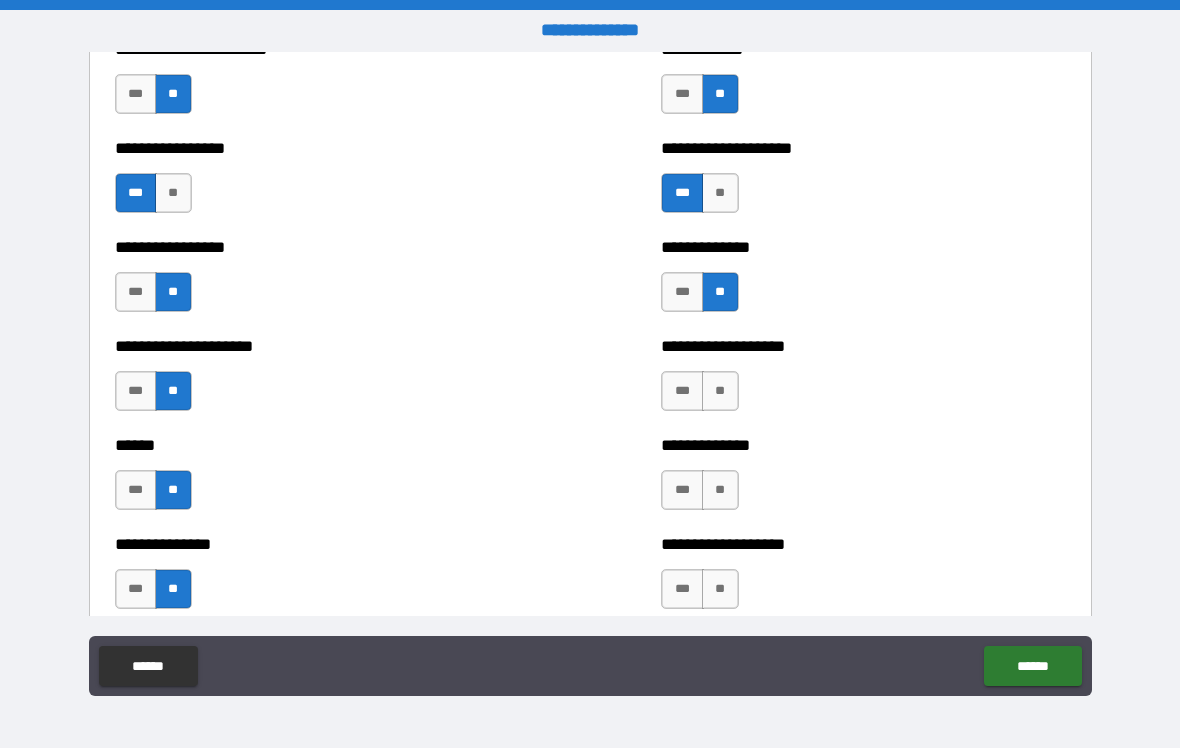 click on "**" at bounding box center (720, 391) 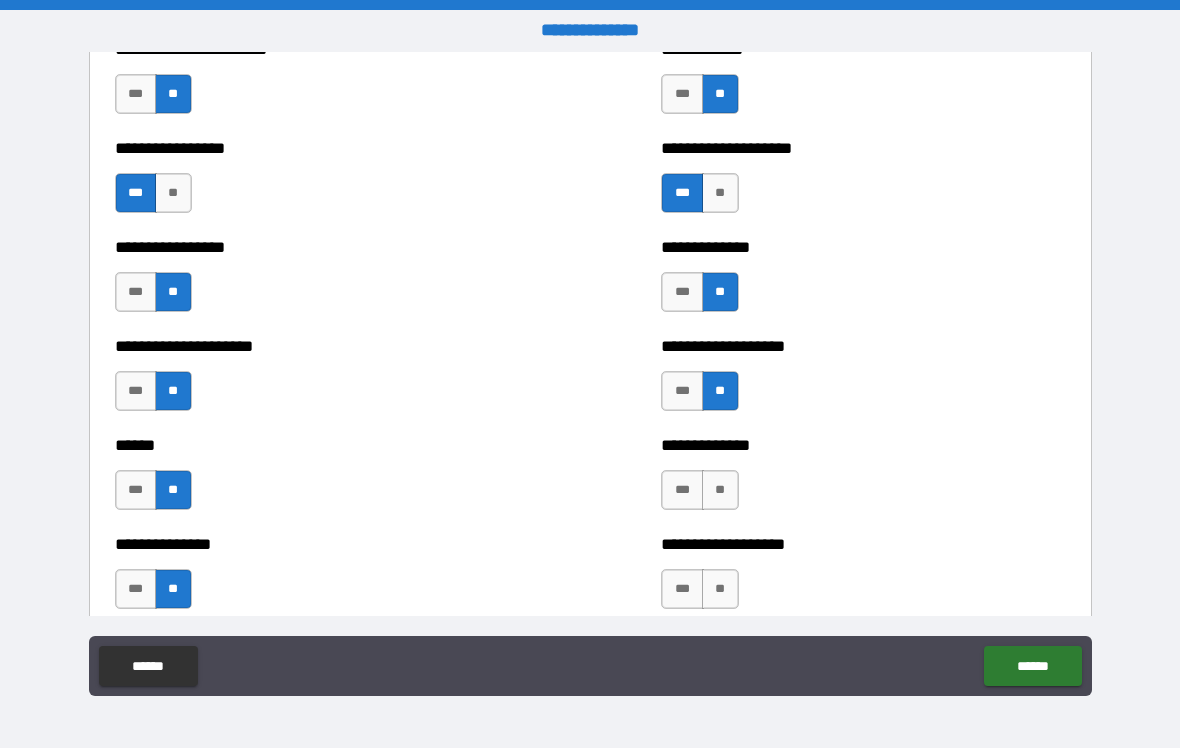 click on "**" at bounding box center [720, 490] 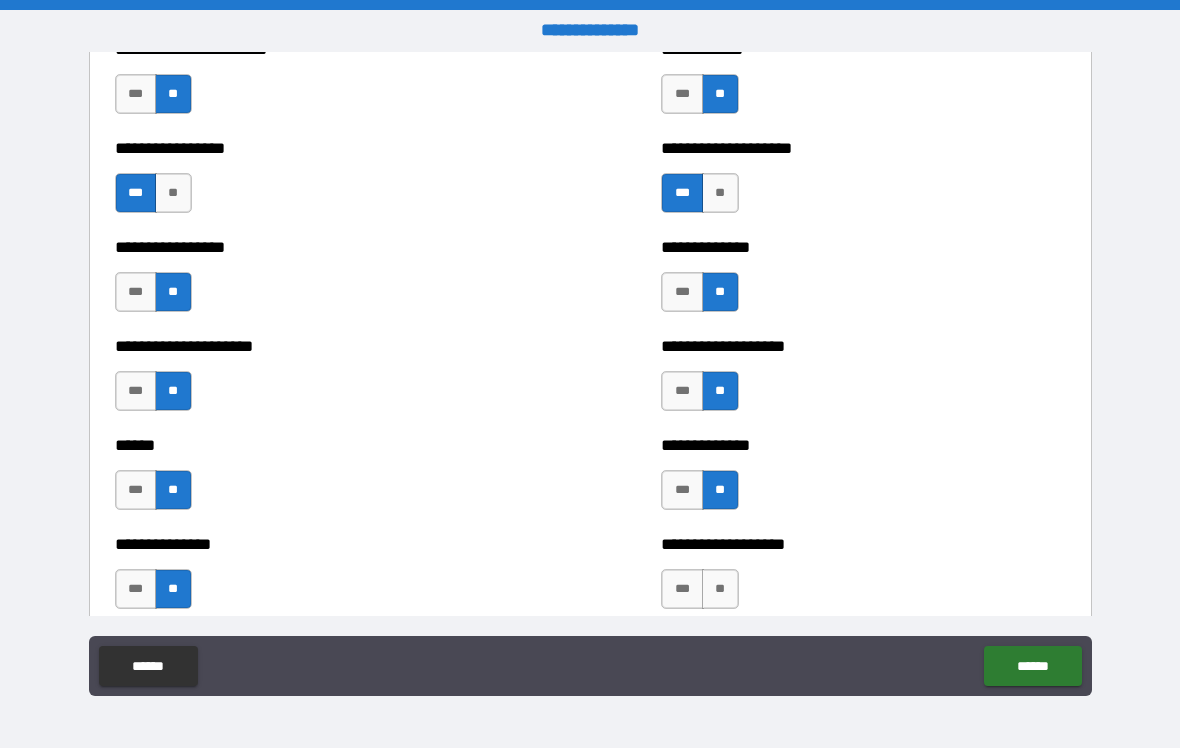 click on "**" at bounding box center [720, 589] 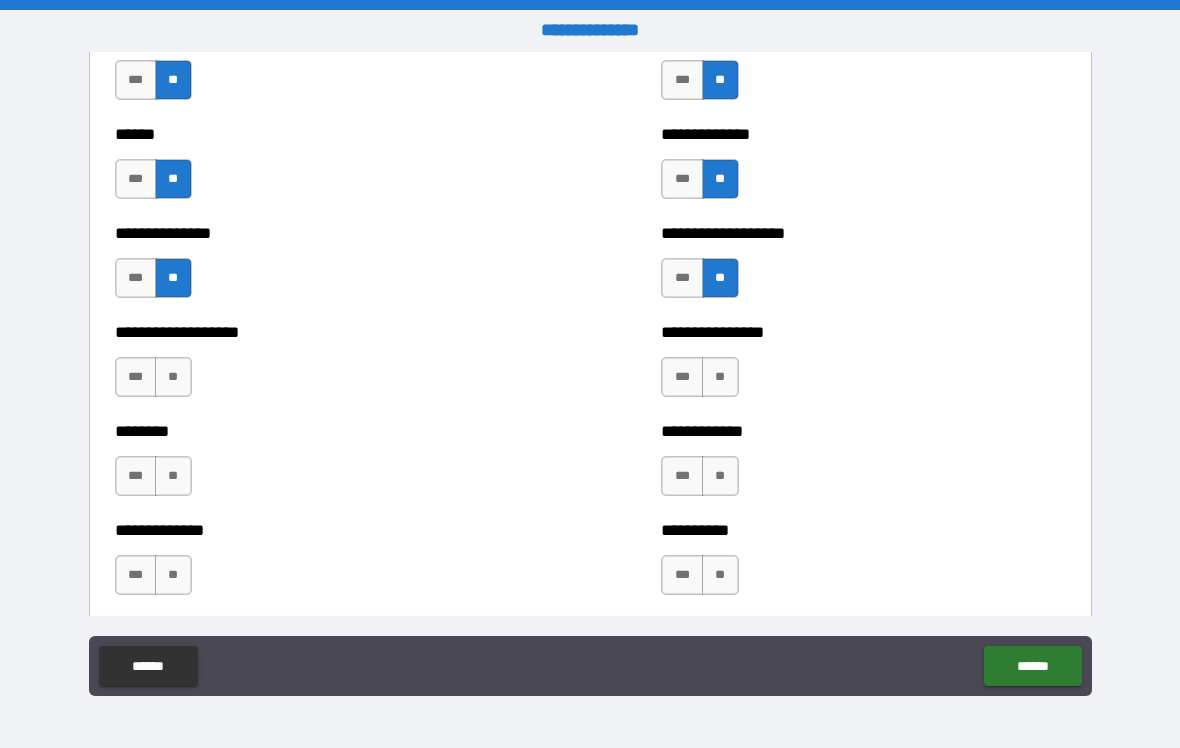 scroll, scrollTop: 4105, scrollLeft: 0, axis: vertical 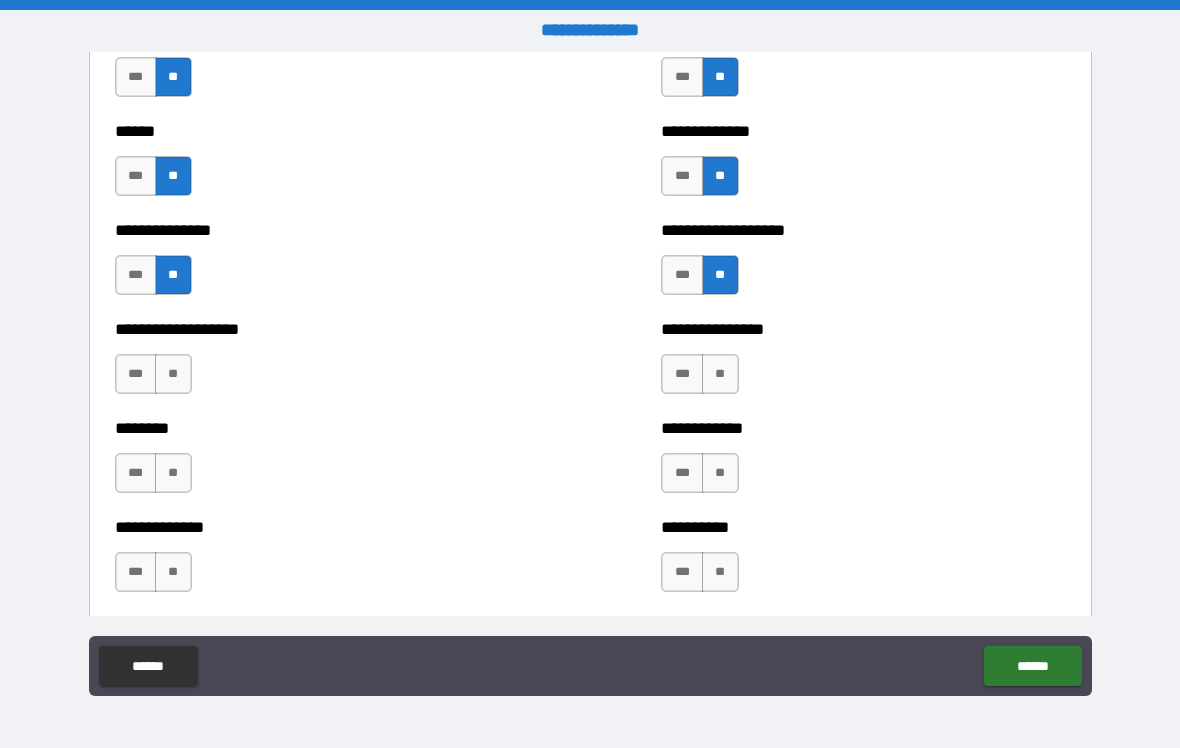 click on "**" at bounding box center [173, 374] 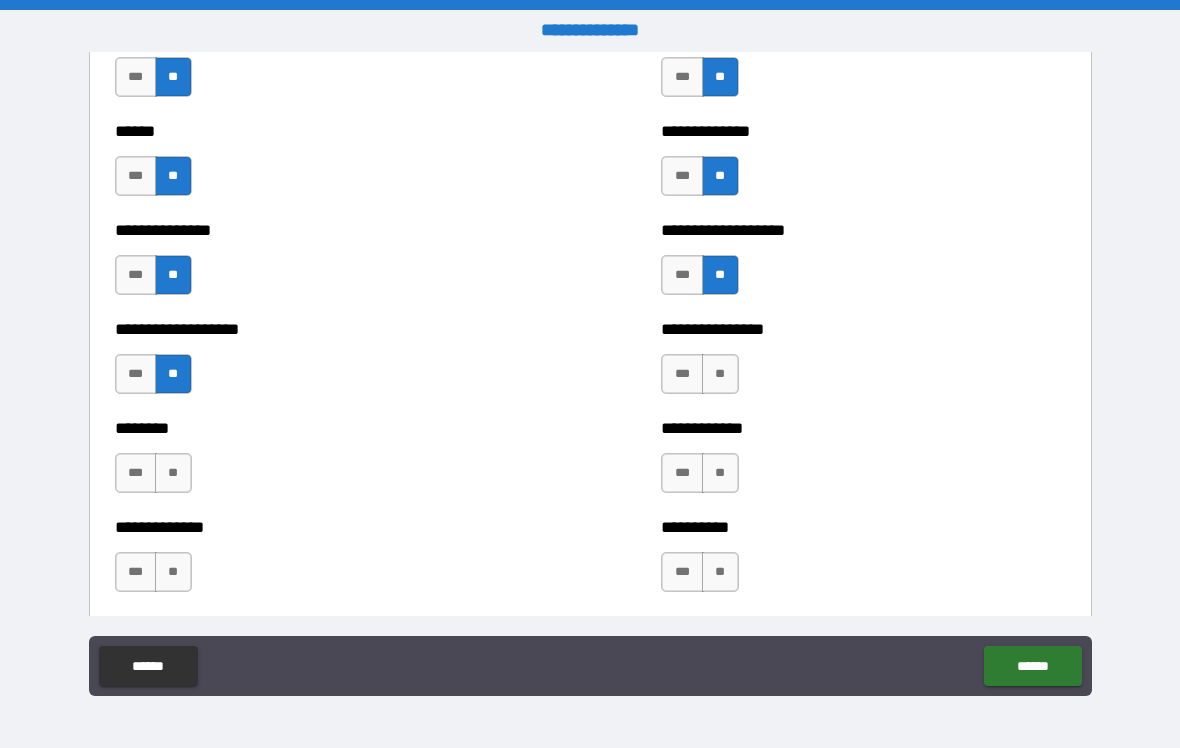 click on "**" at bounding box center (173, 473) 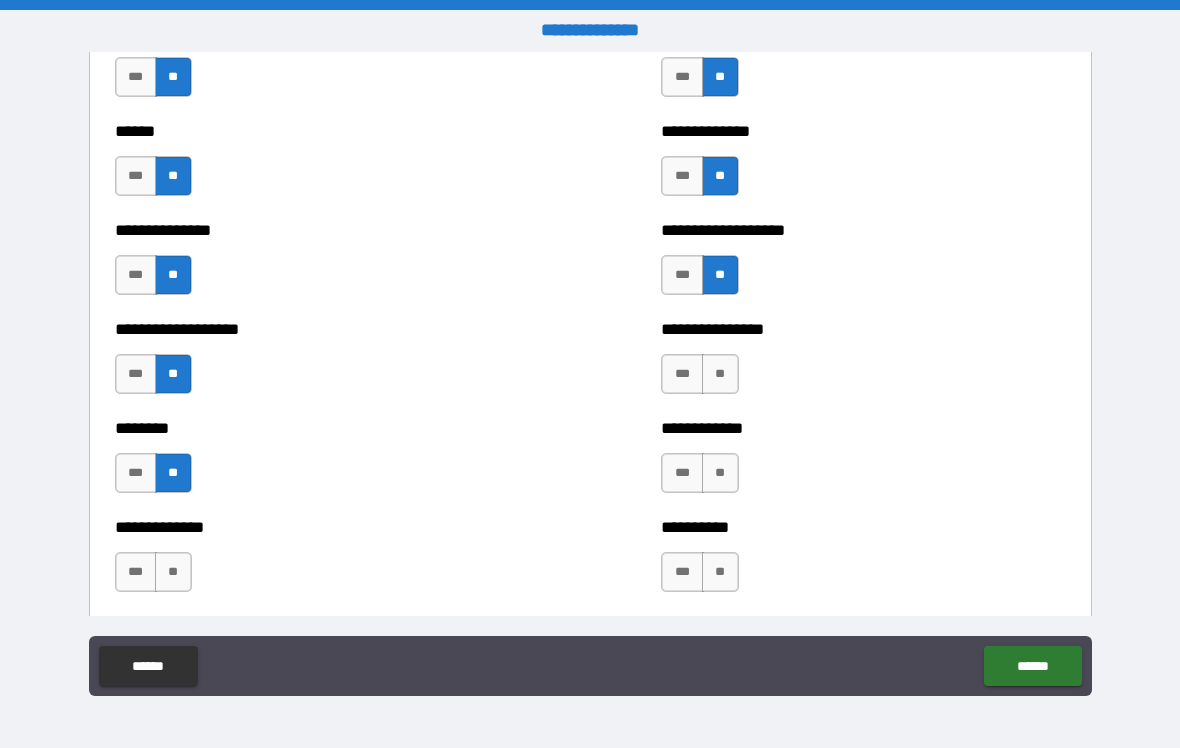 click on "**" at bounding box center (173, 572) 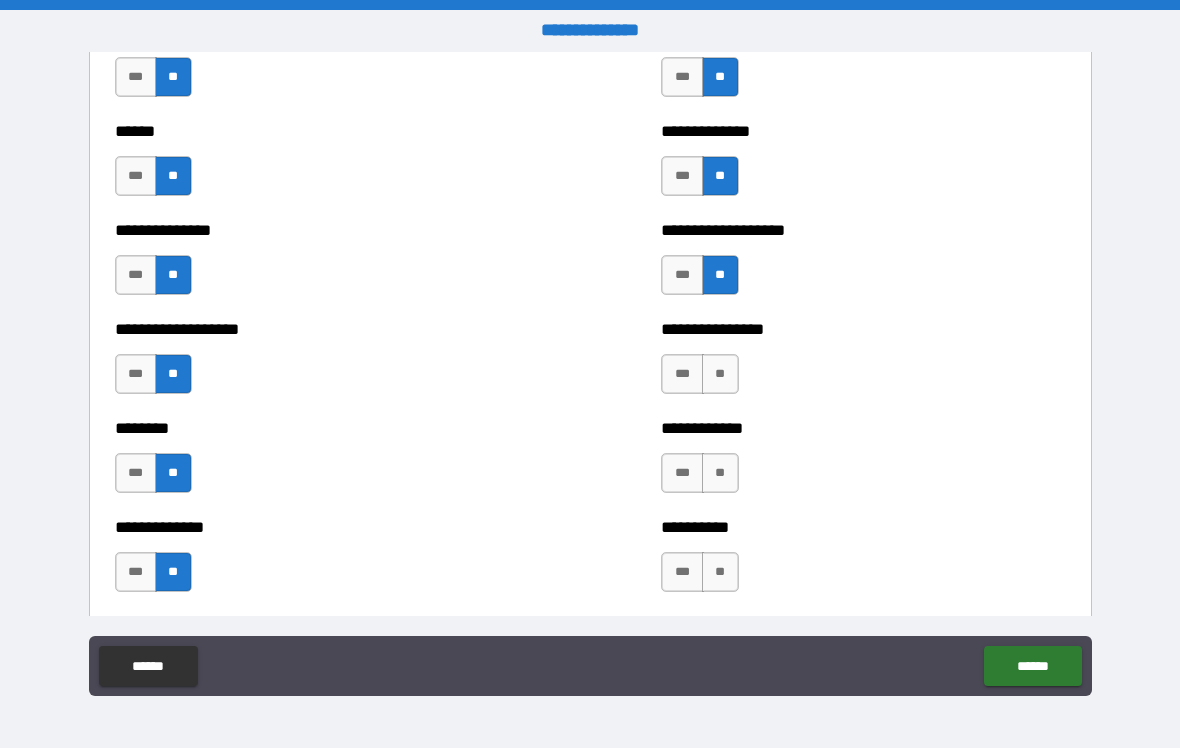 click on "**" at bounding box center [720, 374] 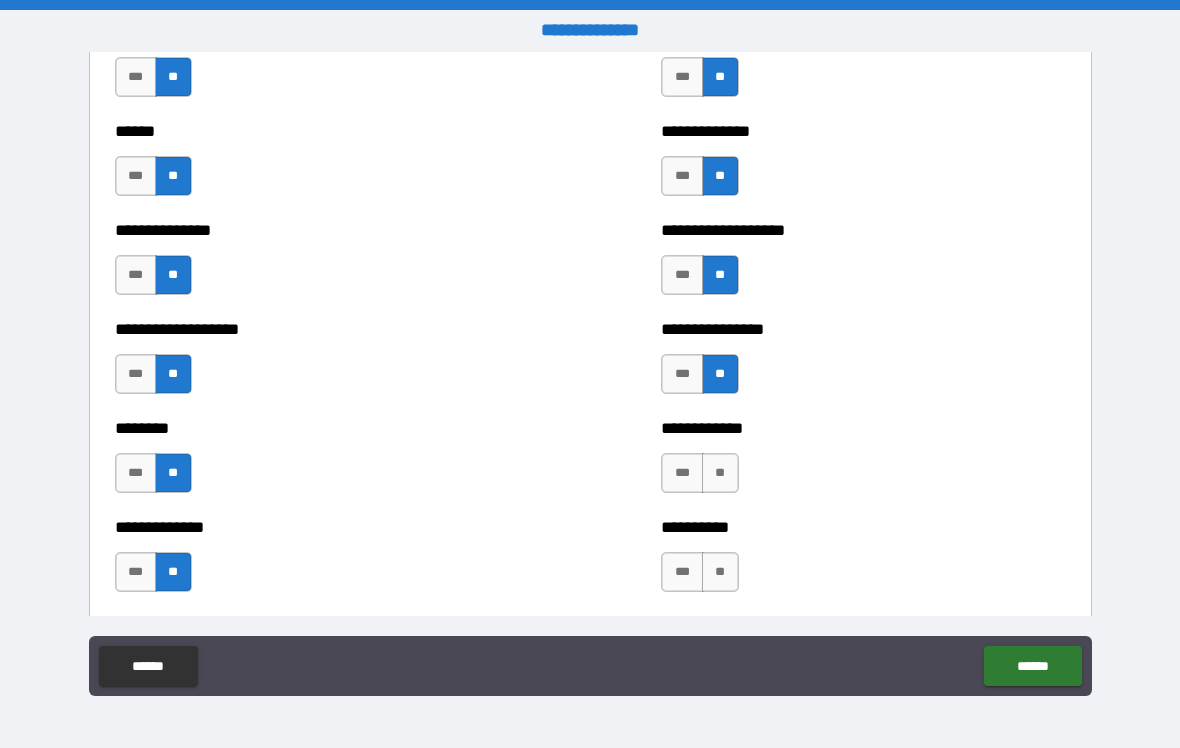 click on "**" at bounding box center (720, 473) 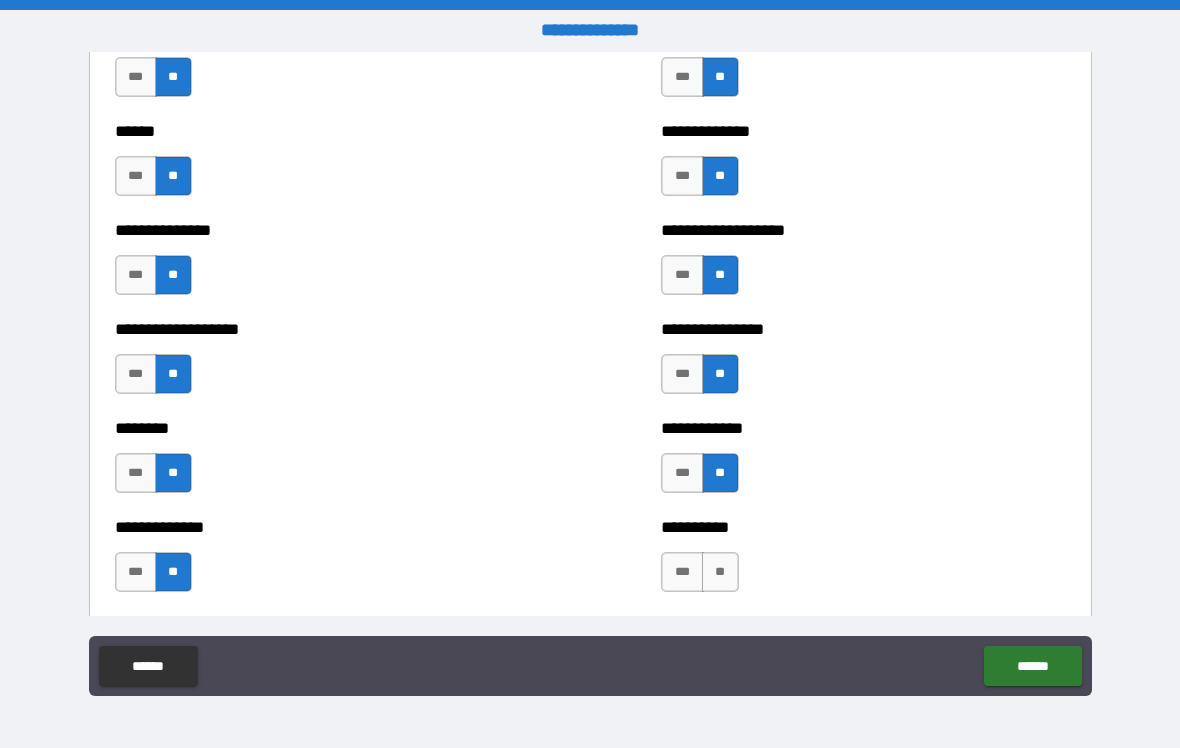 click on "**" at bounding box center [720, 572] 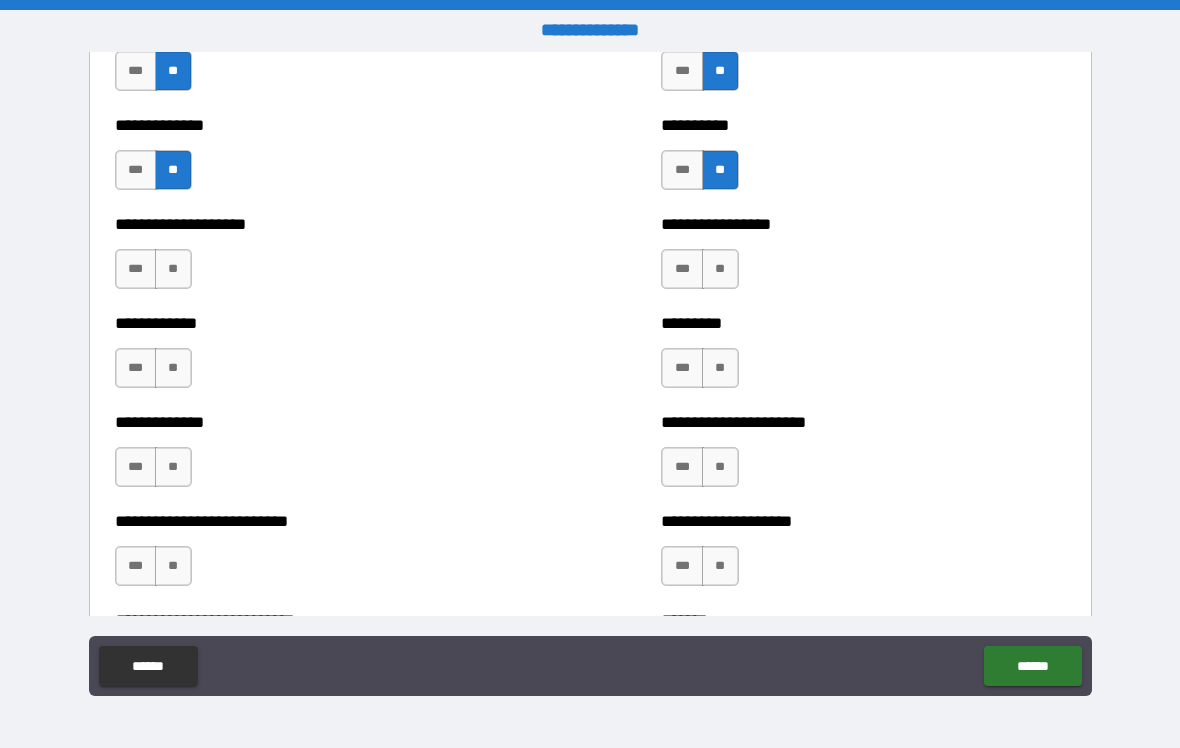 scroll, scrollTop: 4513, scrollLeft: 0, axis: vertical 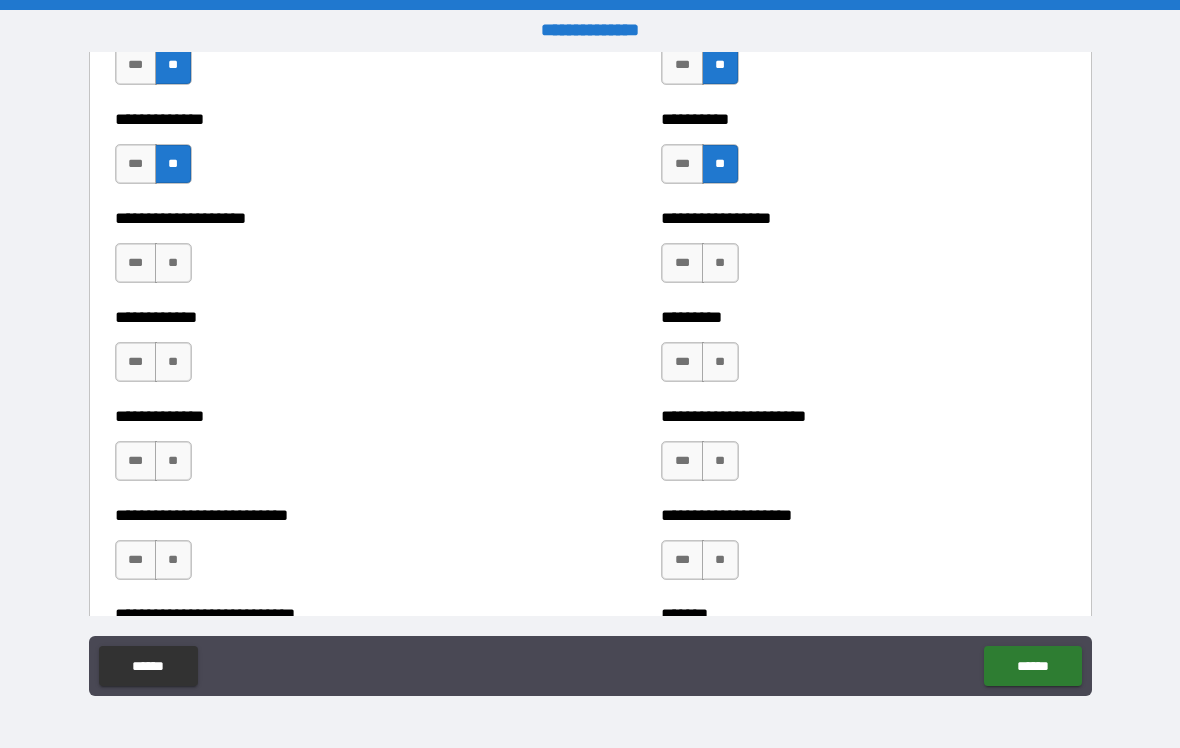 click on "**" at bounding box center [173, 263] 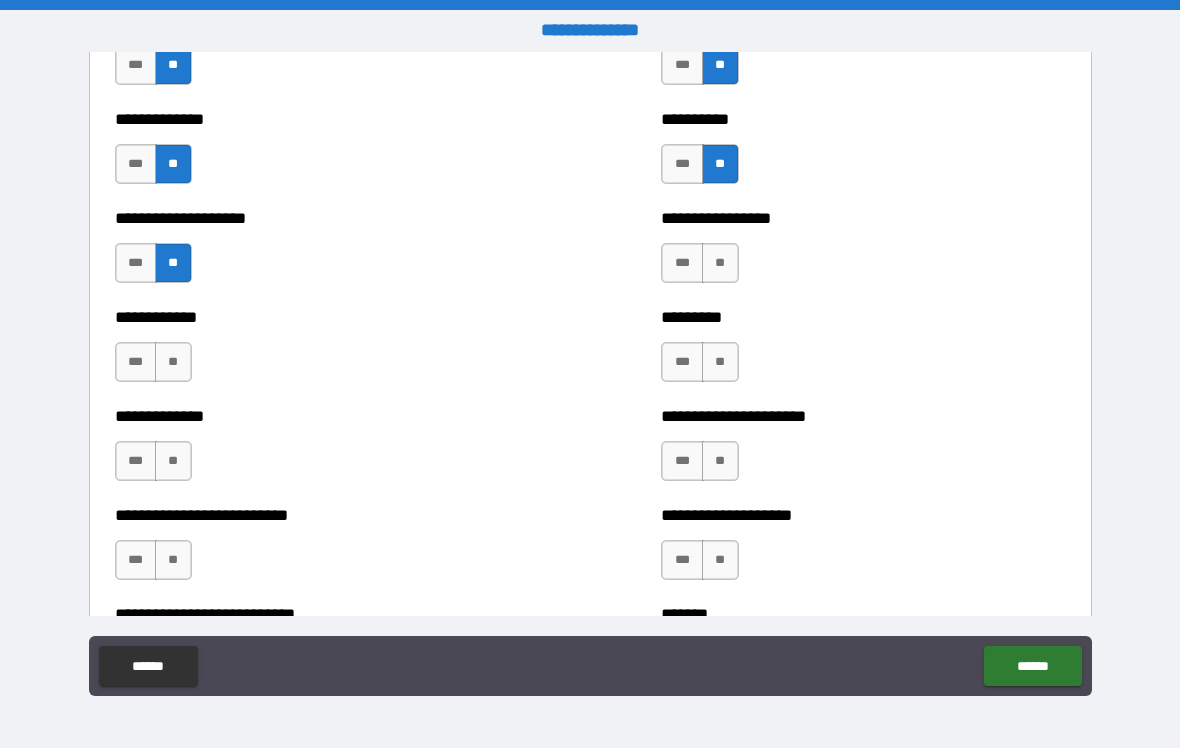 click on "**" at bounding box center [173, 362] 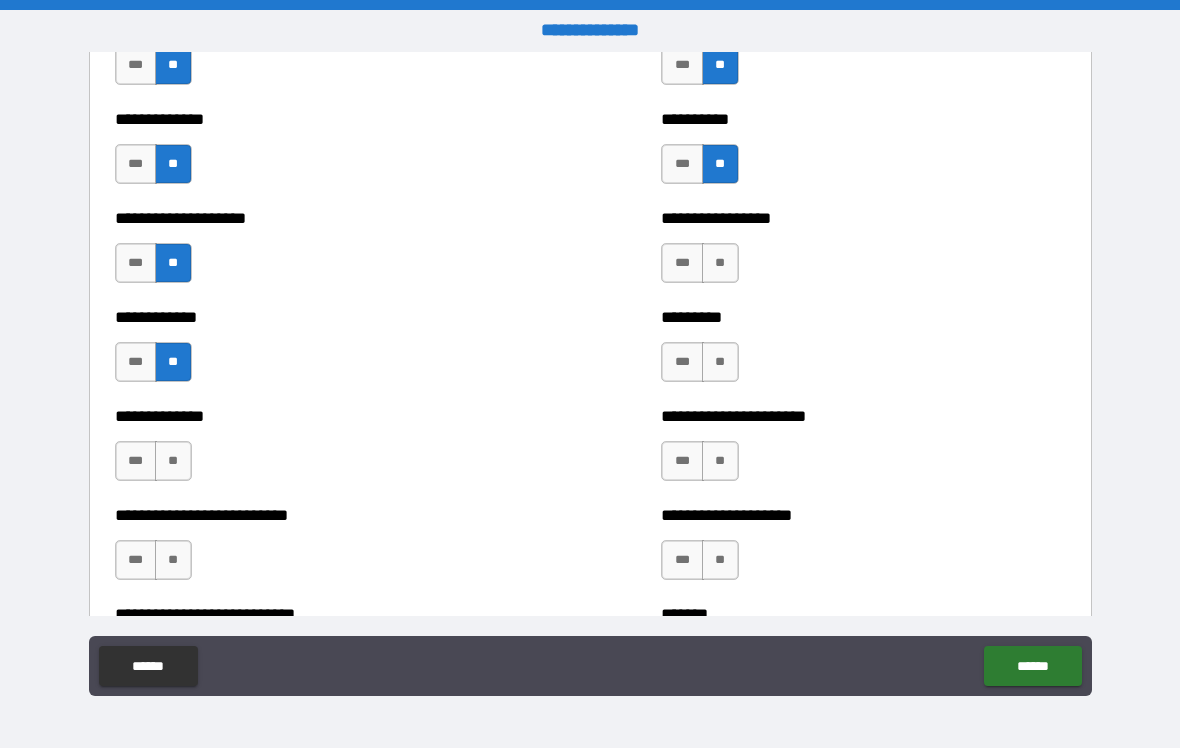 click on "***" at bounding box center [136, 461] 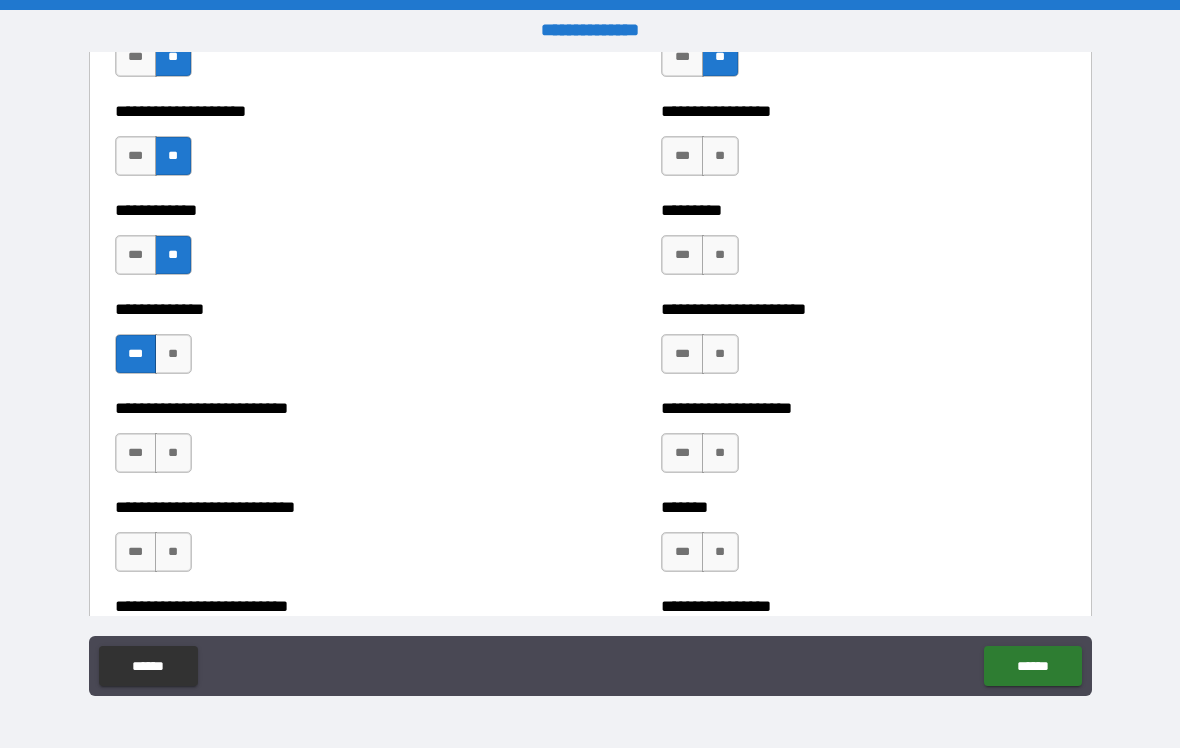 scroll, scrollTop: 4639, scrollLeft: 0, axis: vertical 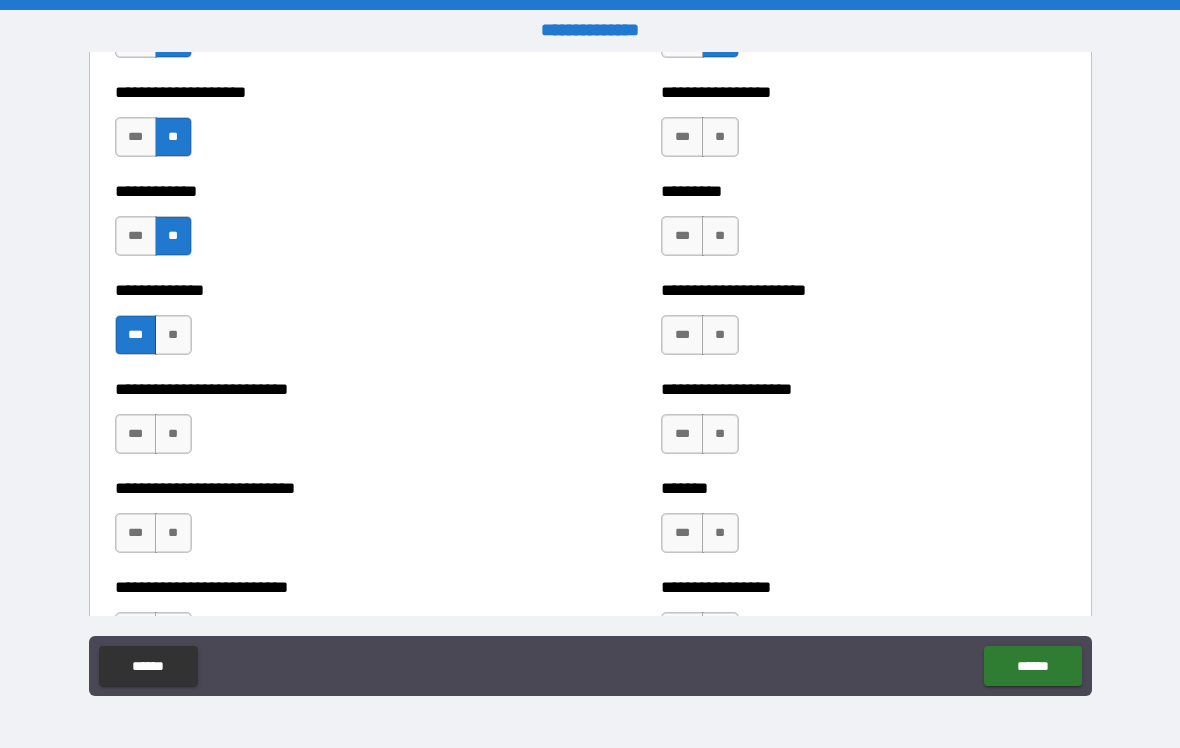 click on "**" at bounding box center [720, 137] 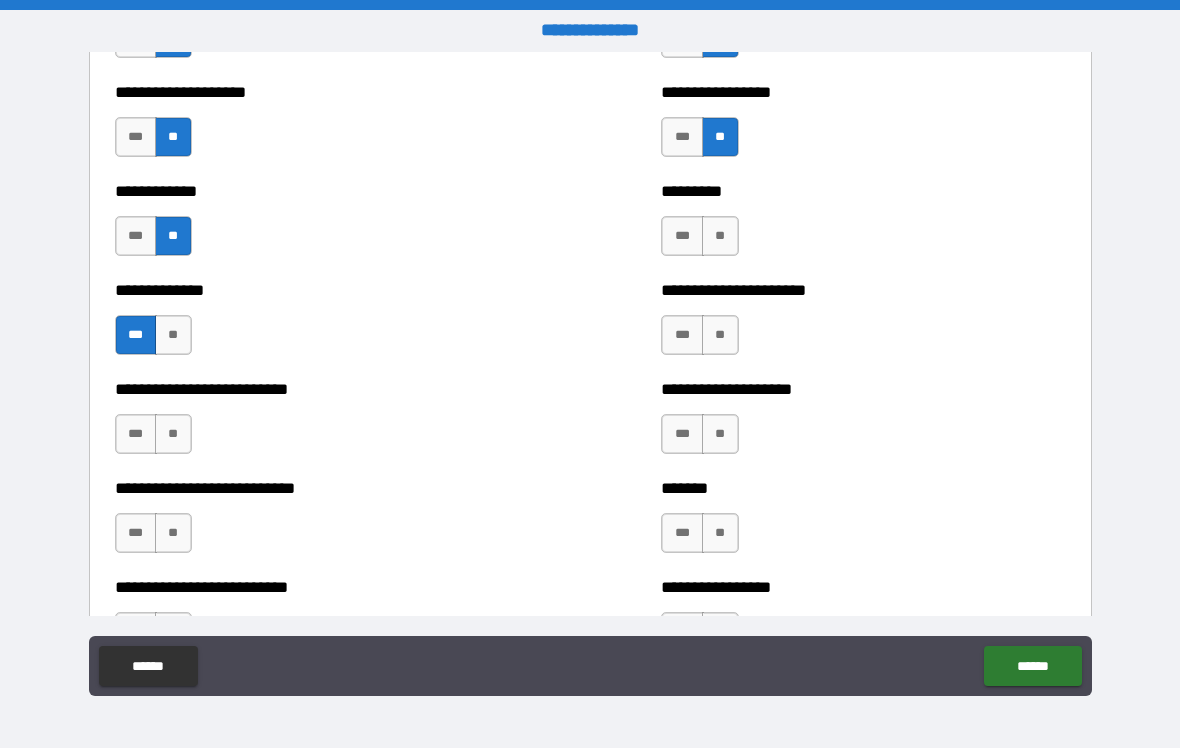 click on "**" at bounding box center [720, 236] 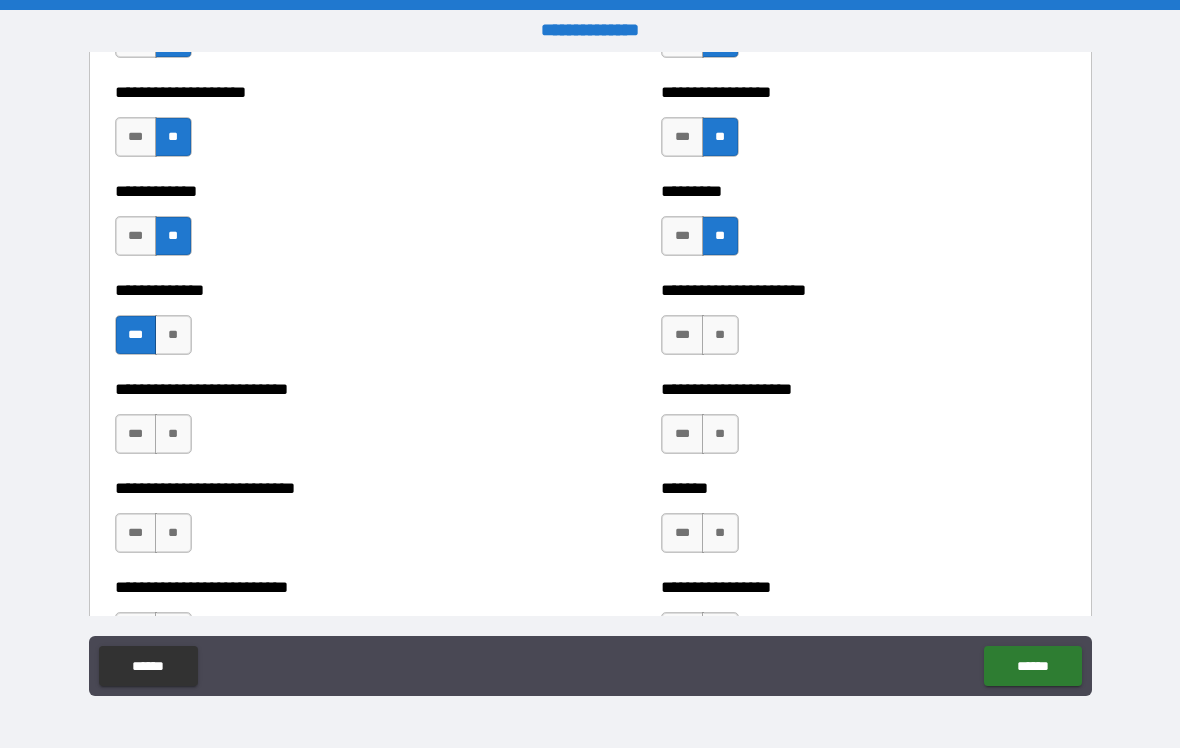 click on "**" at bounding box center (720, 335) 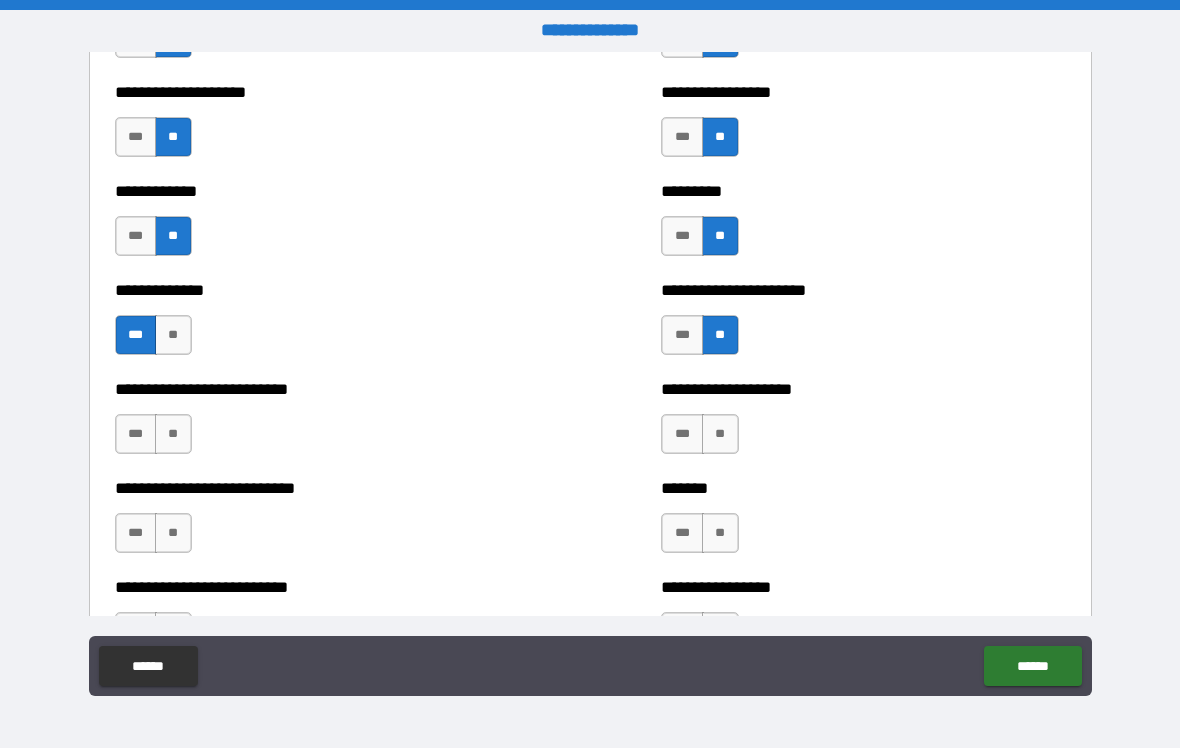 click on "***" at bounding box center [682, 434] 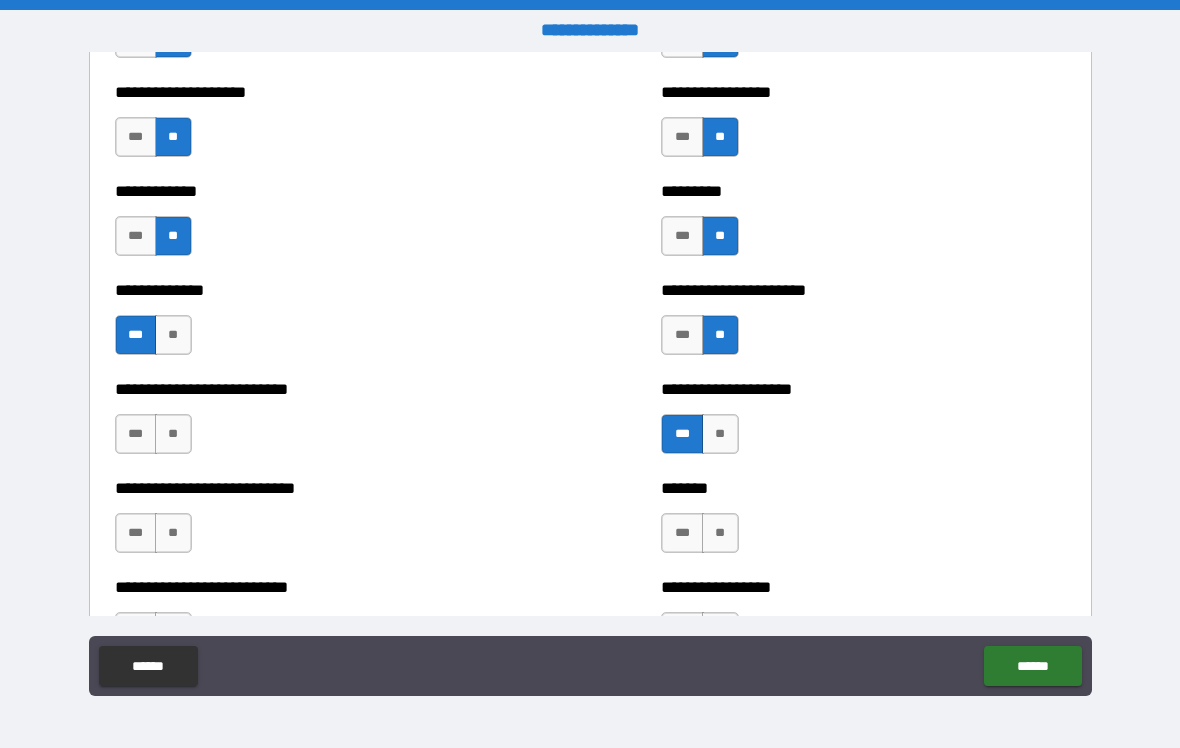 click on "**" at bounding box center (720, 533) 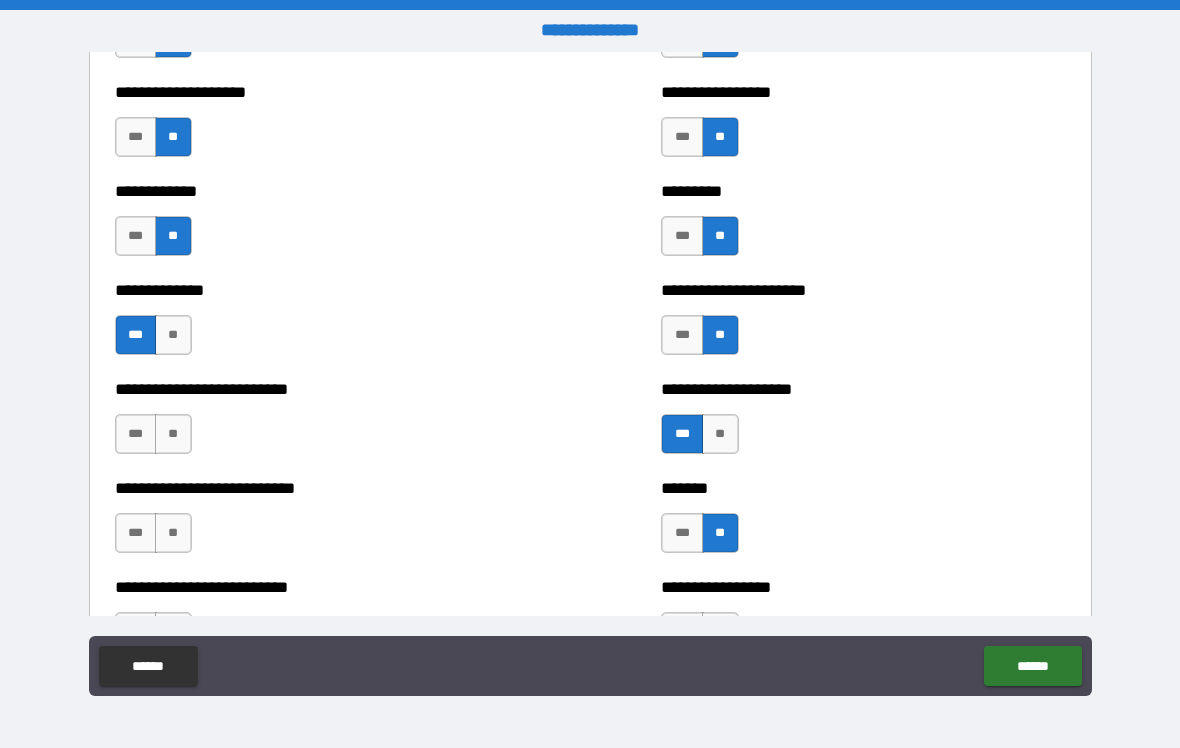 click on "**" at bounding box center [173, 533] 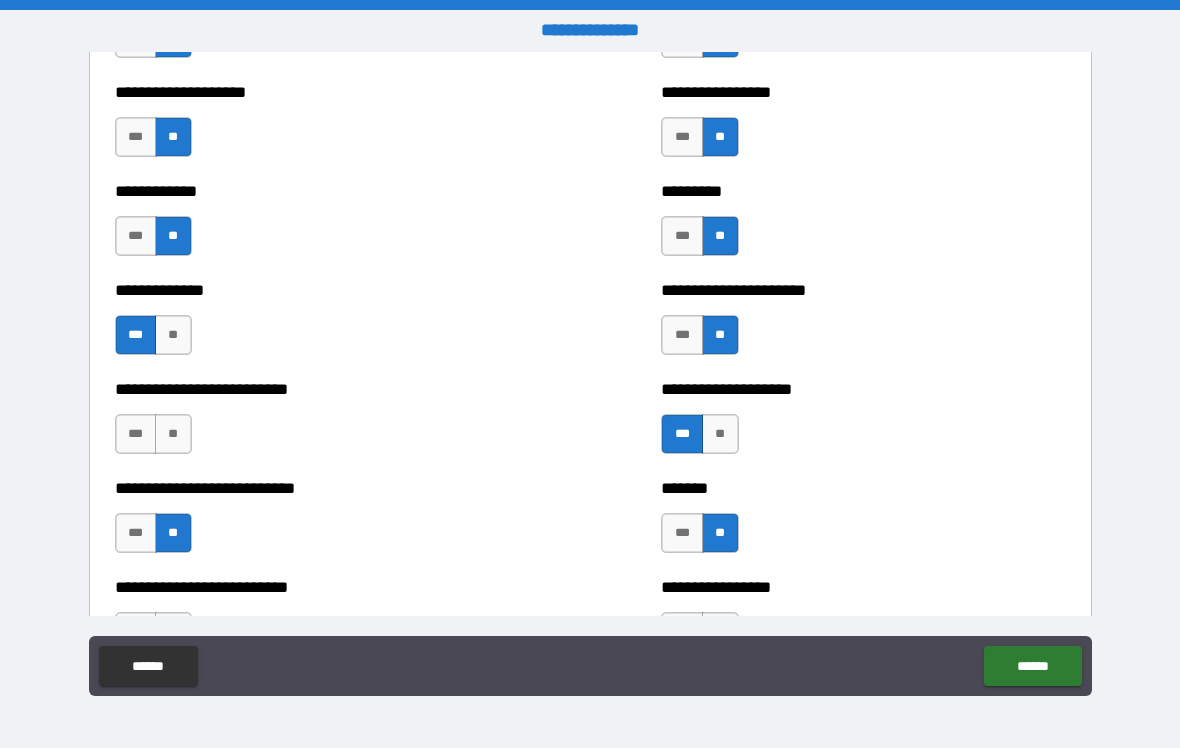 click on "**" at bounding box center (173, 434) 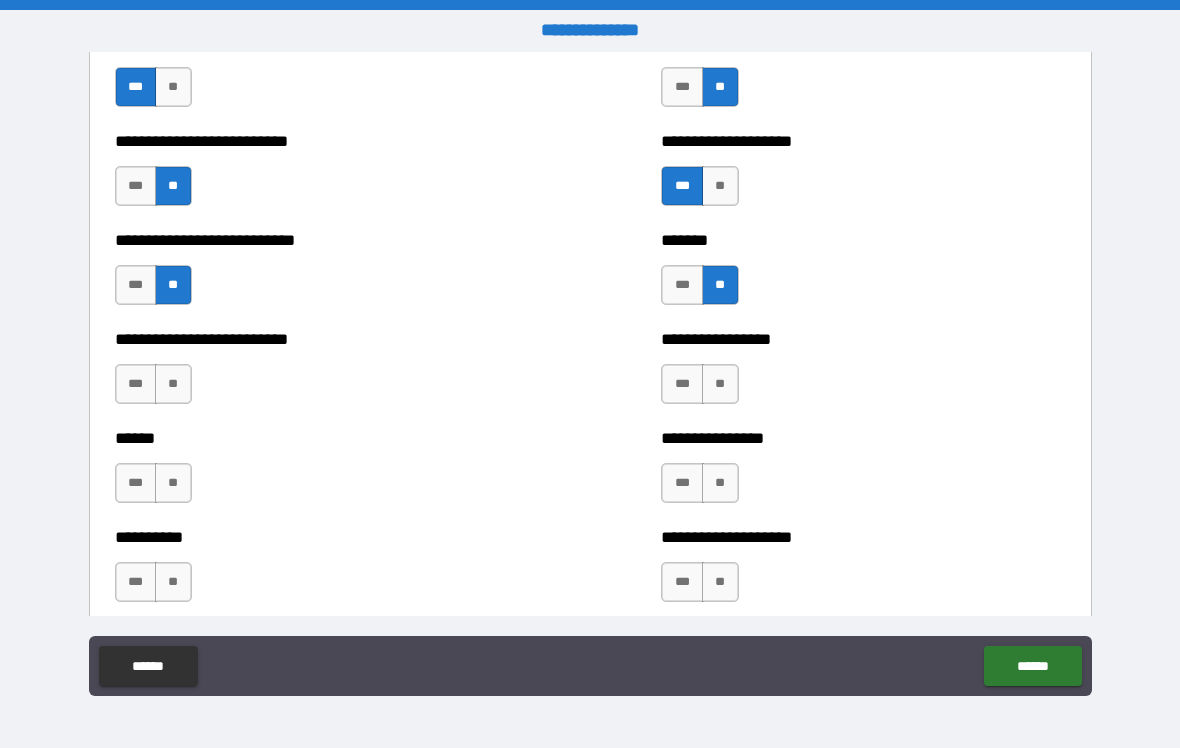 scroll, scrollTop: 4899, scrollLeft: 0, axis: vertical 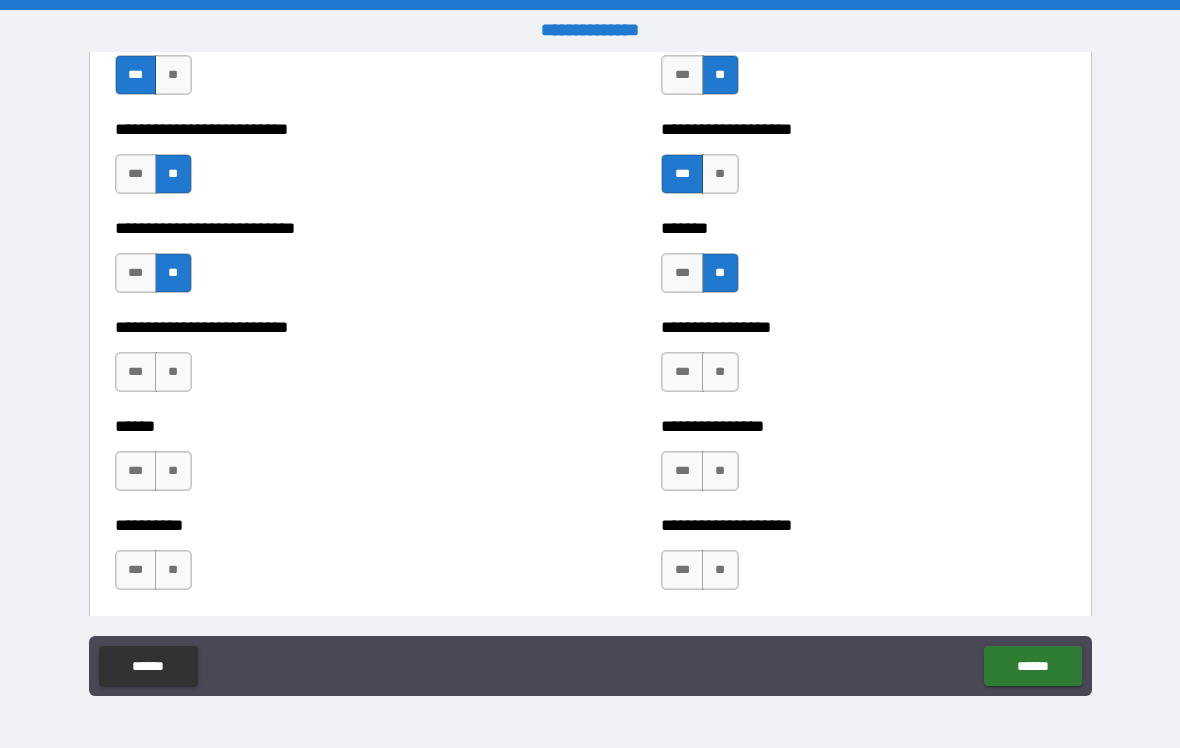 click on "**" at bounding box center [173, 372] 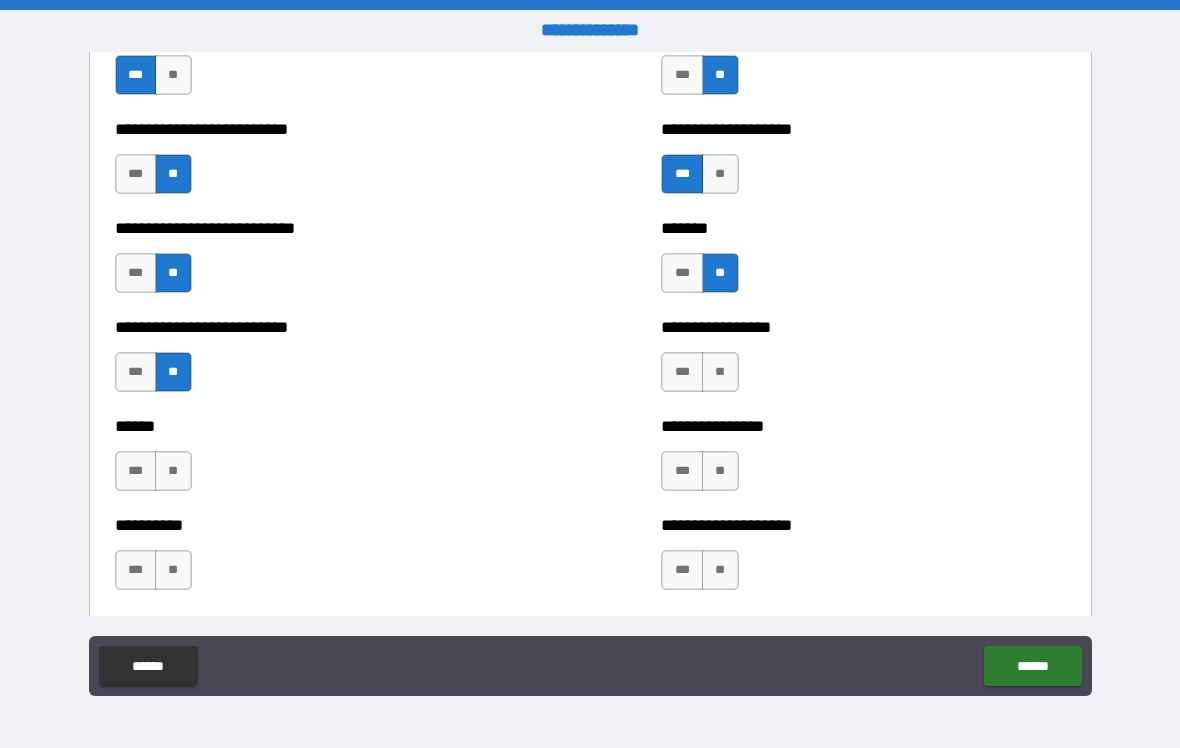 click on "**" at bounding box center (173, 471) 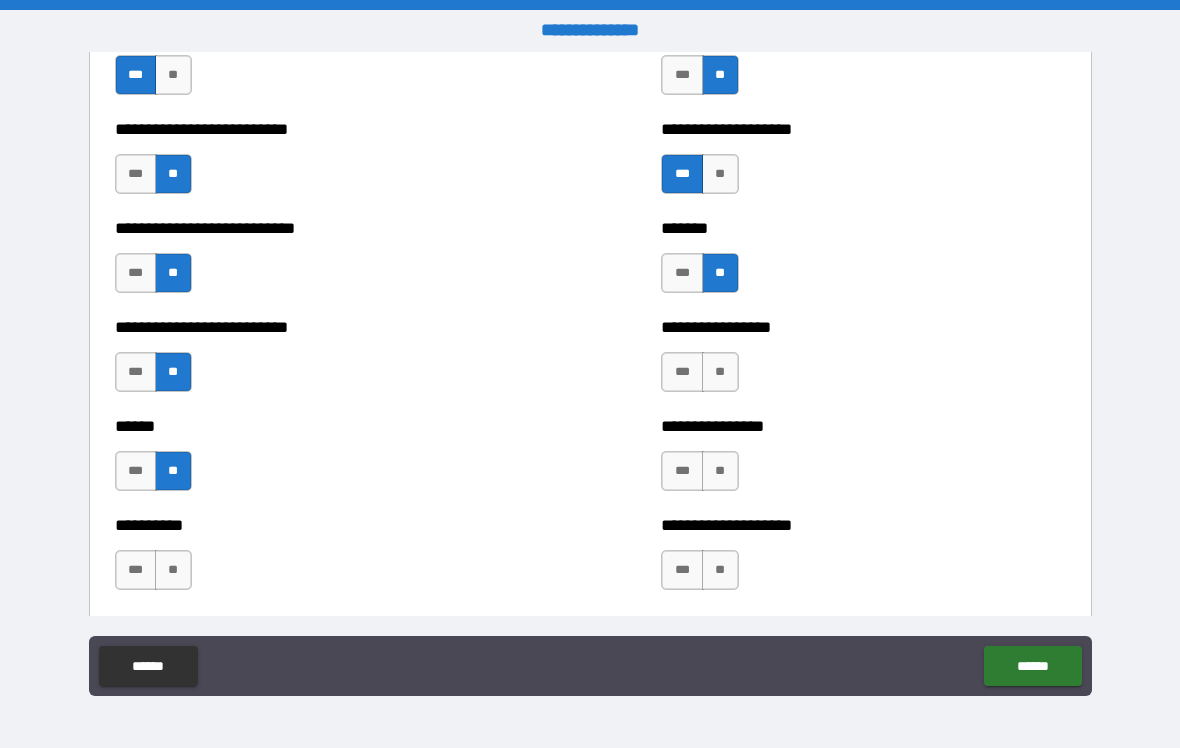 click on "***" at bounding box center [682, 372] 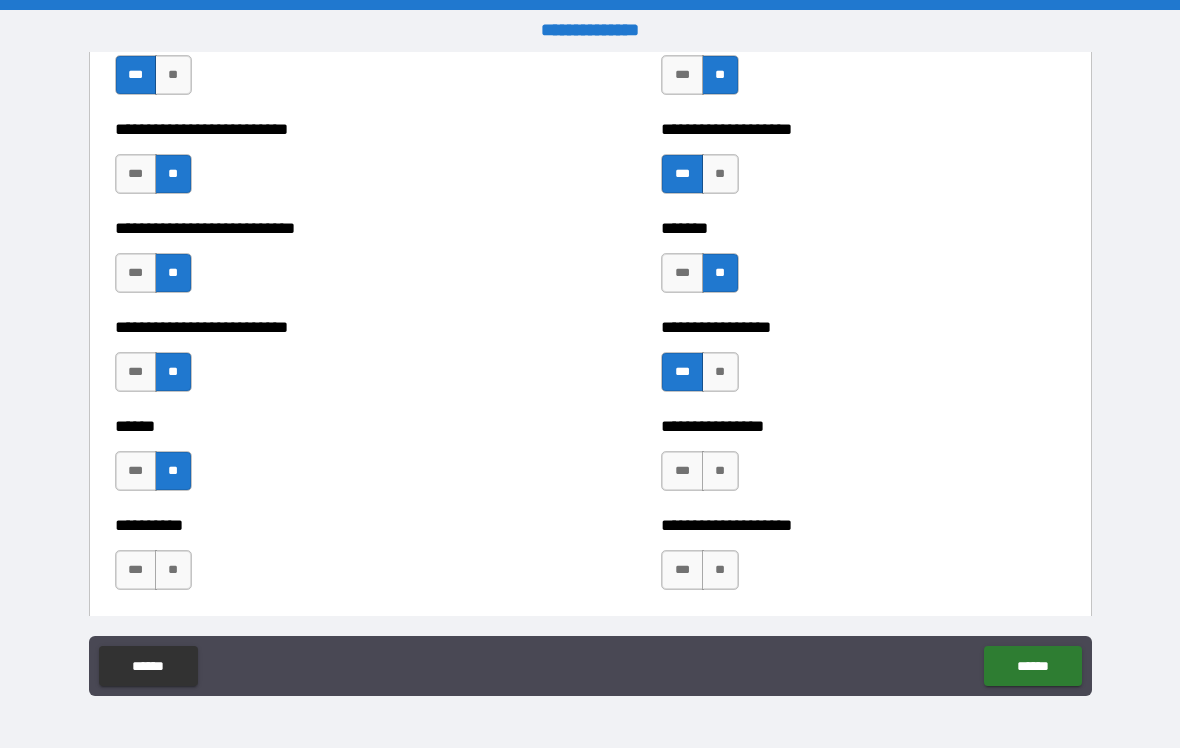 click on "**" at bounding box center [720, 471] 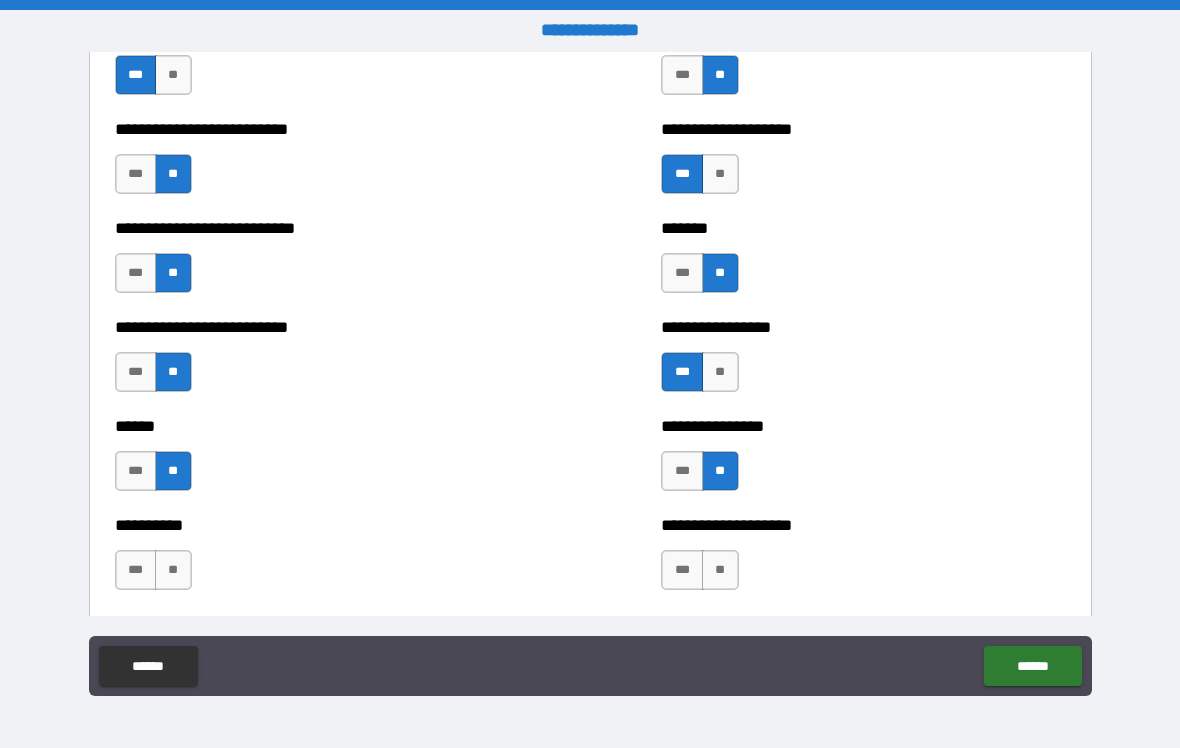 click on "***" at bounding box center [682, 570] 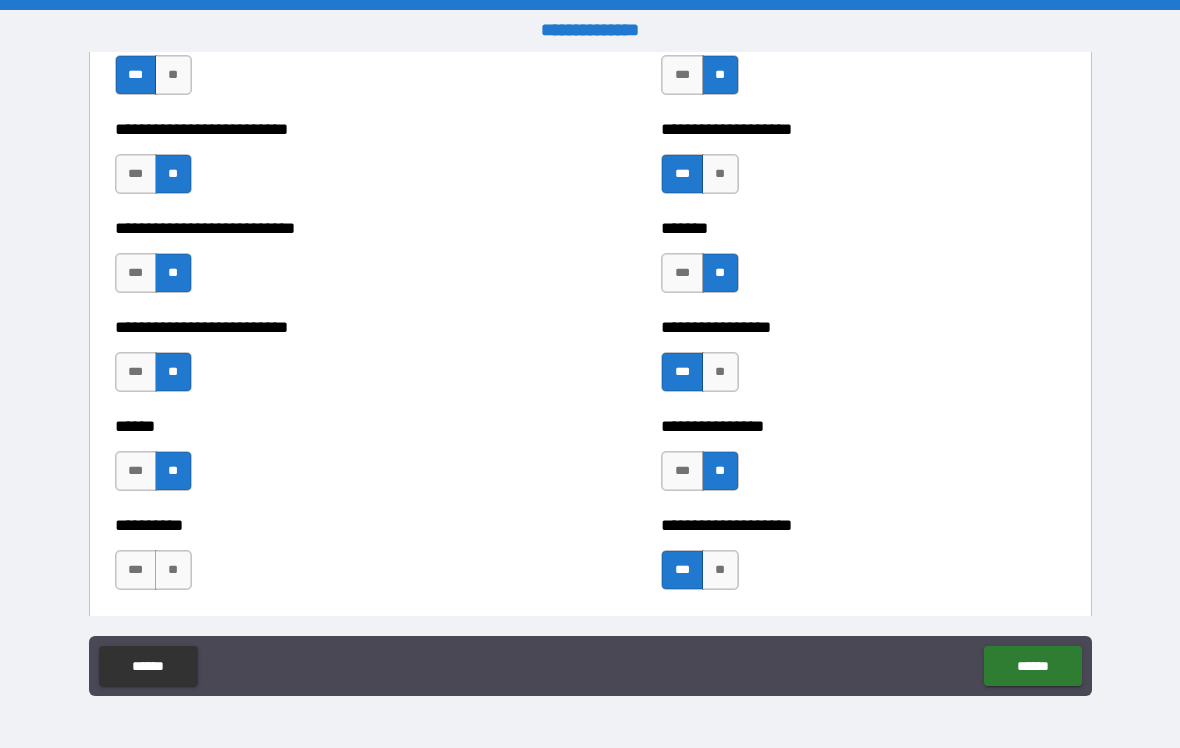 click on "***" at bounding box center [136, 570] 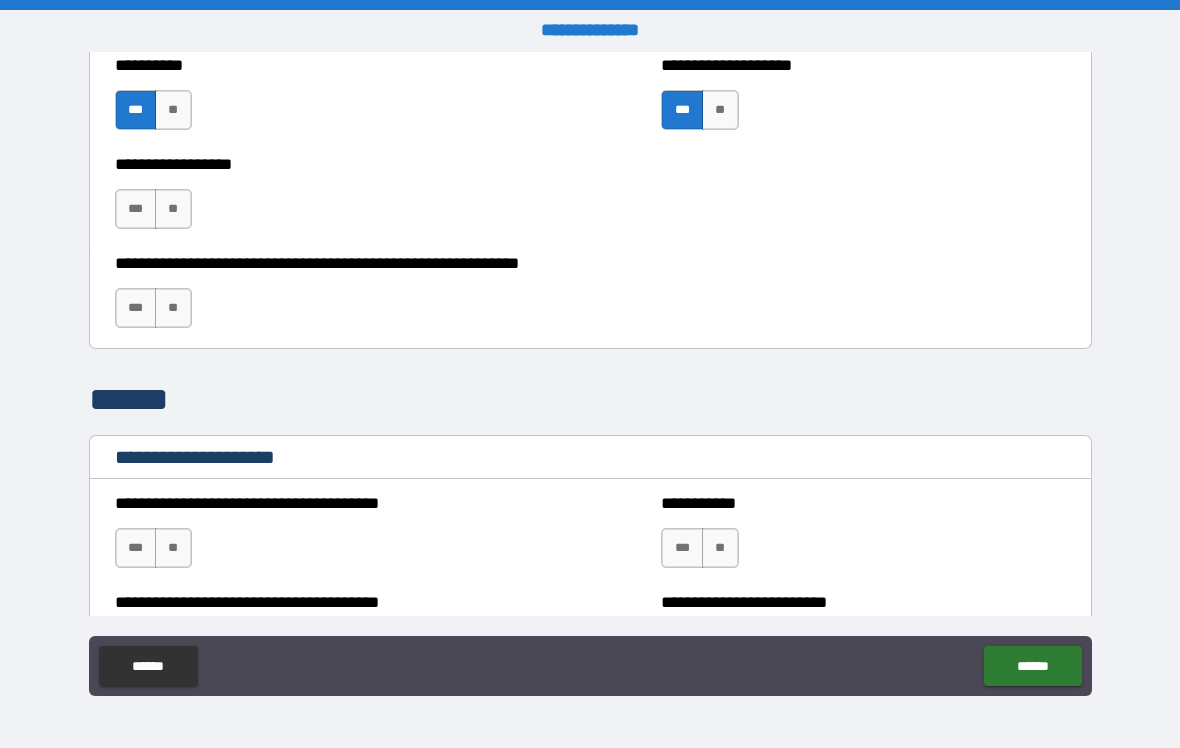scroll, scrollTop: 5337, scrollLeft: 0, axis: vertical 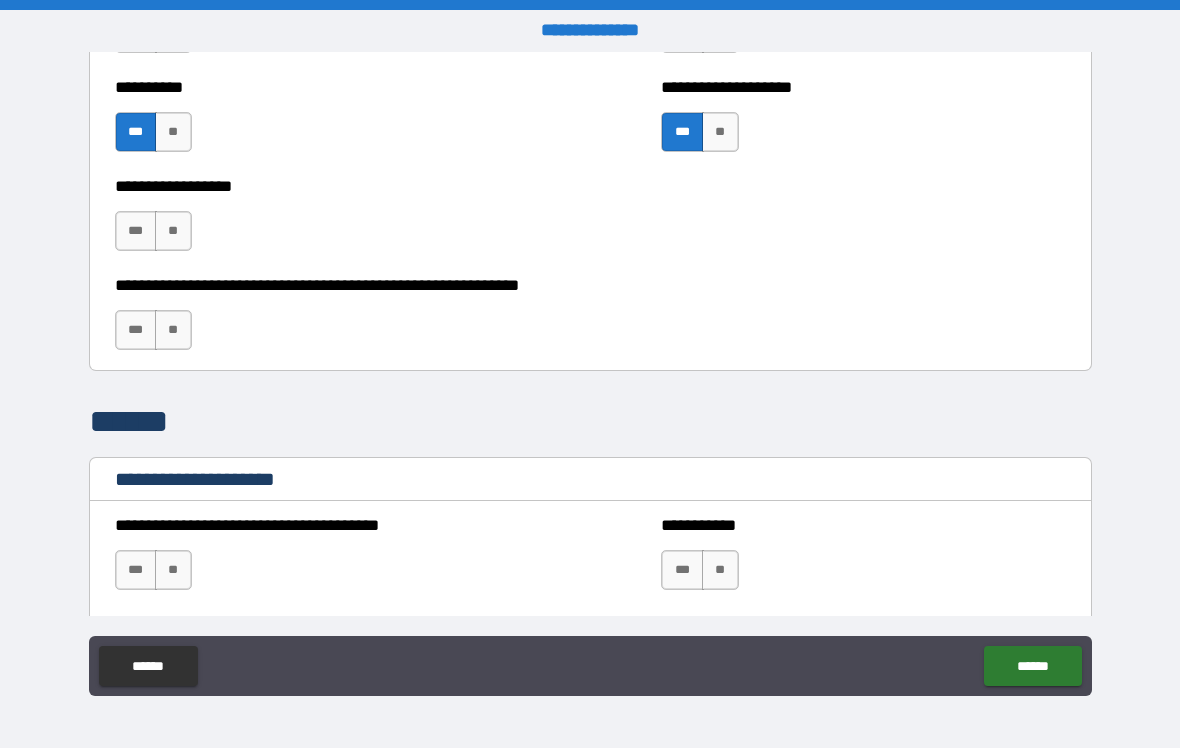 click on "***" at bounding box center (136, 231) 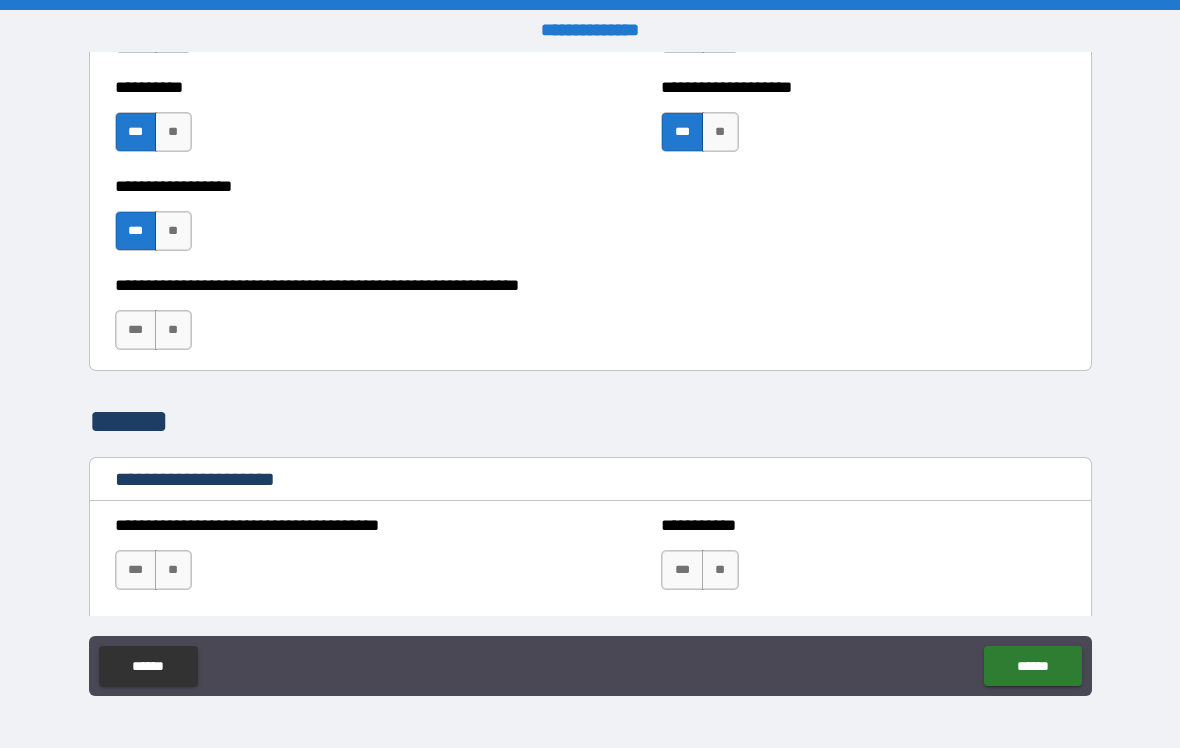 click on "**" at bounding box center [173, 330] 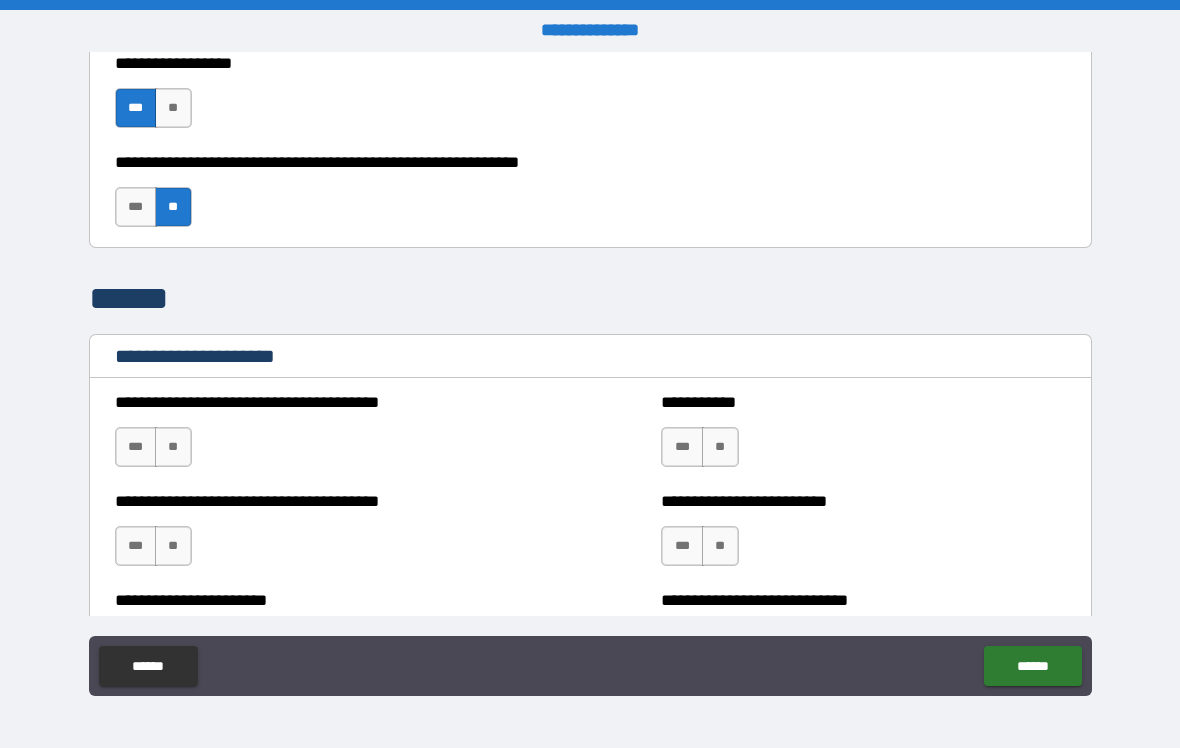 scroll, scrollTop: 5471, scrollLeft: 0, axis: vertical 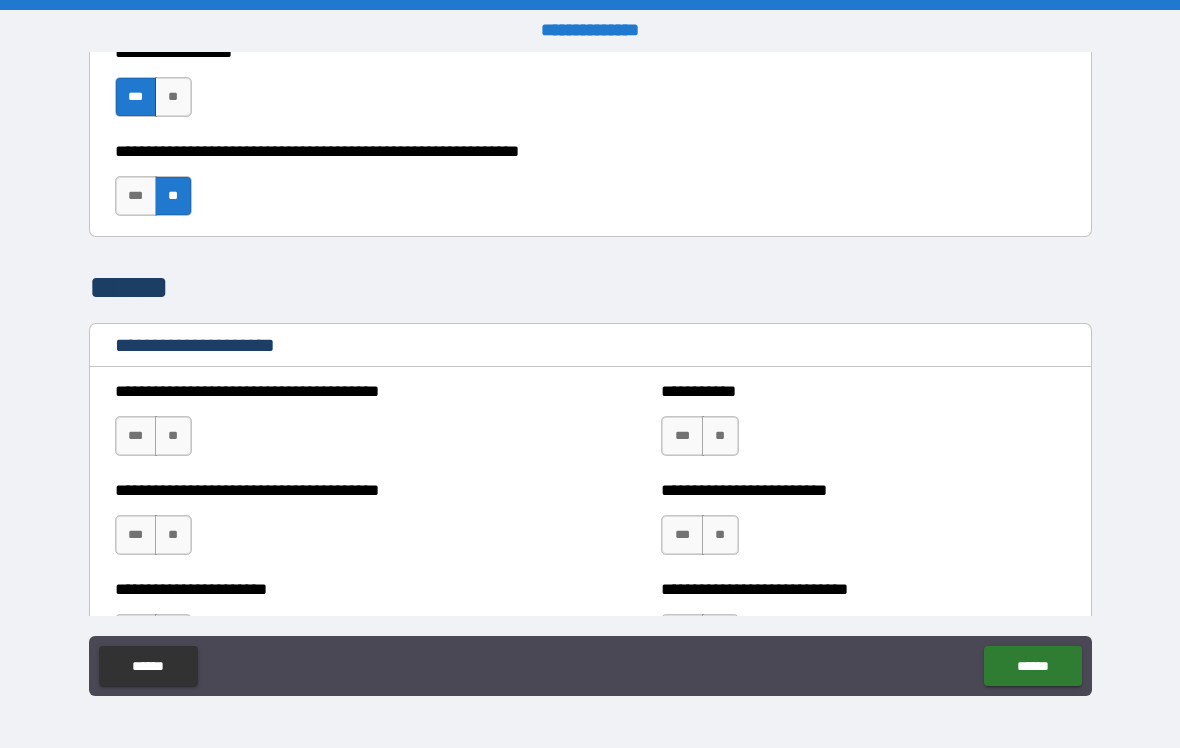 click on "**" at bounding box center [173, 436] 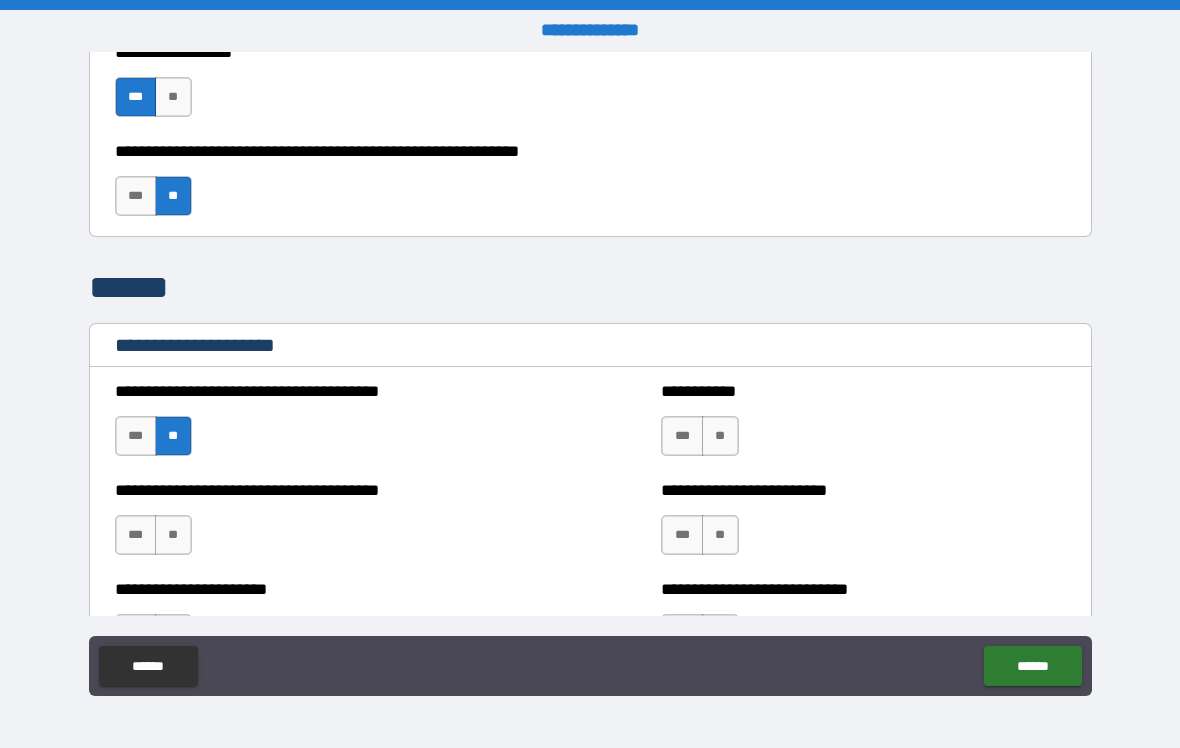 click on "**" at bounding box center (720, 436) 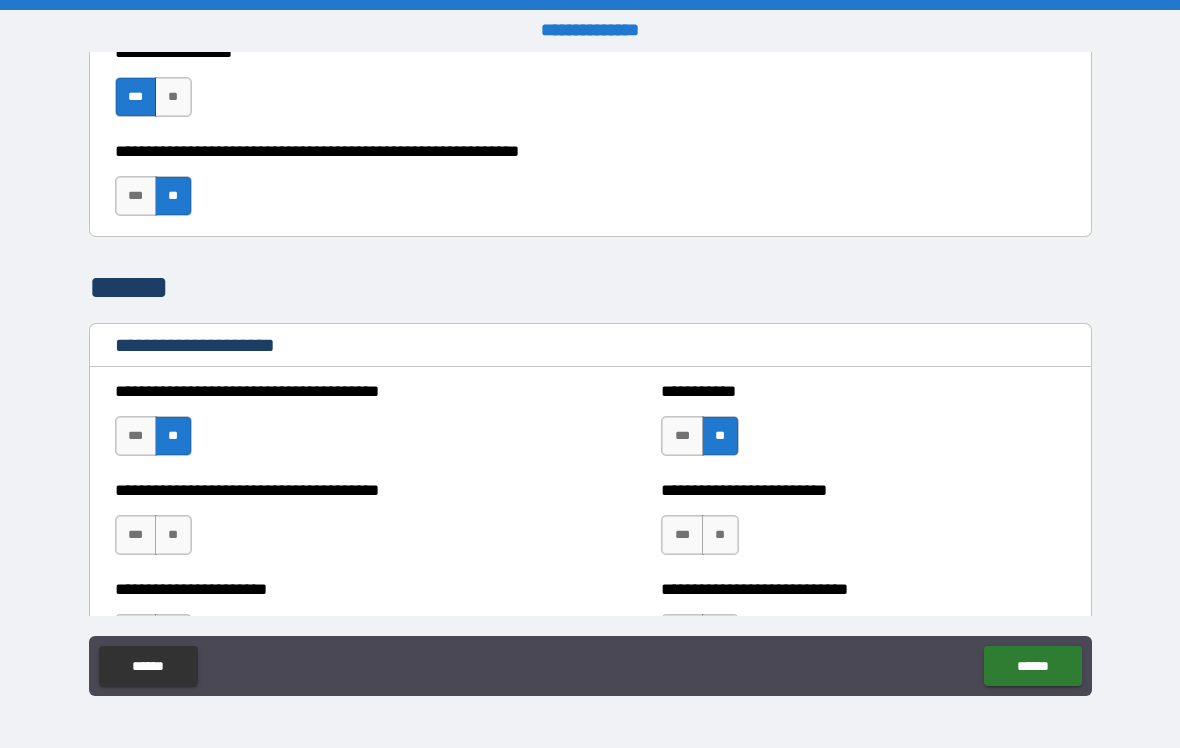click on "**" at bounding box center [720, 535] 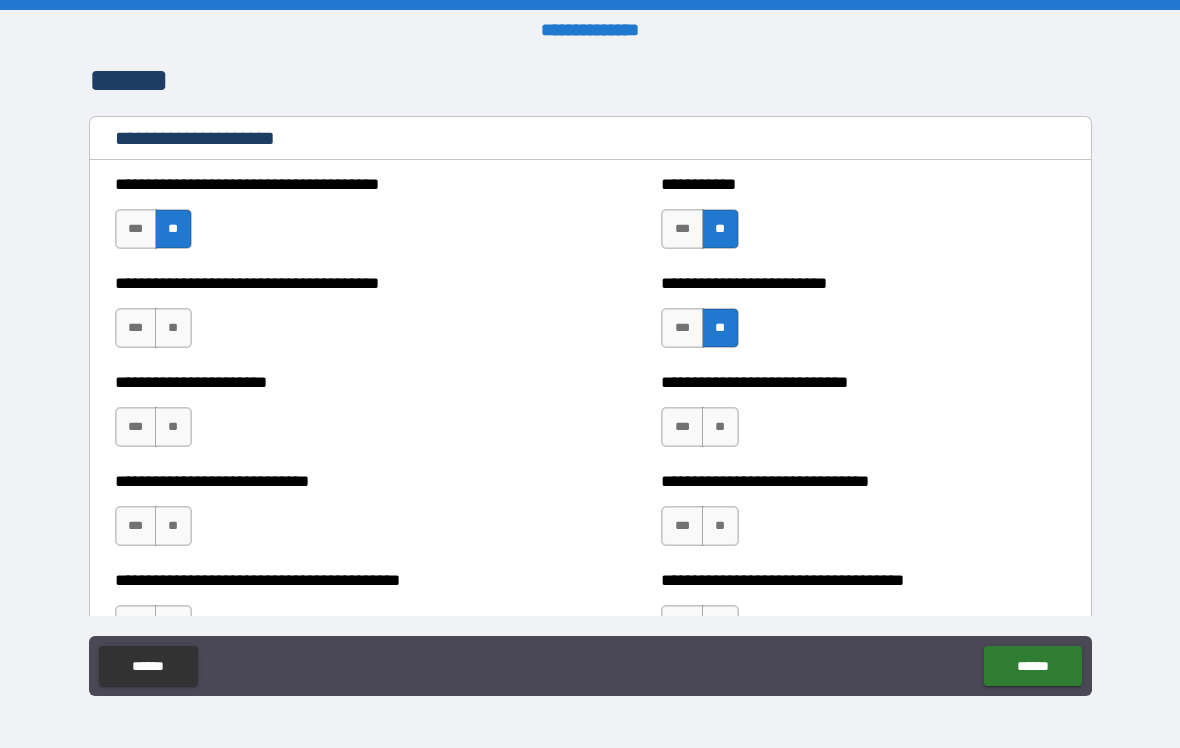 scroll, scrollTop: 5685, scrollLeft: 0, axis: vertical 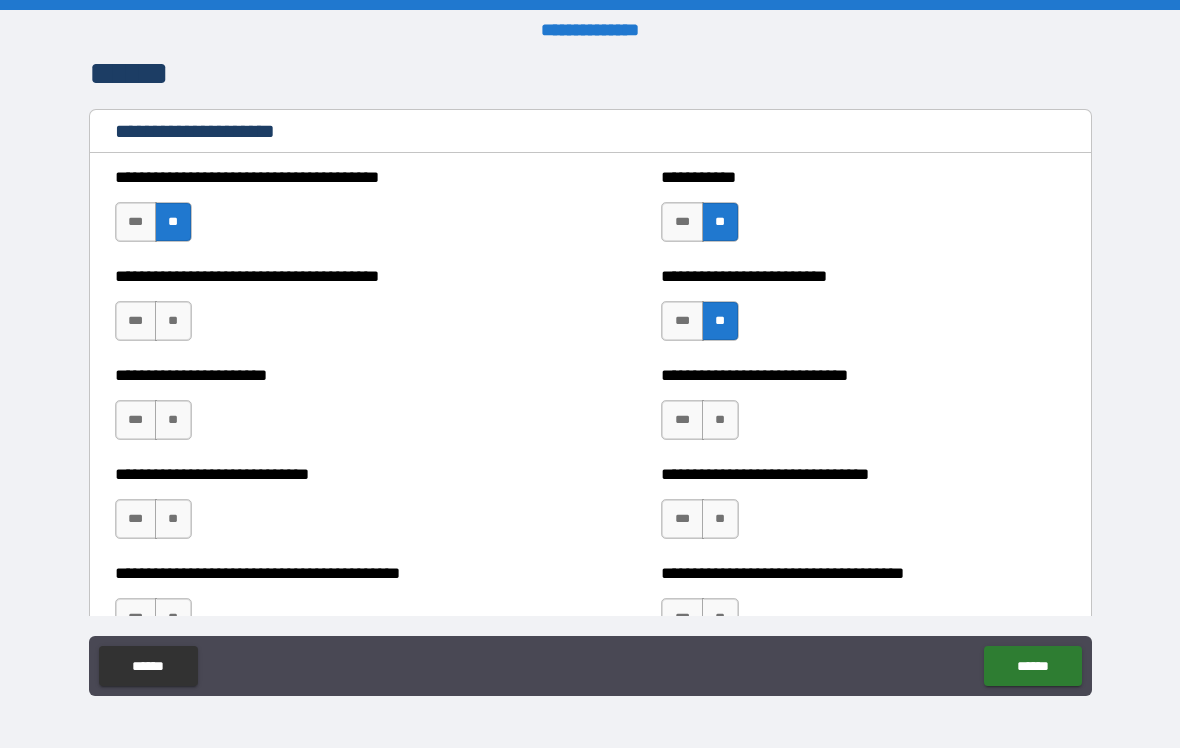 click on "***" at bounding box center [136, 321] 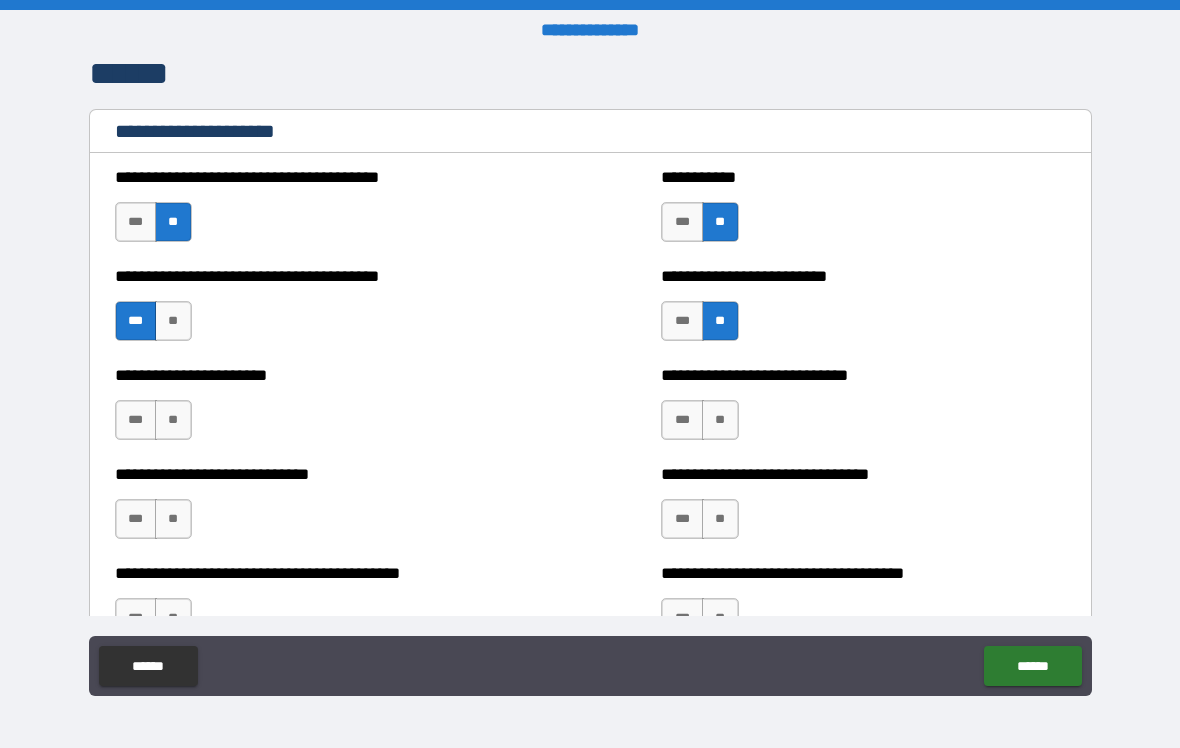 click on "**" at bounding box center [720, 420] 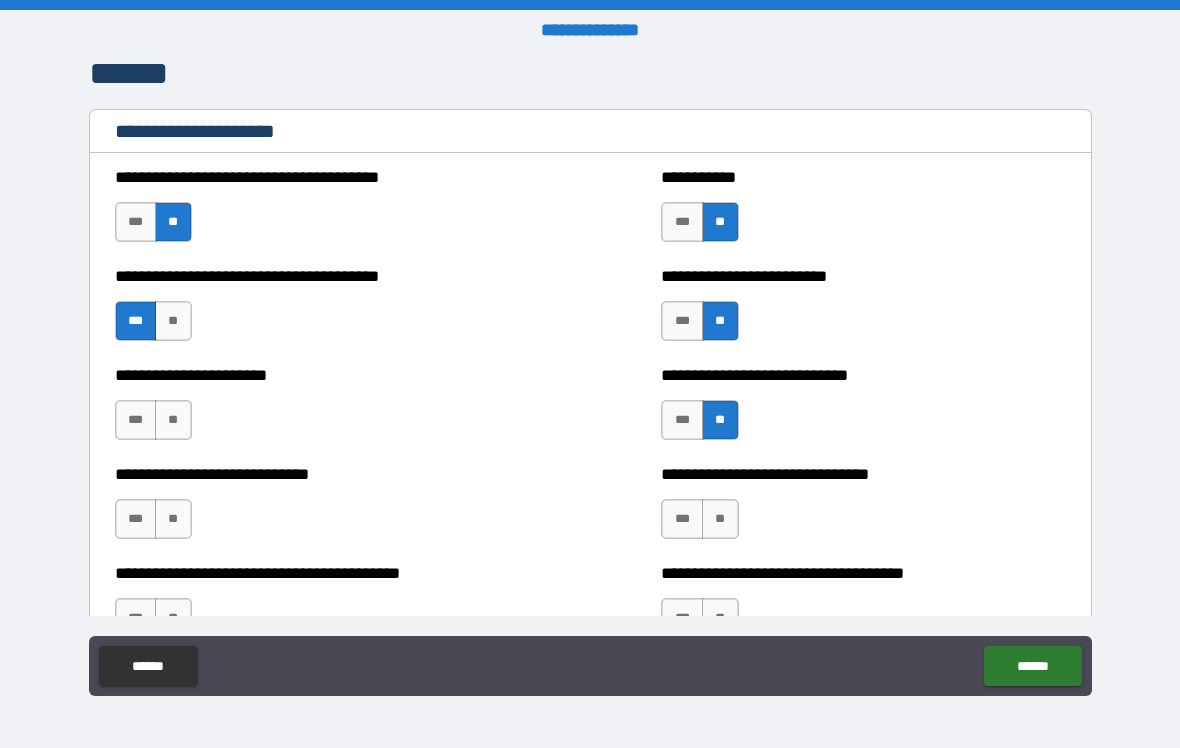 click on "**" at bounding box center [173, 420] 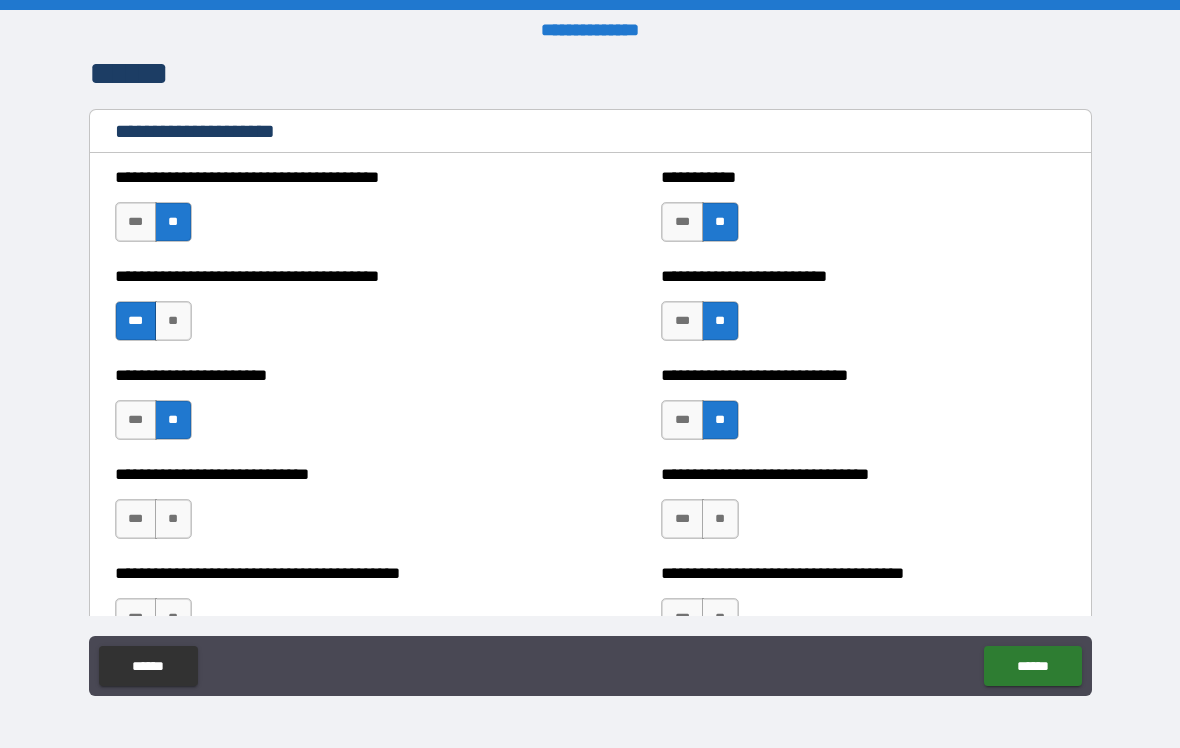 click on "**" at bounding box center (173, 519) 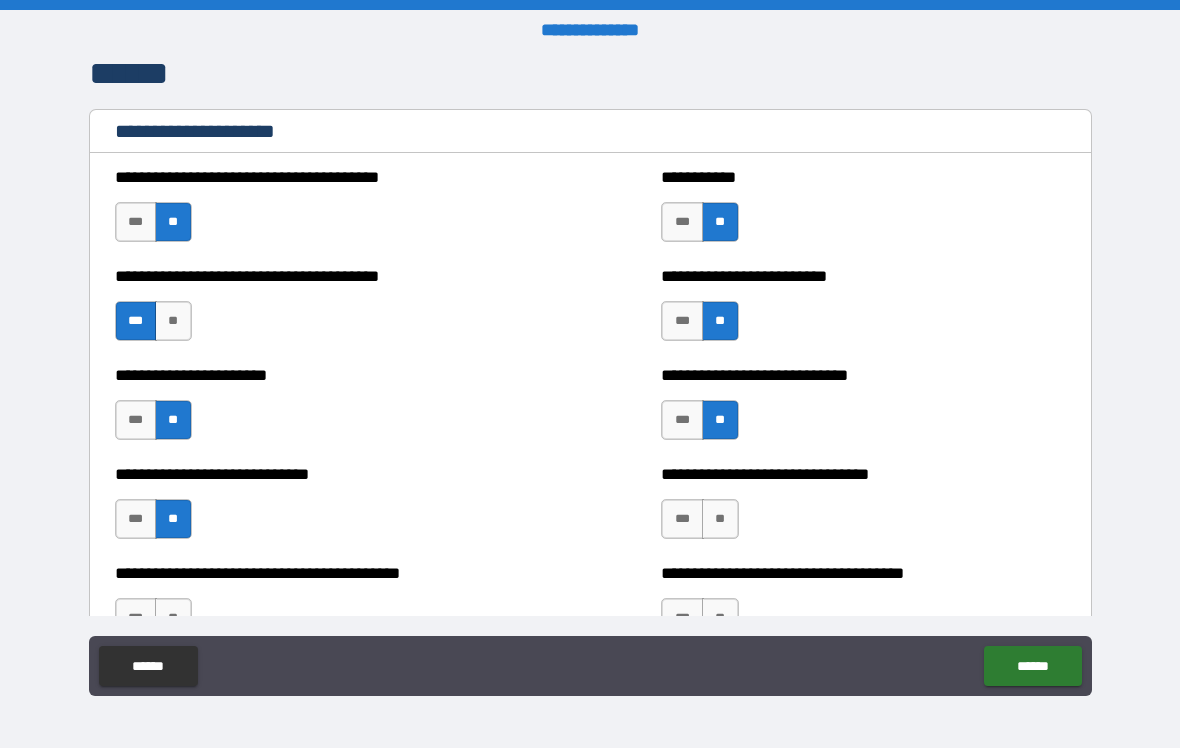 click on "***" at bounding box center [682, 519] 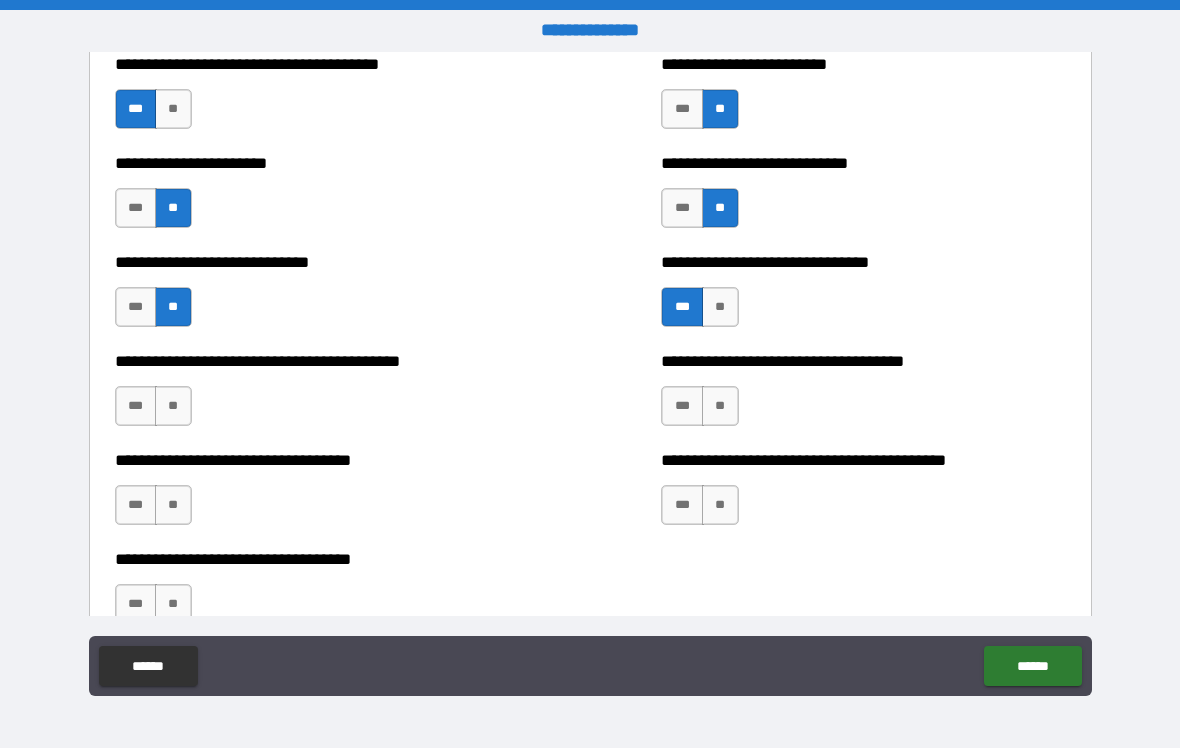 scroll, scrollTop: 5945, scrollLeft: 0, axis: vertical 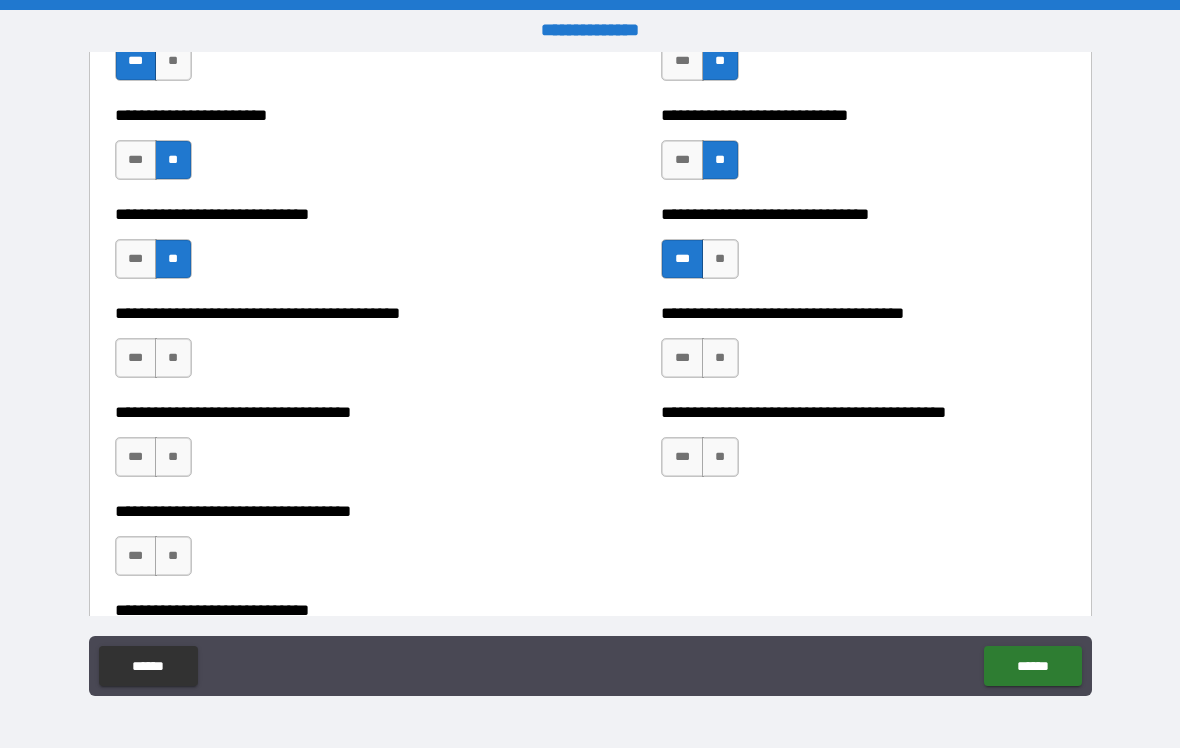 click on "**" at bounding box center [720, 358] 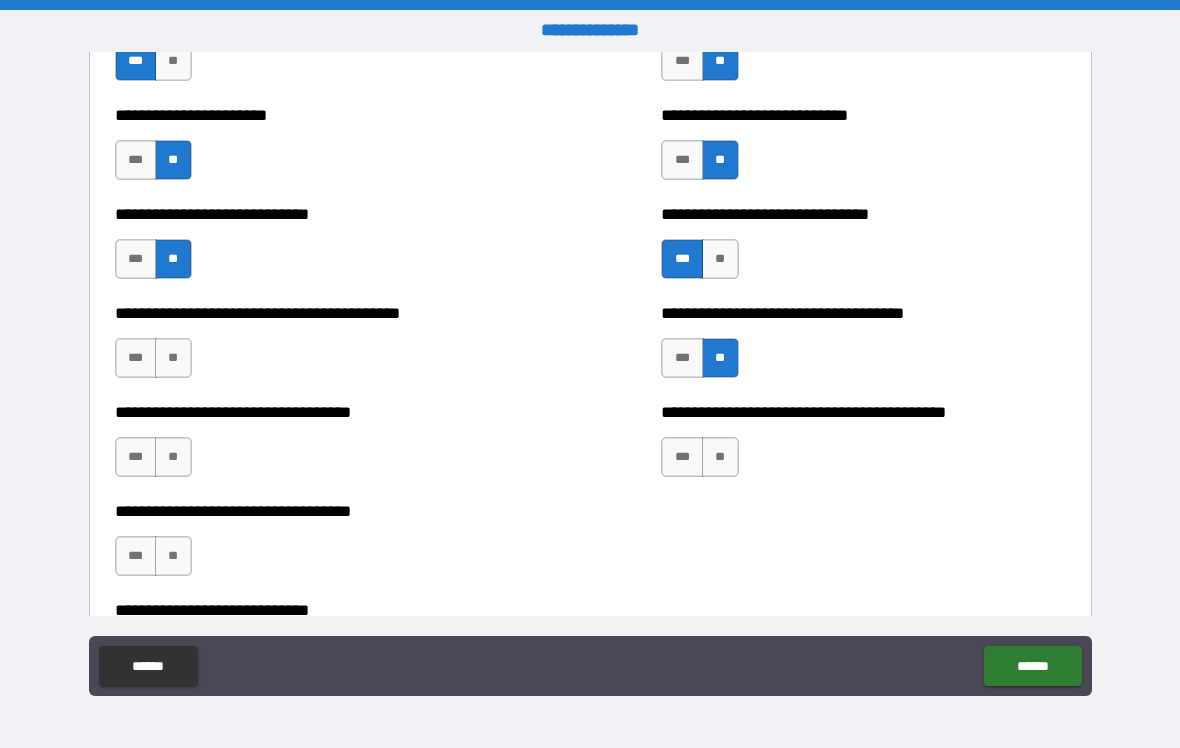 click on "**" at bounding box center (720, 457) 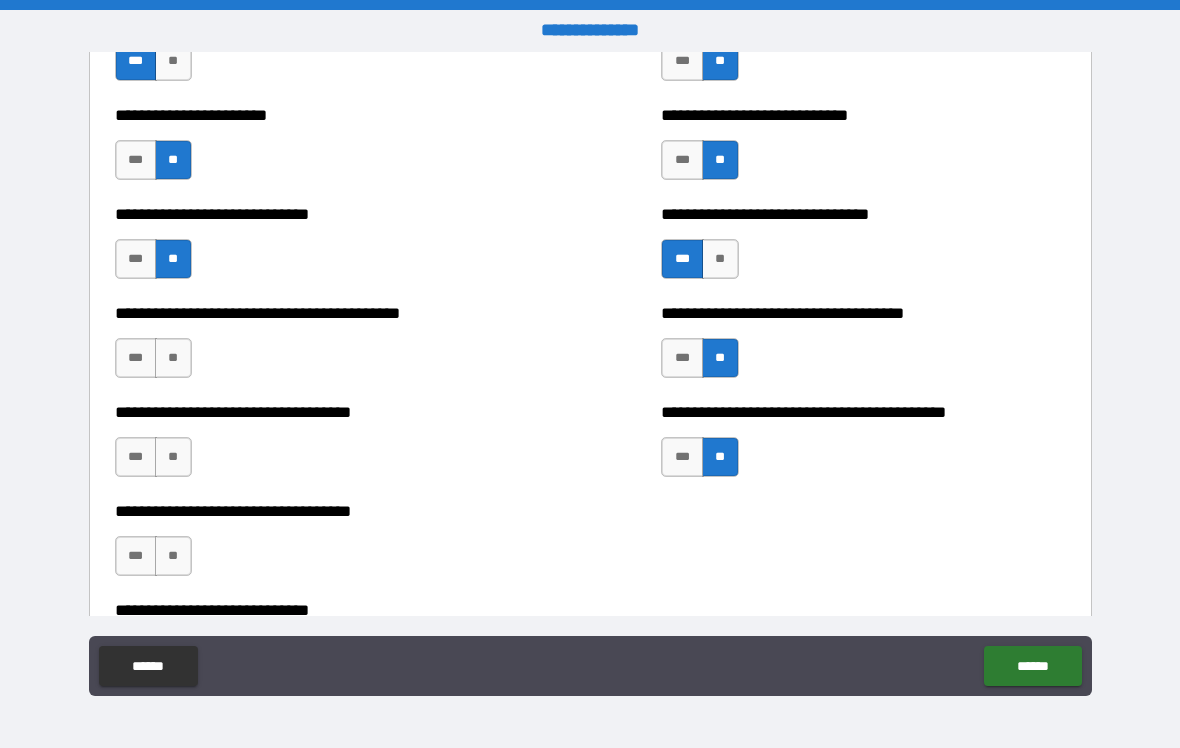 click on "**" at bounding box center (173, 358) 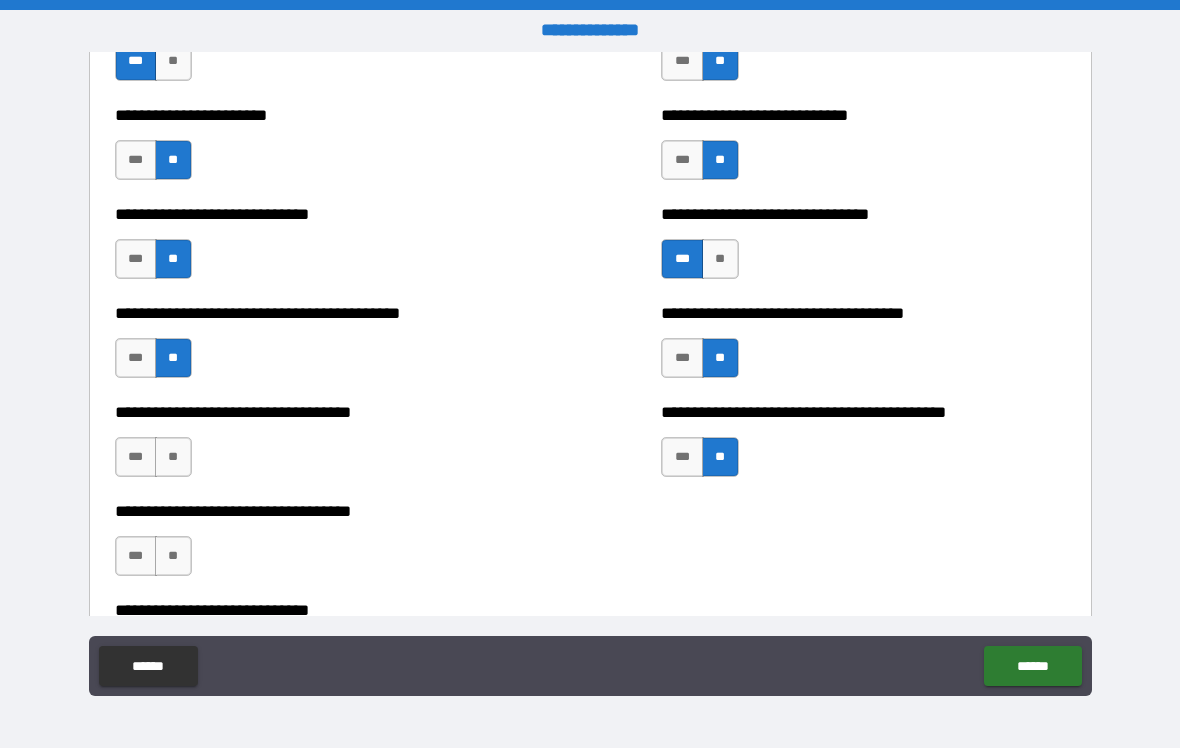 click on "***" at bounding box center [136, 457] 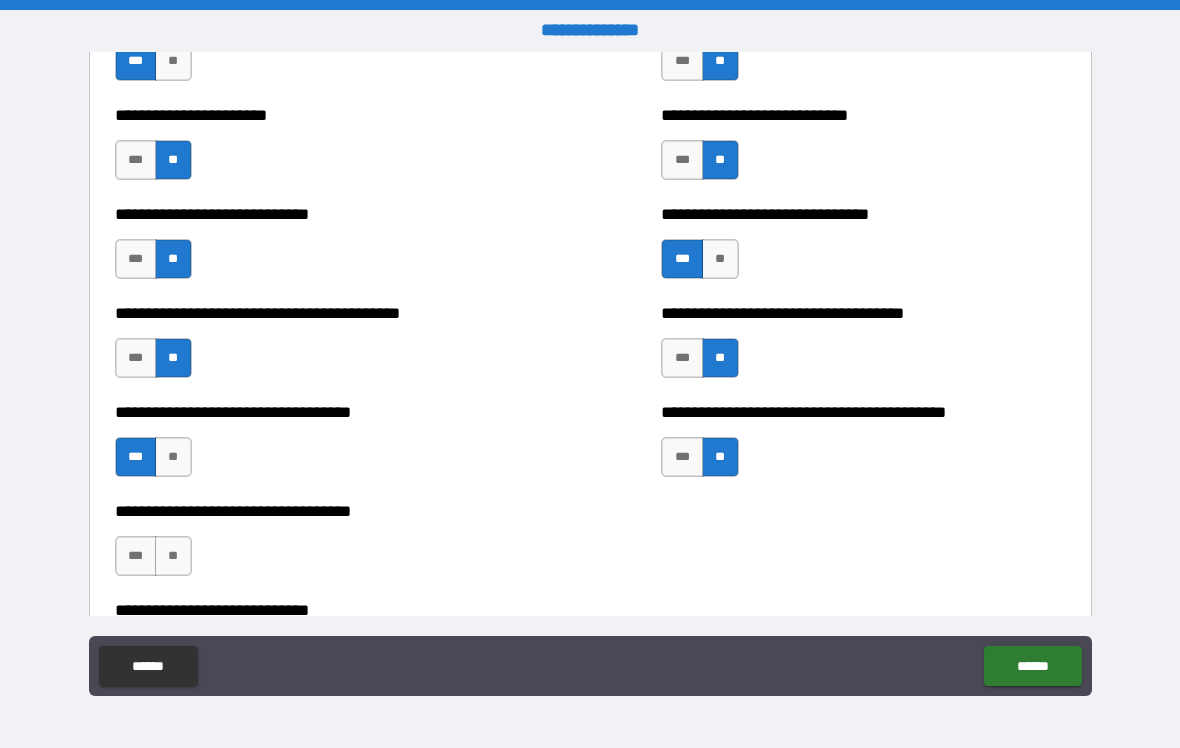 click on "***" at bounding box center (136, 556) 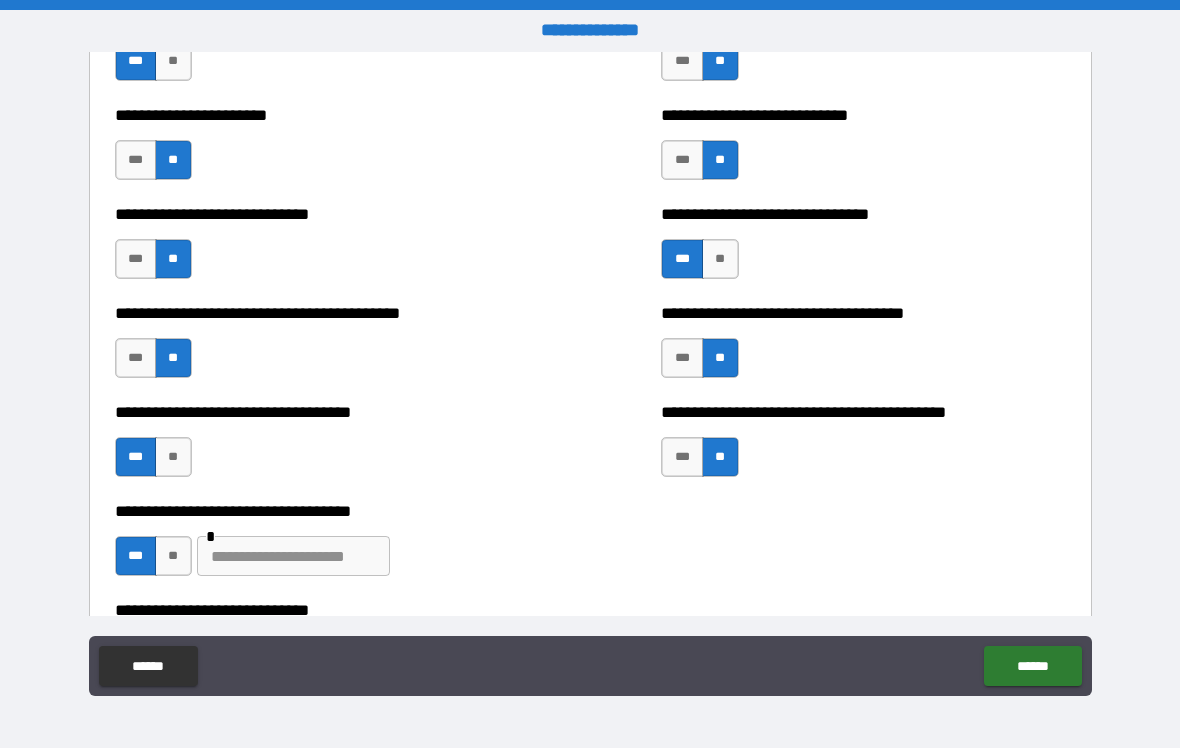 click at bounding box center (293, 556) 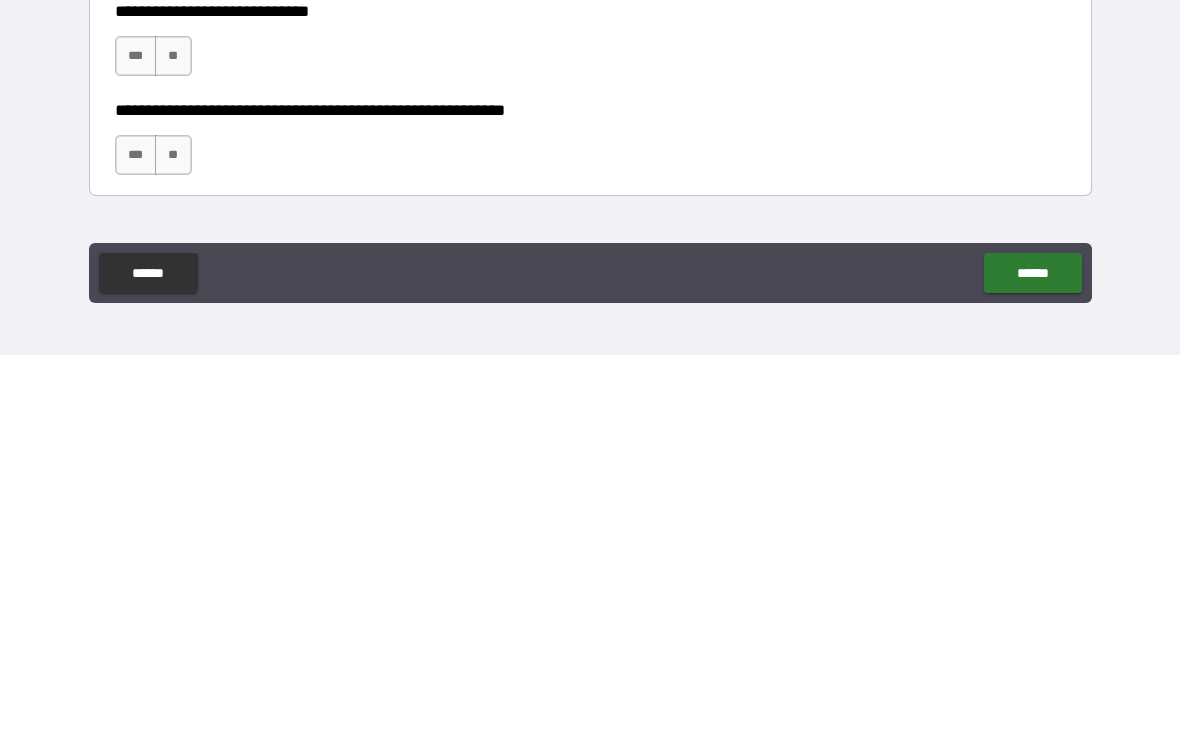scroll, scrollTop: 6152, scrollLeft: 0, axis: vertical 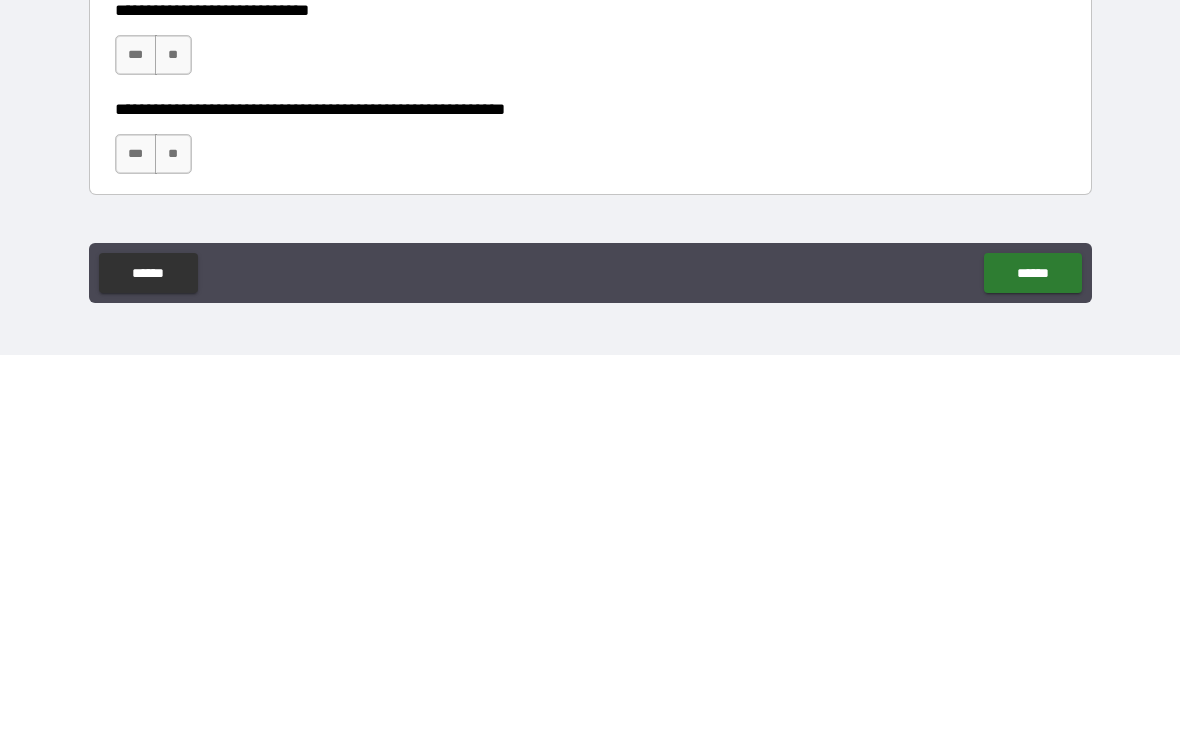 click on "***" at bounding box center [136, 448] 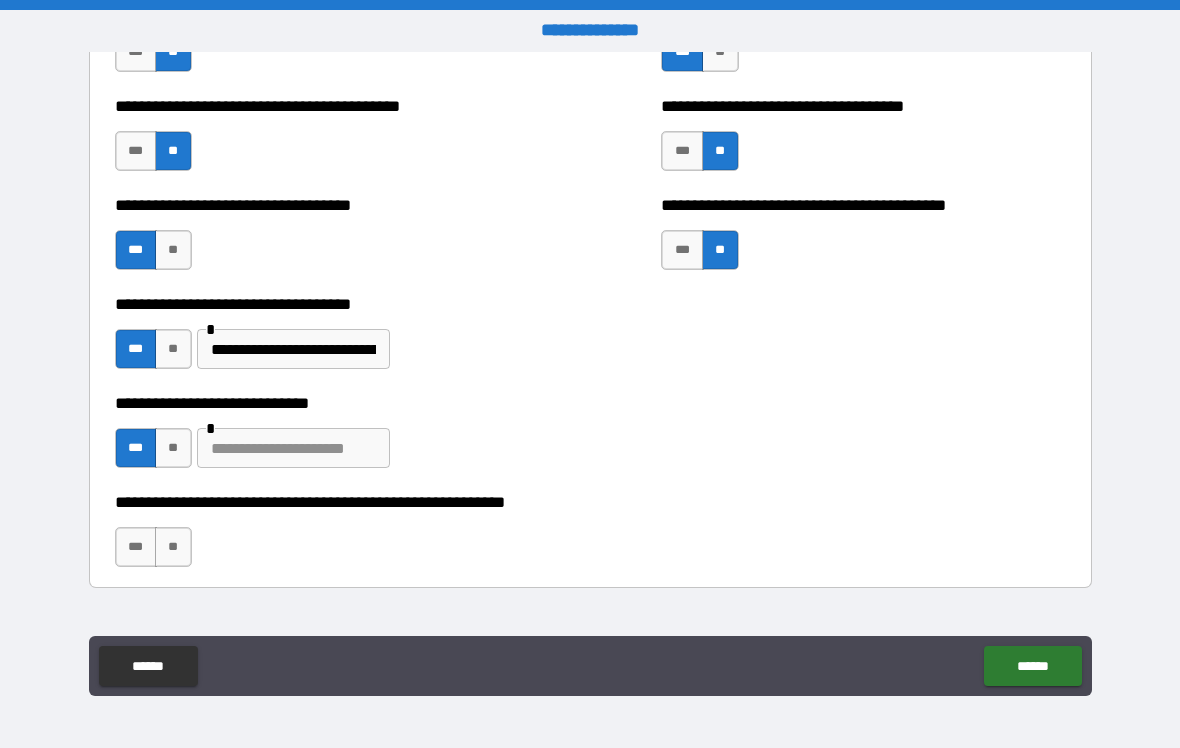 click on "**" at bounding box center [173, 547] 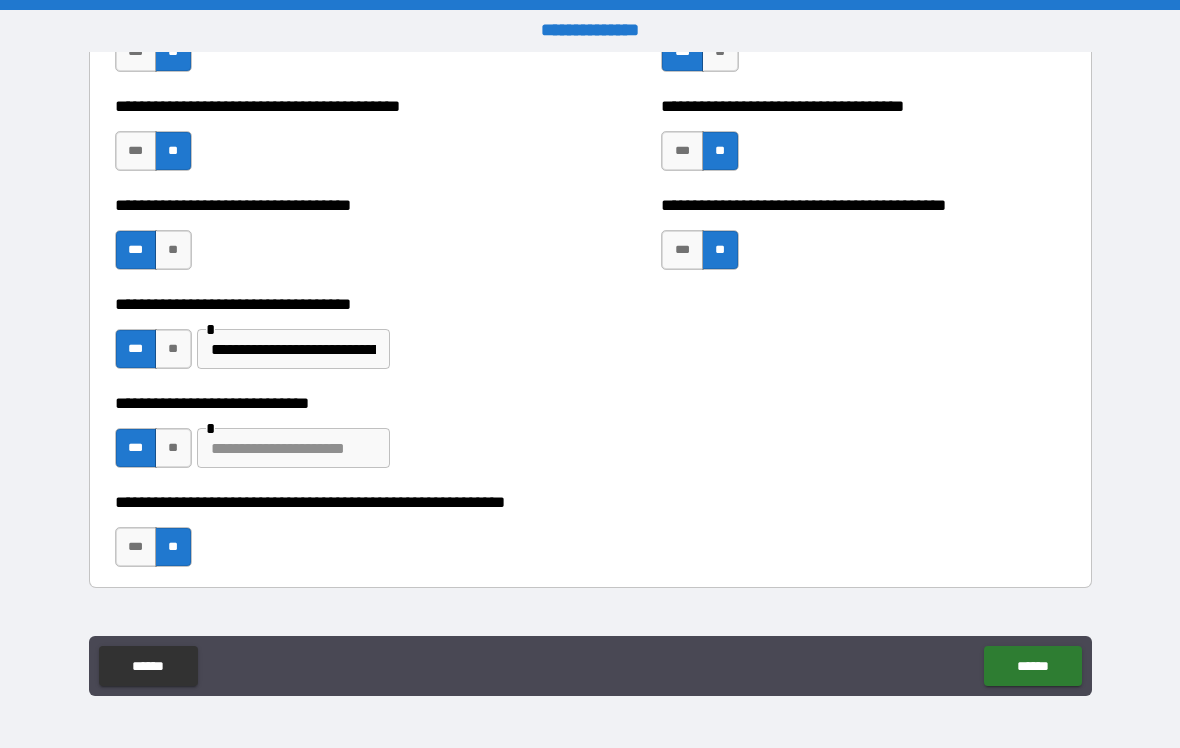 click at bounding box center [293, 448] 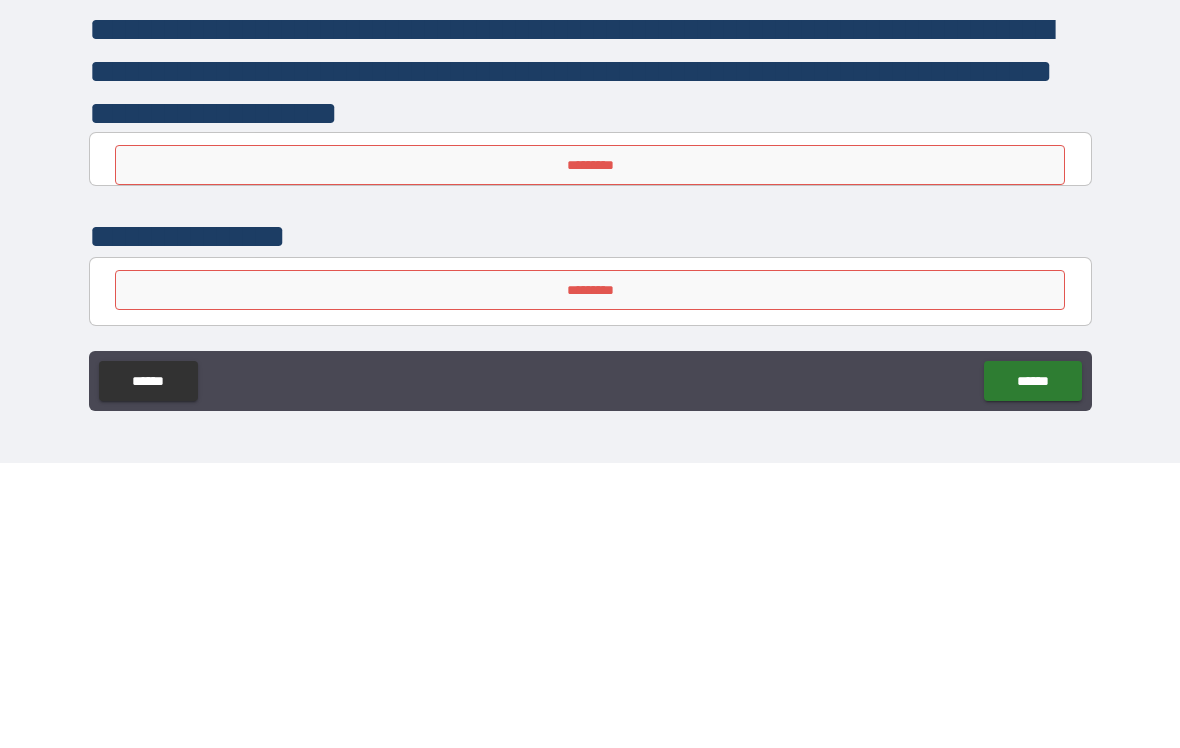 scroll, scrollTop: 6476, scrollLeft: 0, axis: vertical 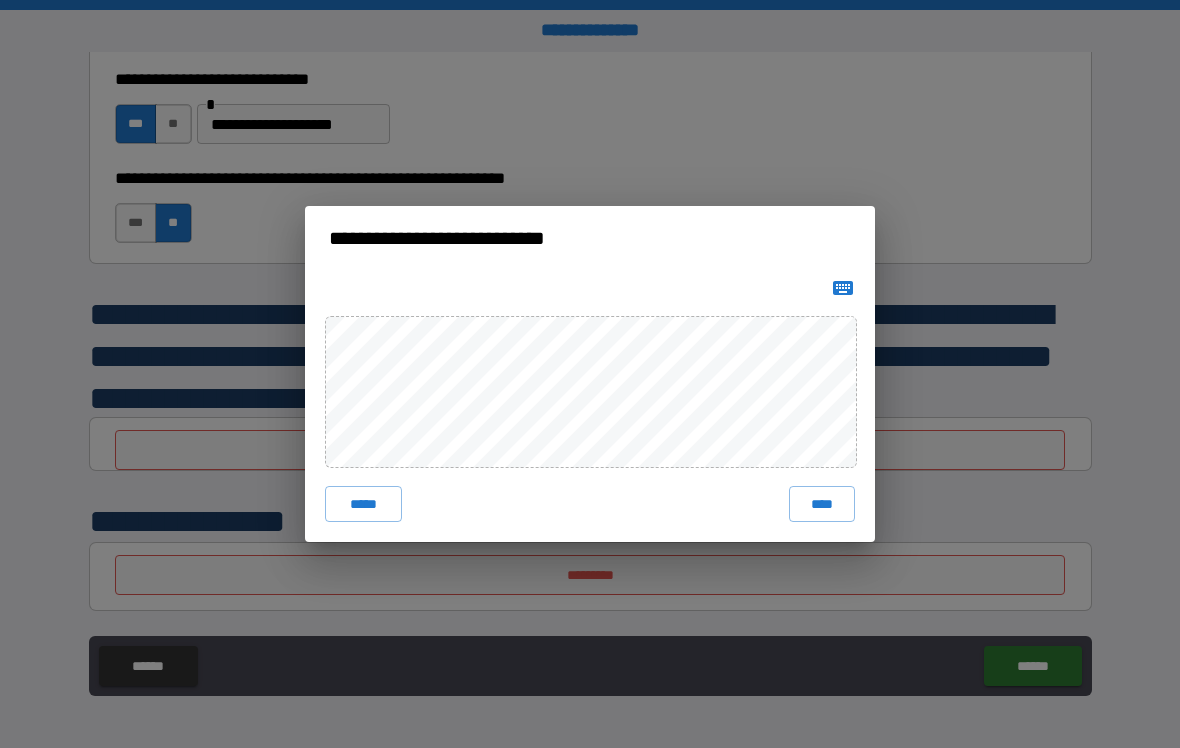click on "****" at bounding box center (822, 504) 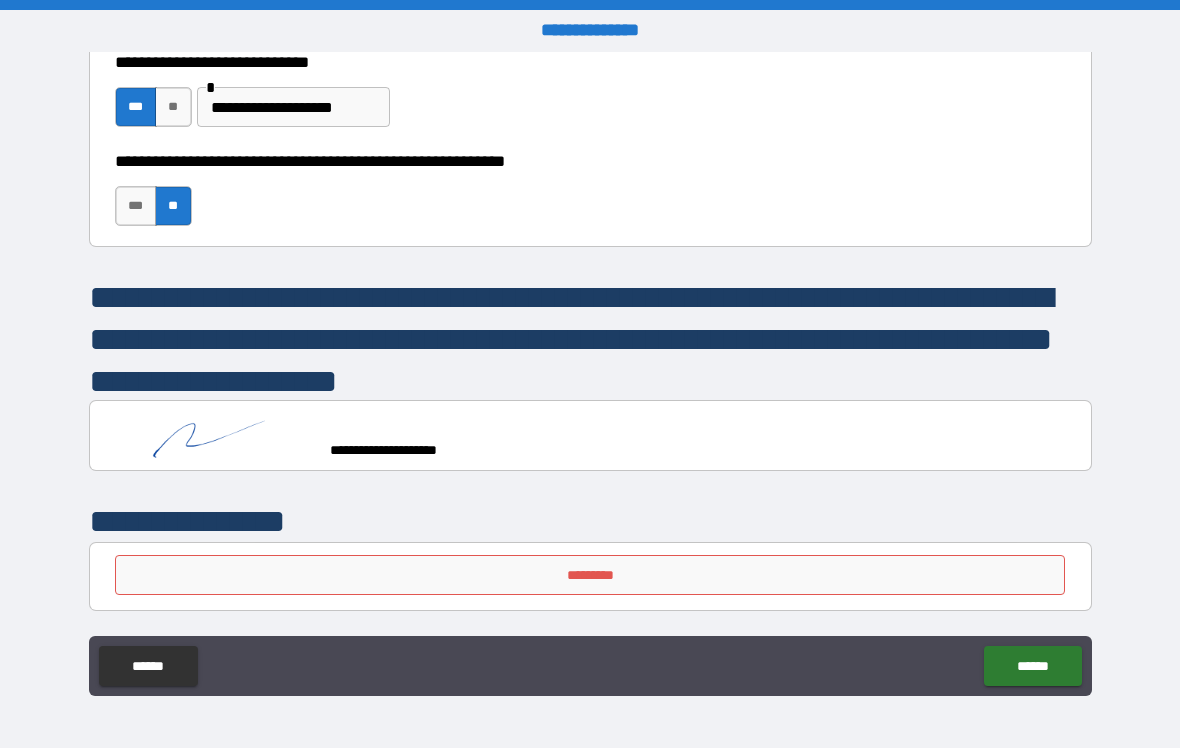 scroll, scrollTop: 6493, scrollLeft: 0, axis: vertical 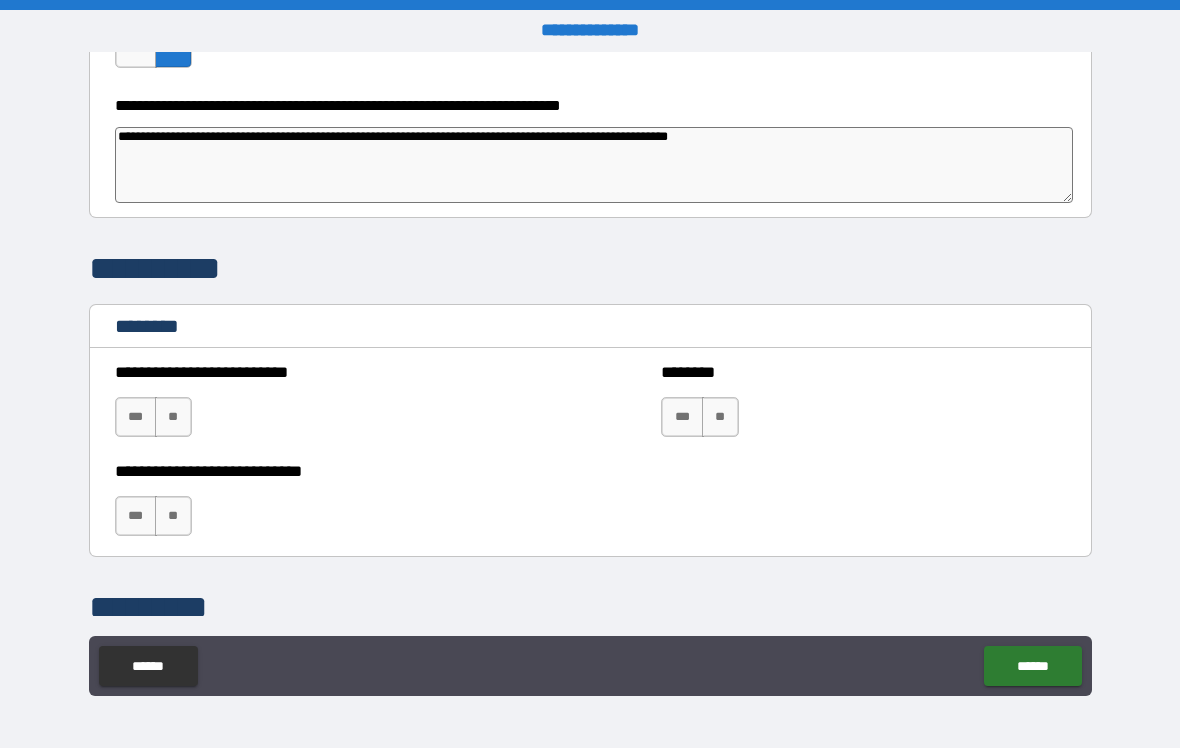 click on "**" at bounding box center [173, 417] 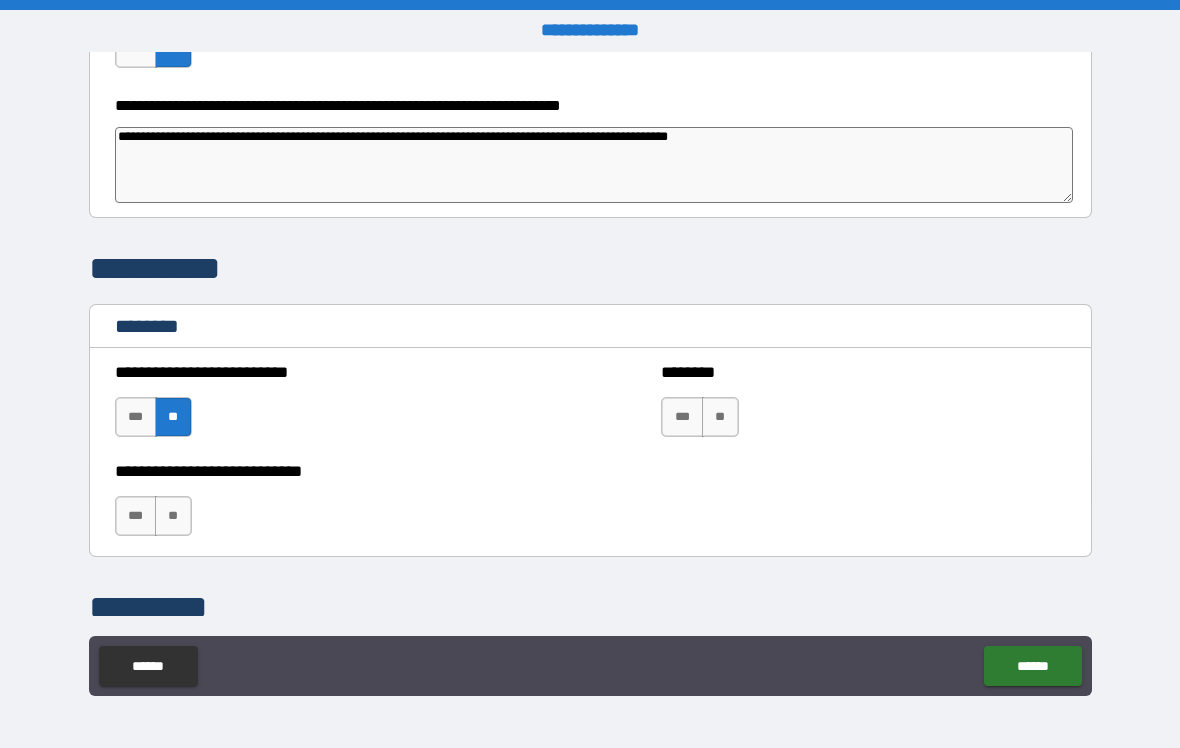 click on "**" at bounding box center [173, 516] 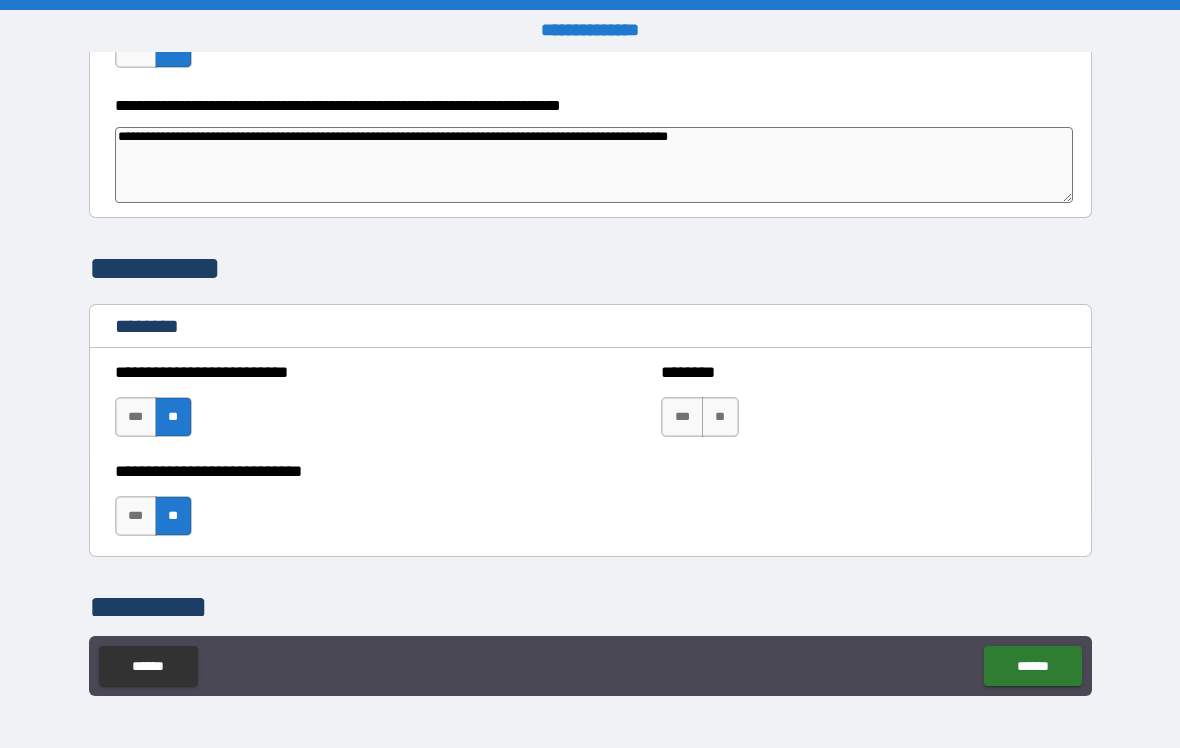 click on "**" at bounding box center [720, 417] 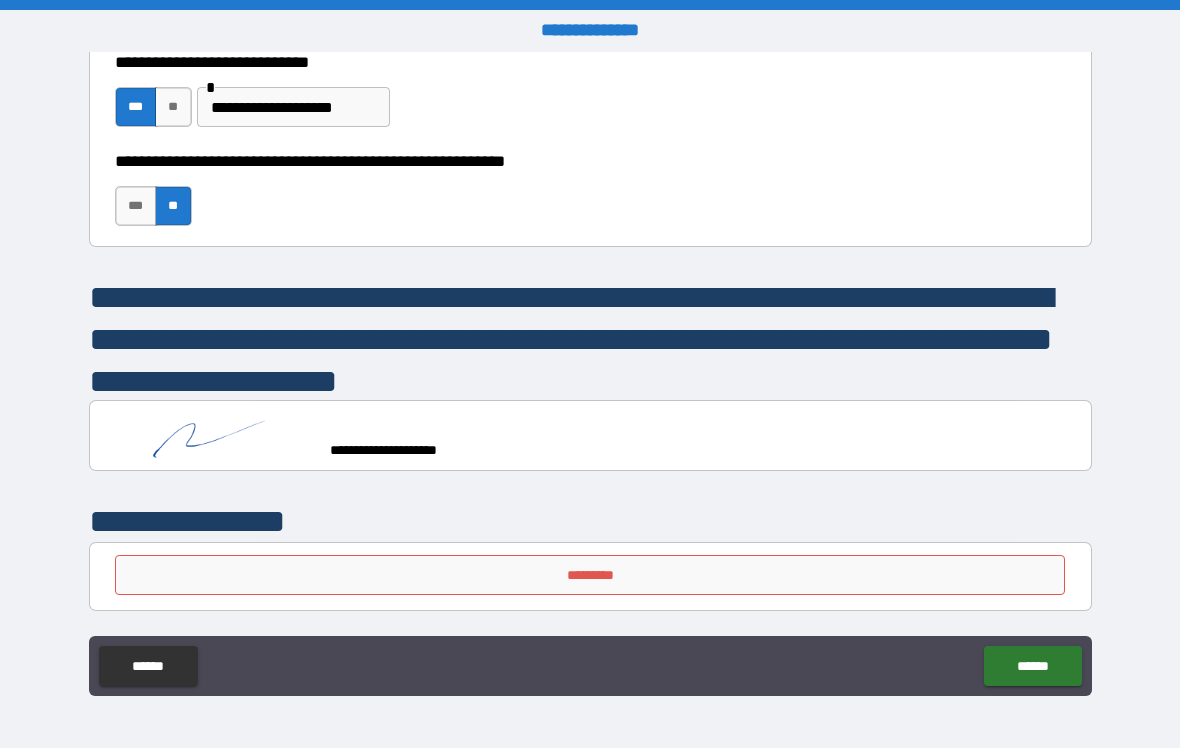 scroll, scrollTop: 6493, scrollLeft: 0, axis: vertical 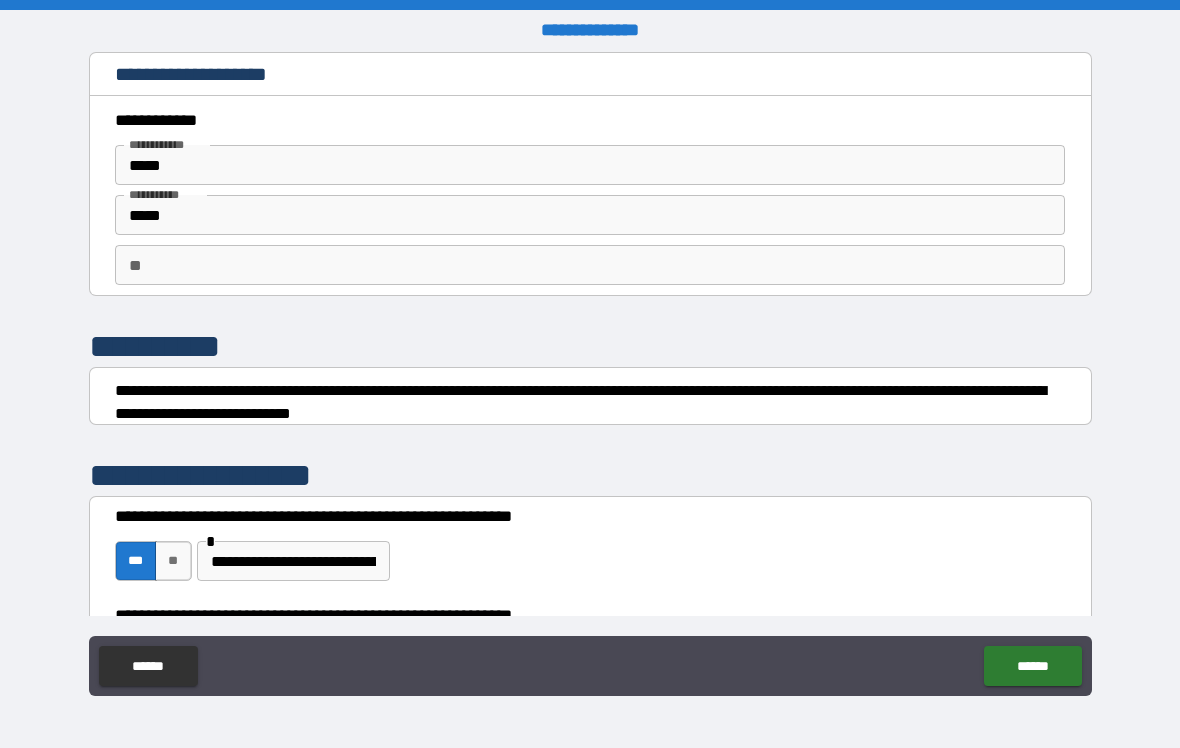 click on "**" at bounding box center (590, 265) 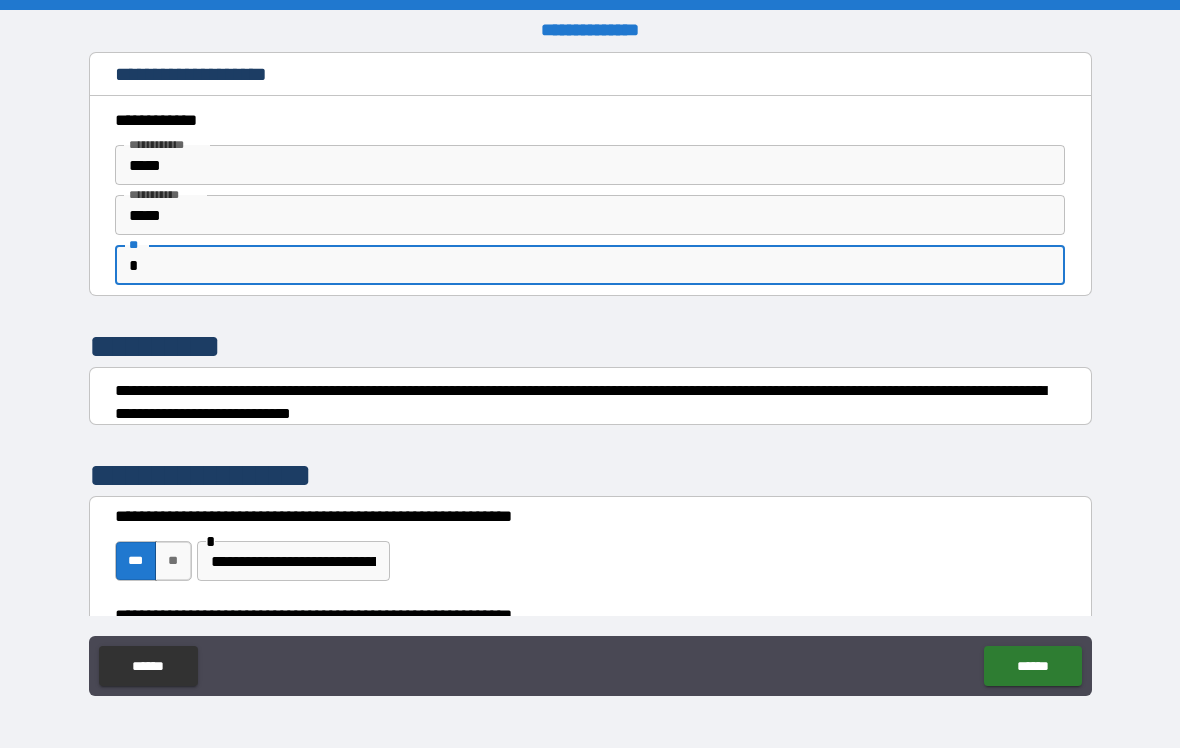 click on "**********" at bounding box center [590, 376] 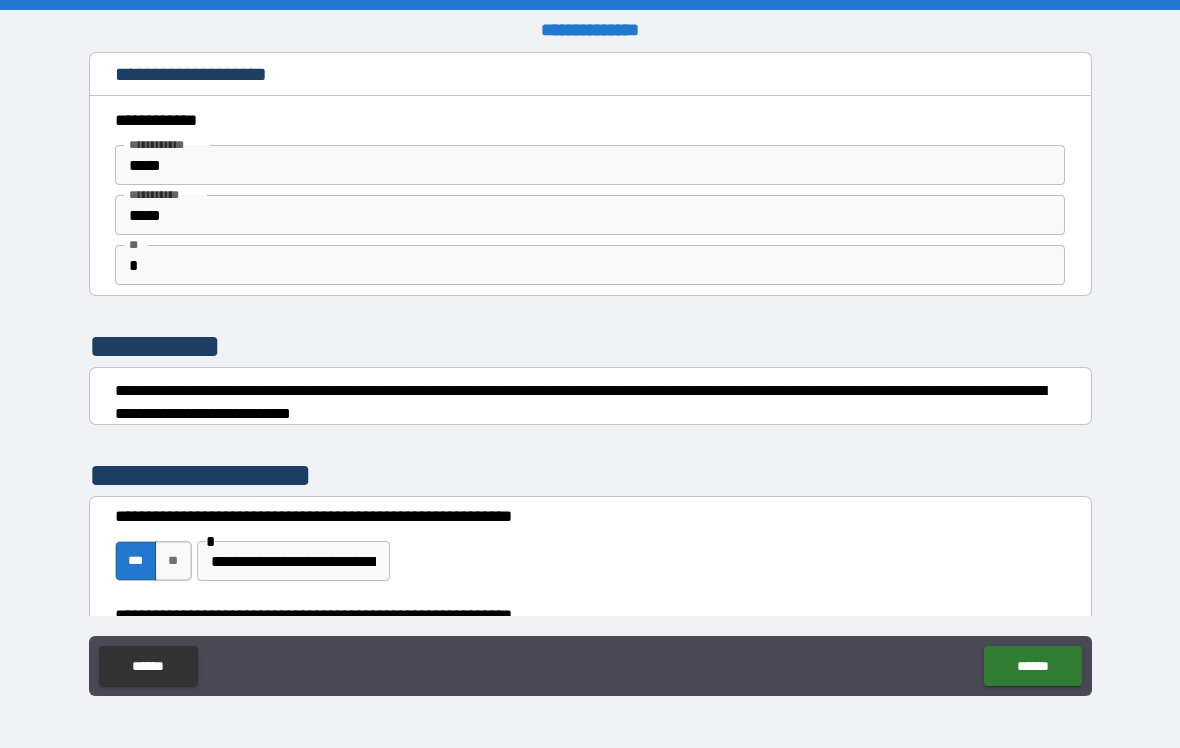 click on "******" at bounding box center [1032, 666] 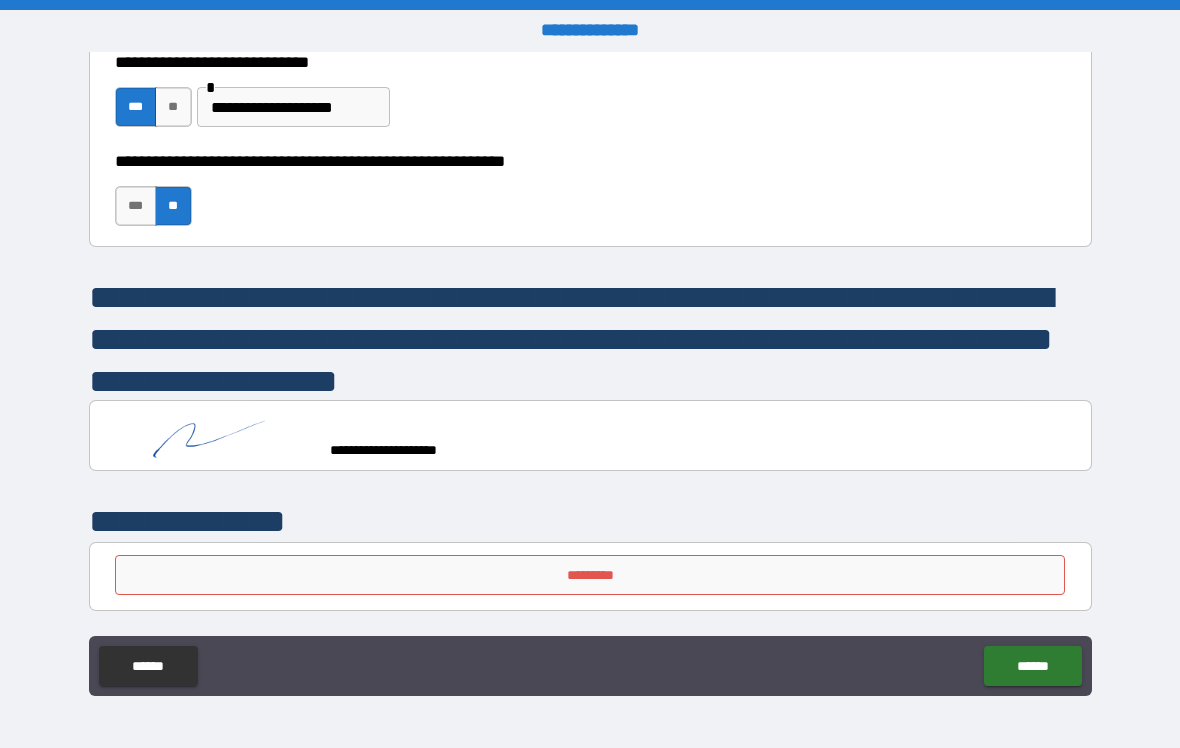 scroll, scrollTop: 6493, scrollLeft: 0, axis: vertical 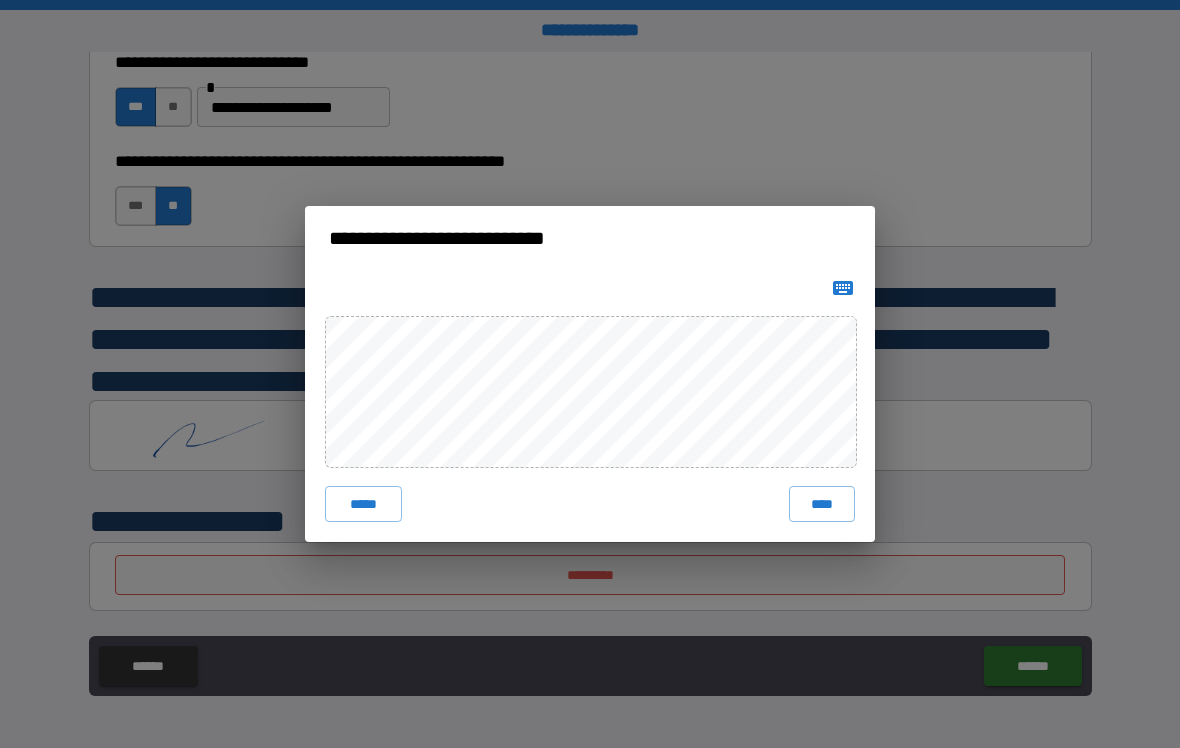 click on "****" at bounding box center [822, 504] 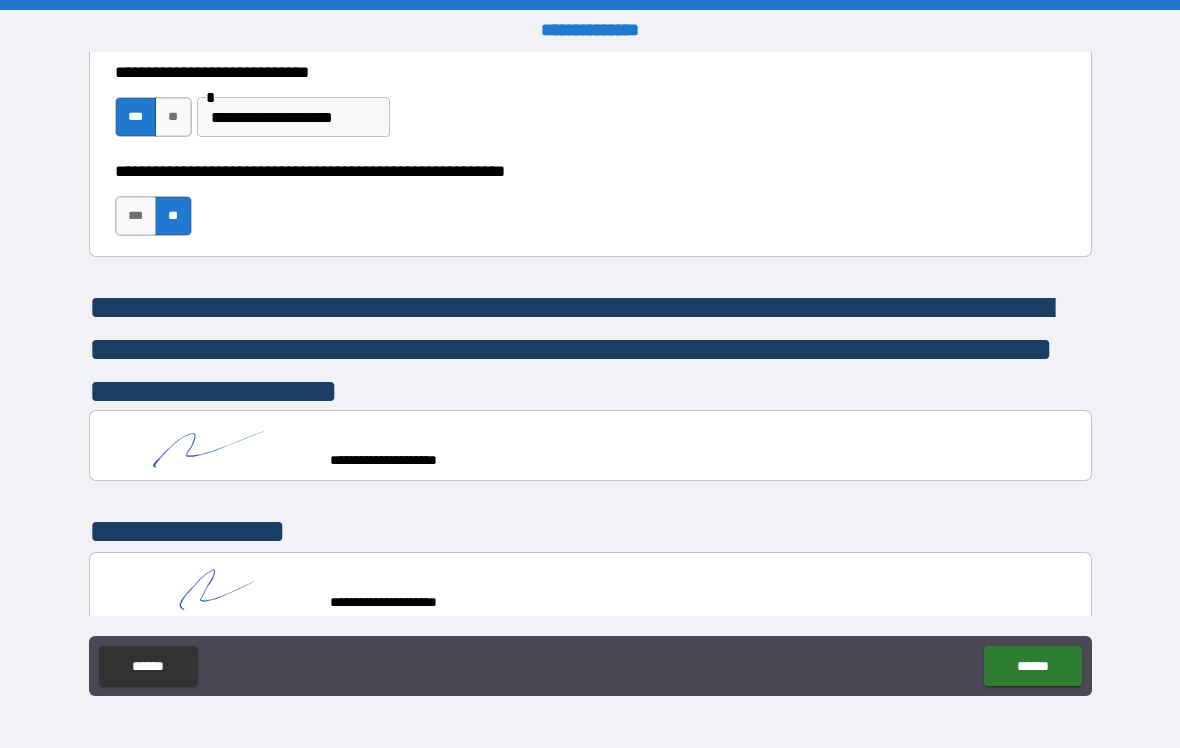 click on "******" at bounding box center [1032, 666] 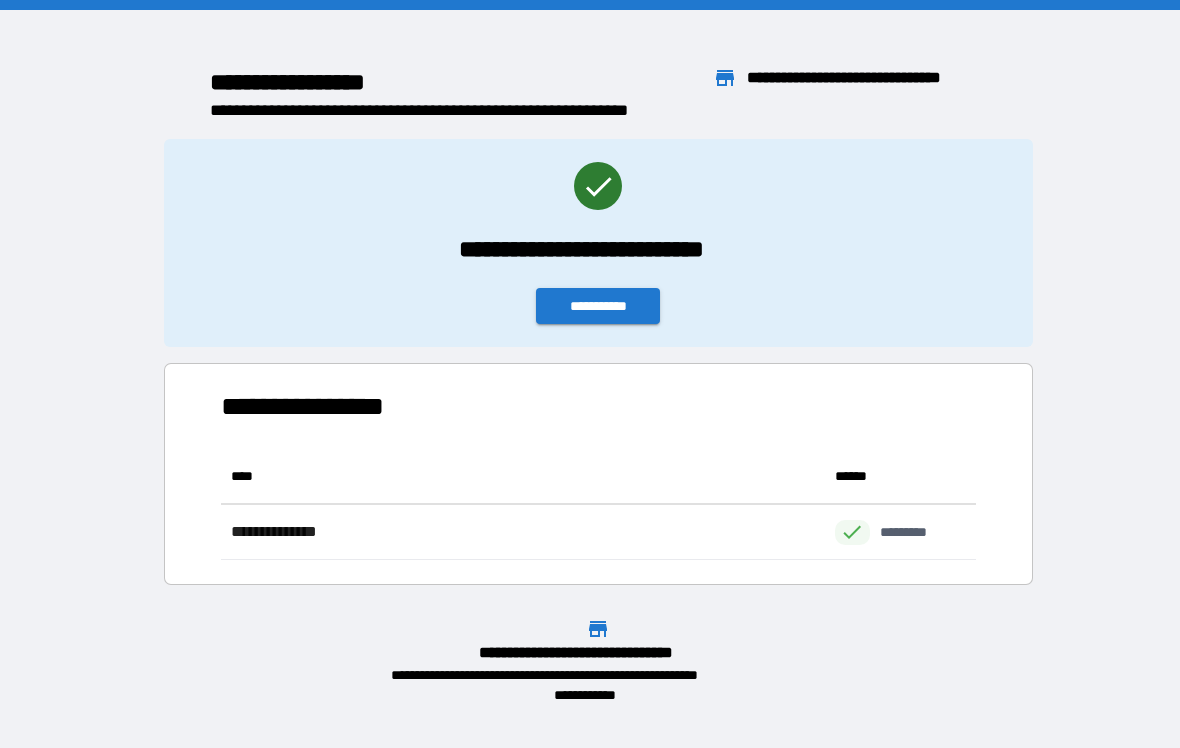 scroll, scrollTop: 1, scrollLeft: 1, axis: both 